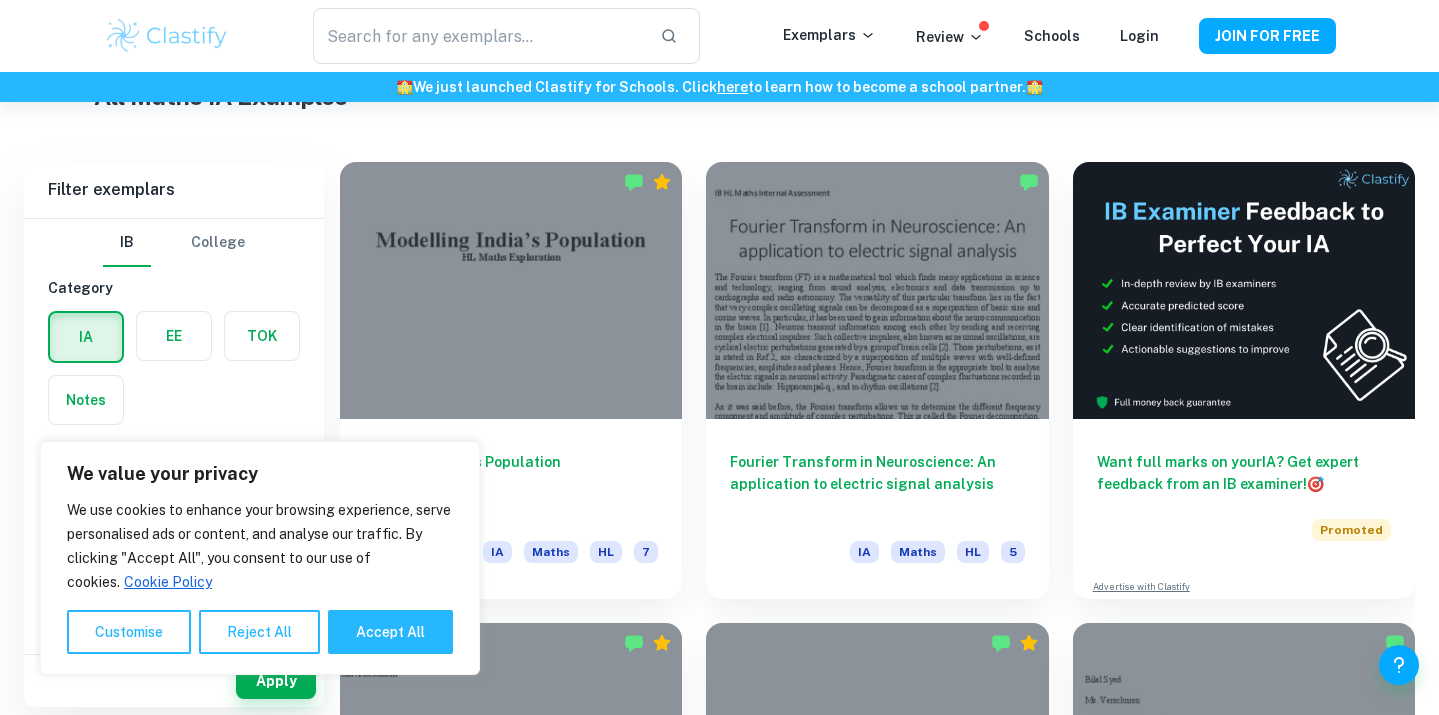 scroll, scrollTop: 528, scrollLeft: 0, axis: vertical 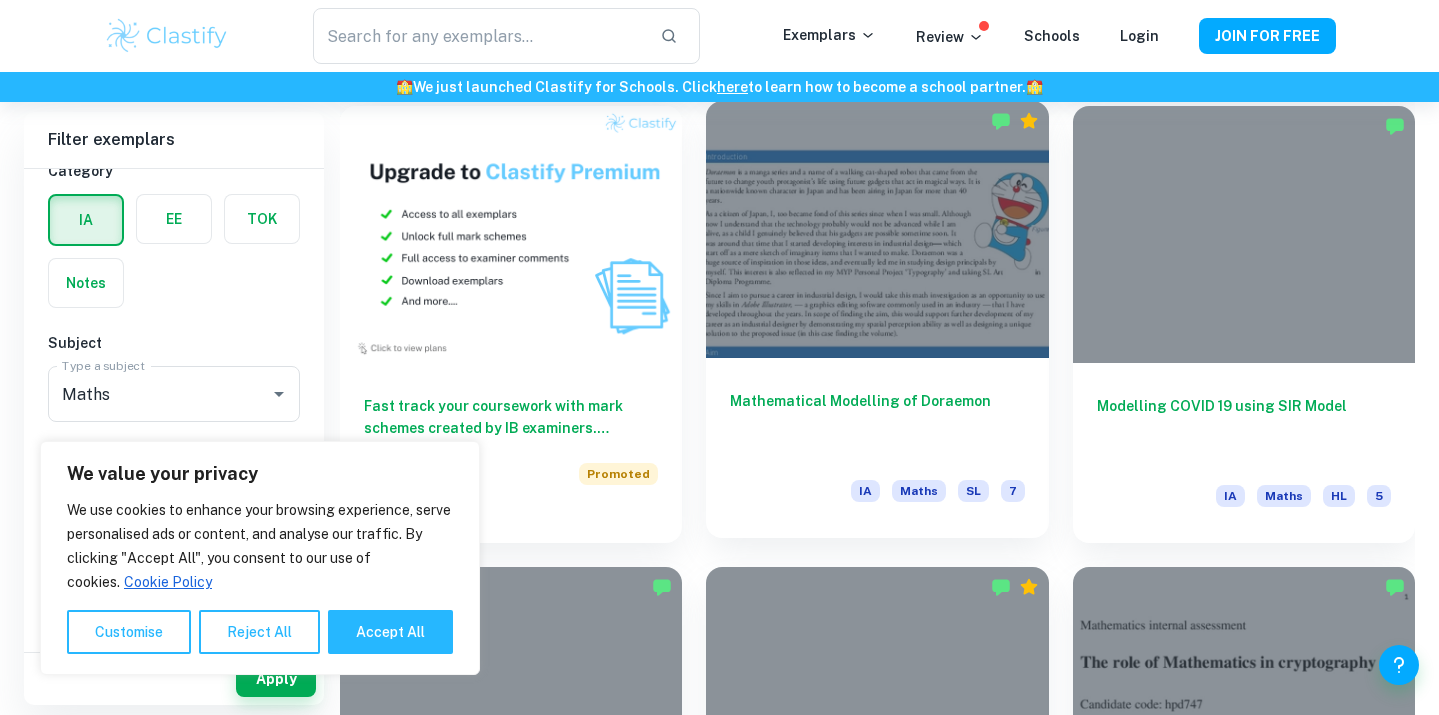 click at bounding box center [877, 229] 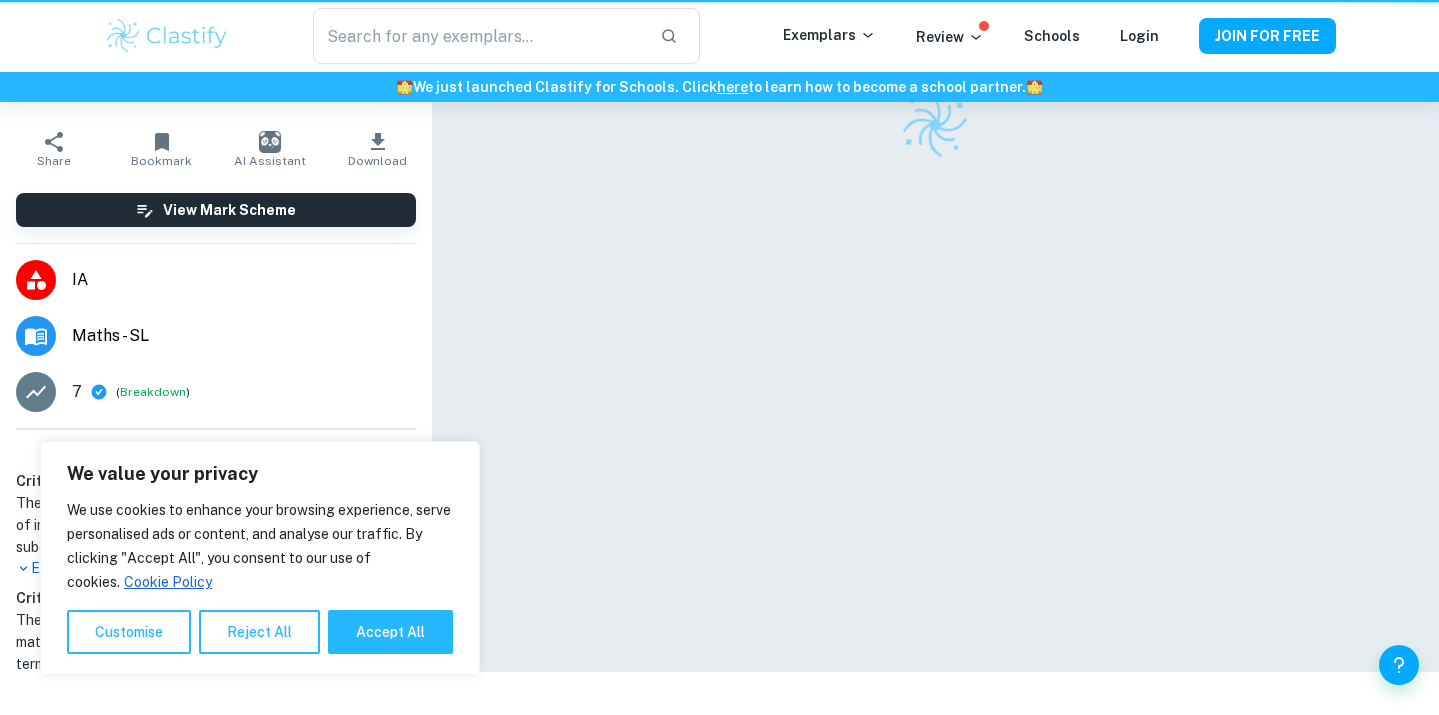 scroll, scrollTop: 0, scrollLeft: 0, axis: both 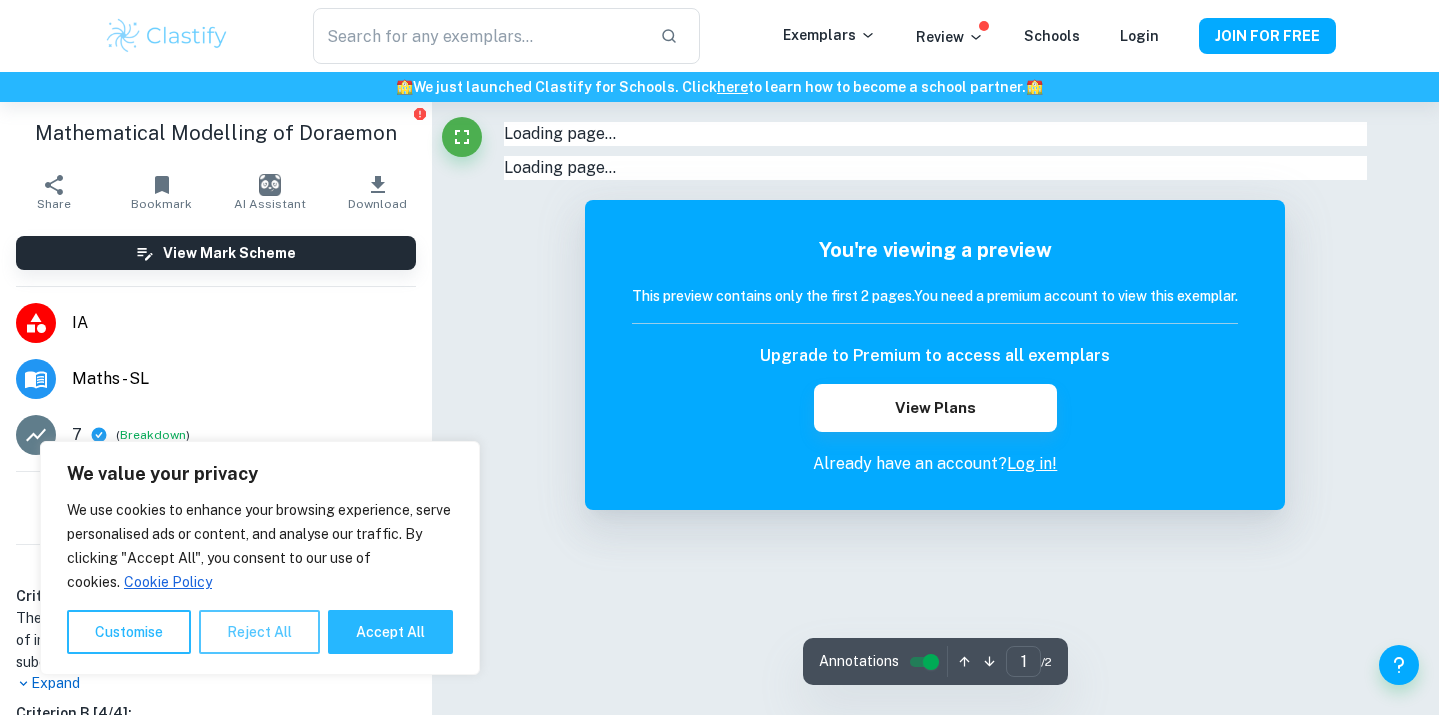 click on "Reject All" at bounding box center [259, 632] 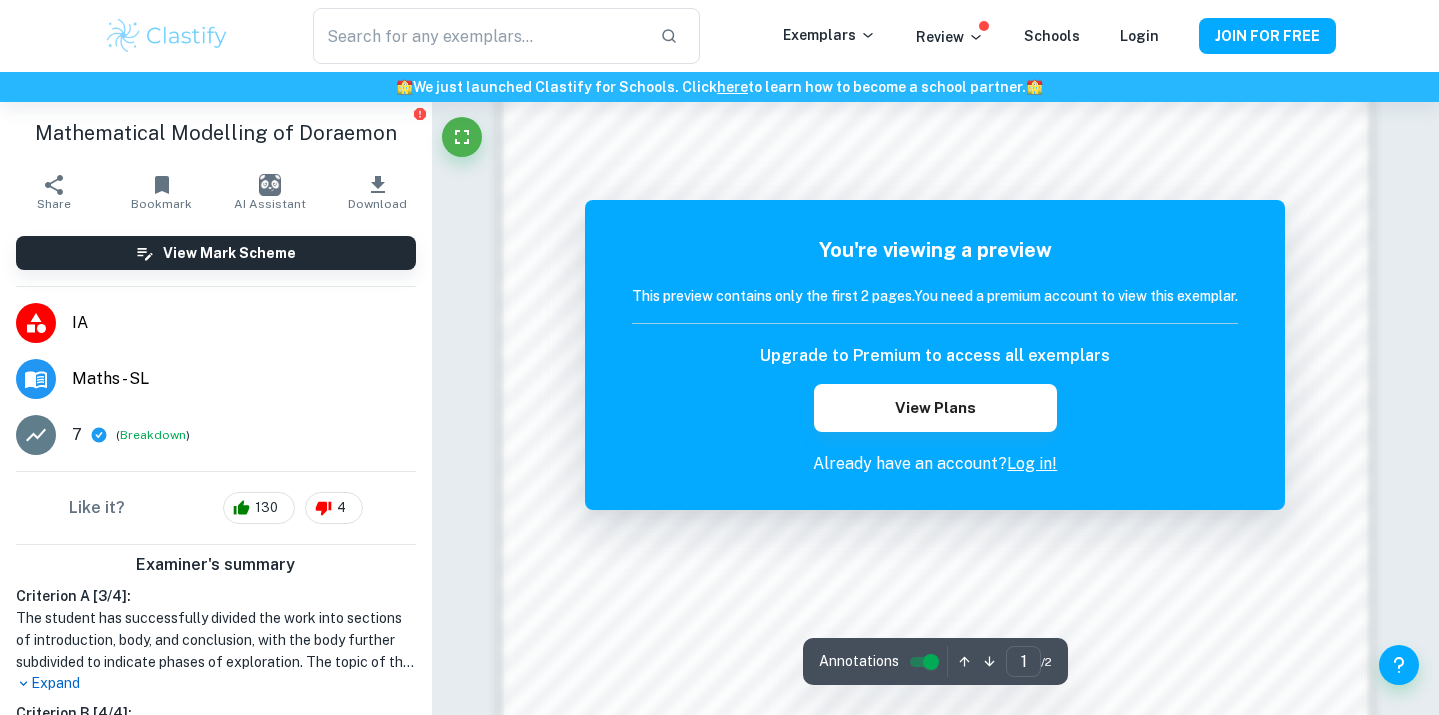 scroll, scrollTop: 1668, scrollLeft: 0, axis: vertical 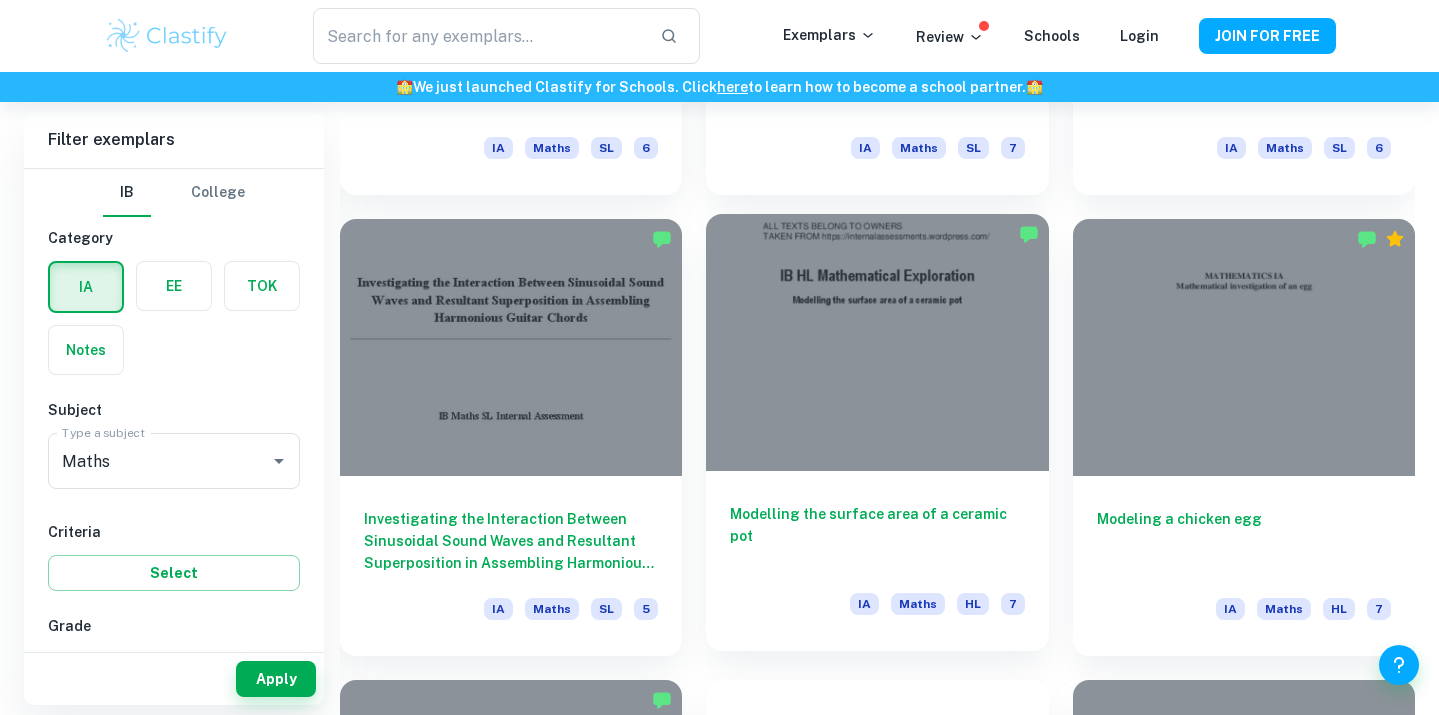 click at bounding box center [877, 342] 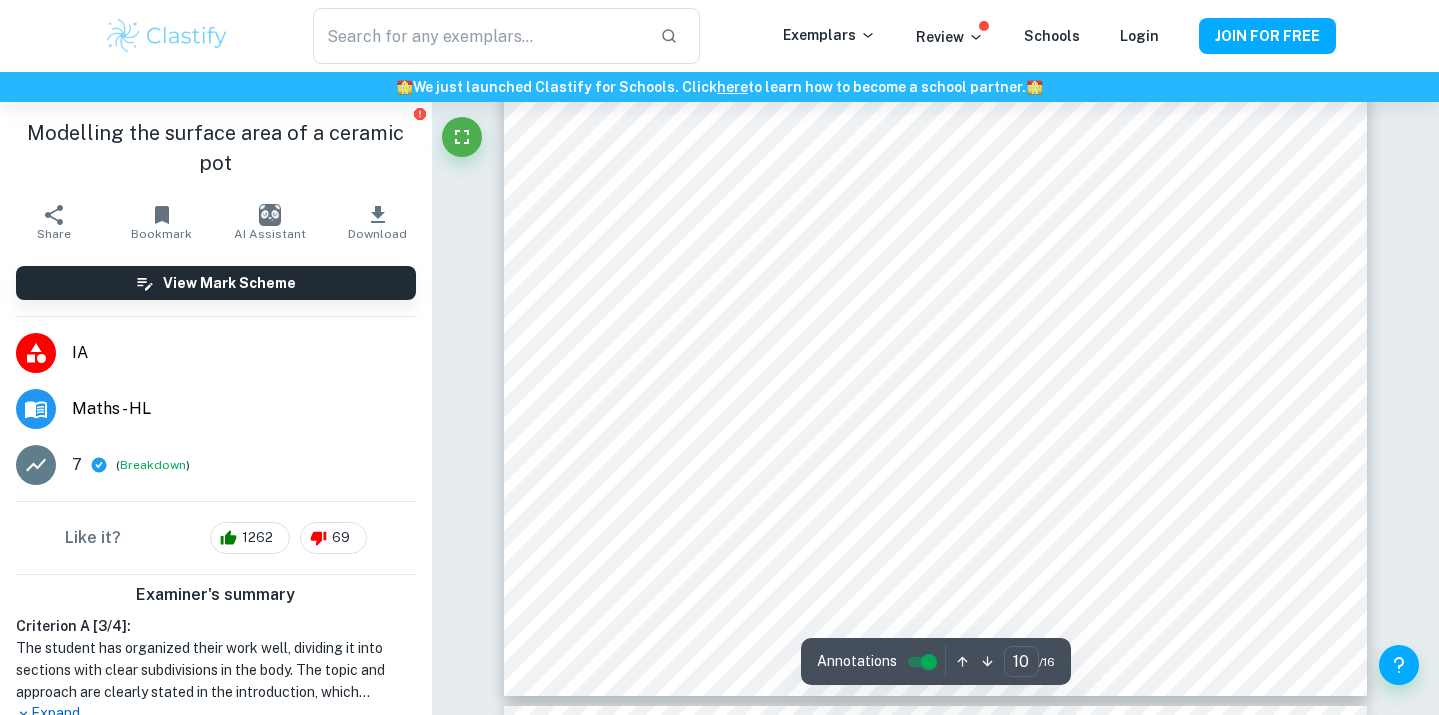scroll, scrollTop: 12125, scrollLeft: 0, axis: vertical 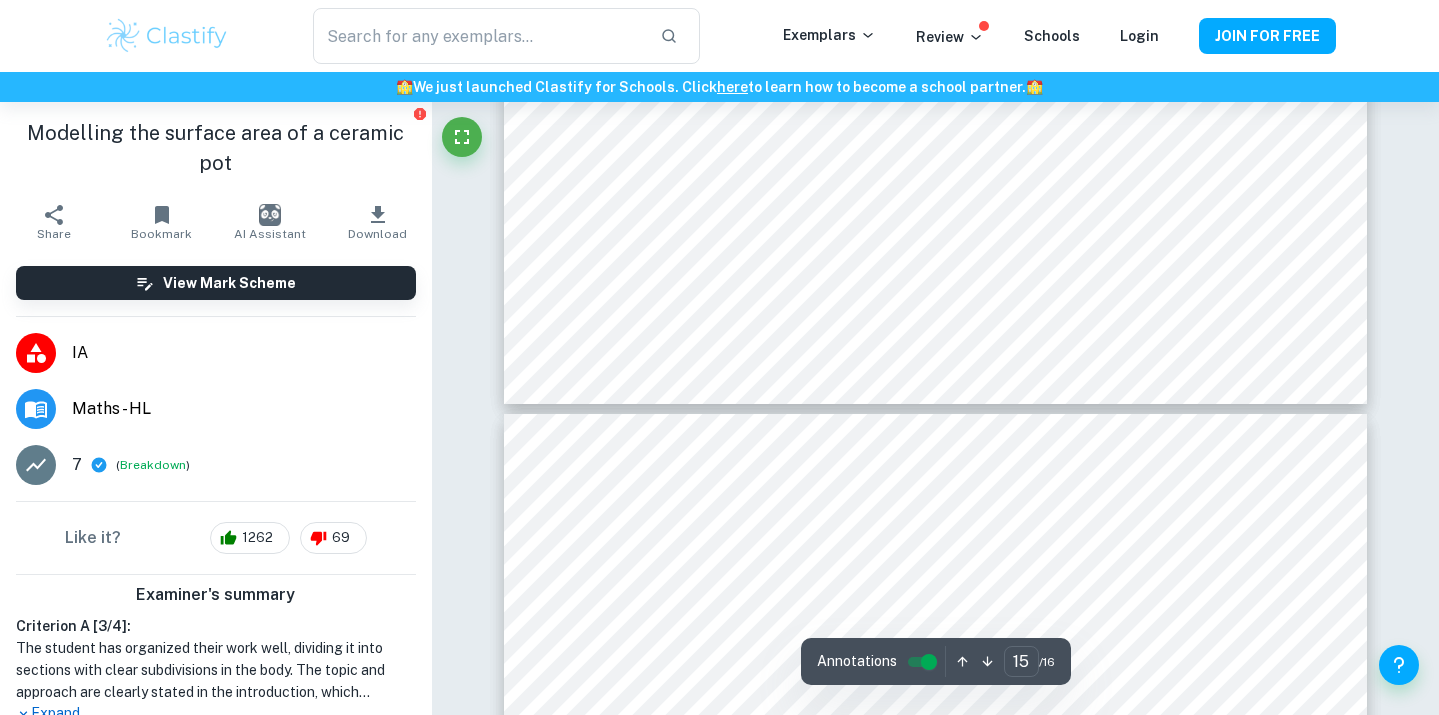 type on "16" 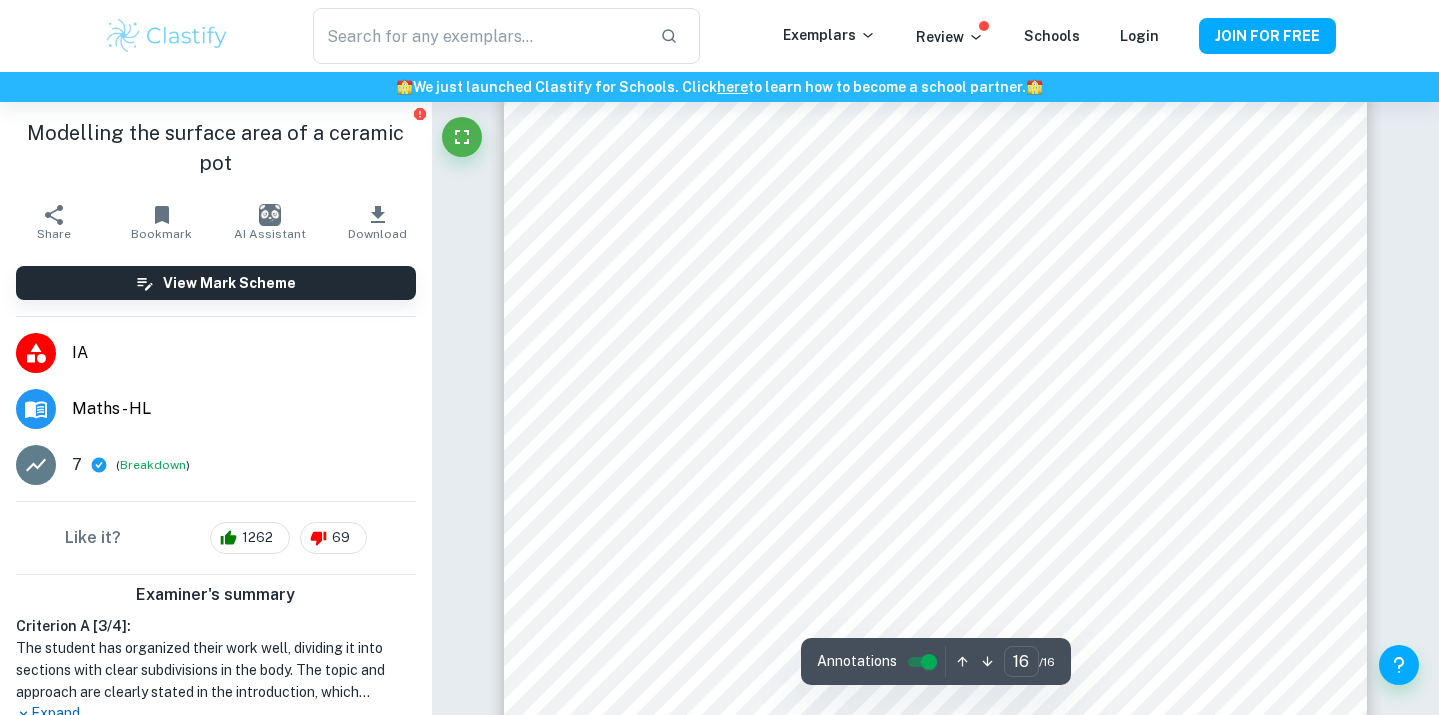 scroll, scrollTop: 18951, scrollLeft: 0, axis: vertical 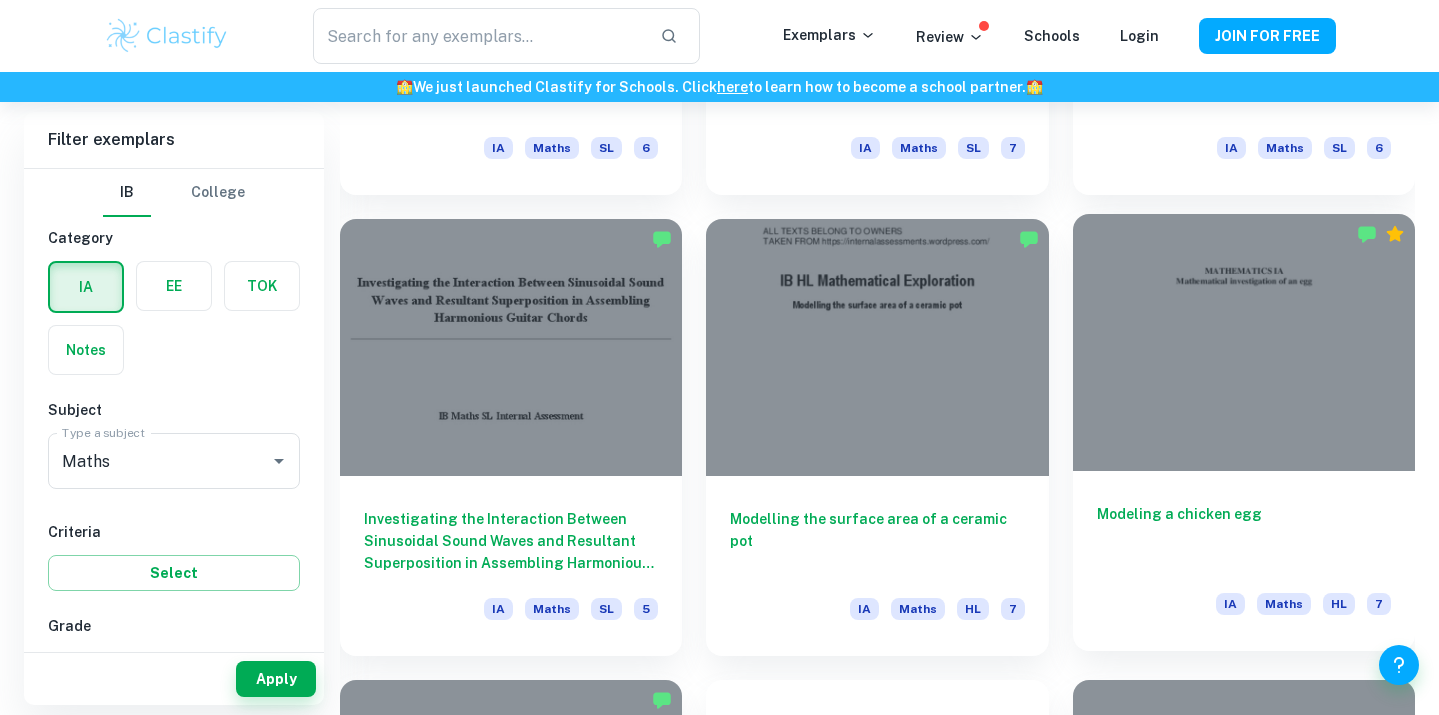 click on "Modeling a chicken egg IA Maths HL 7" at bounding box center [1244, 561] 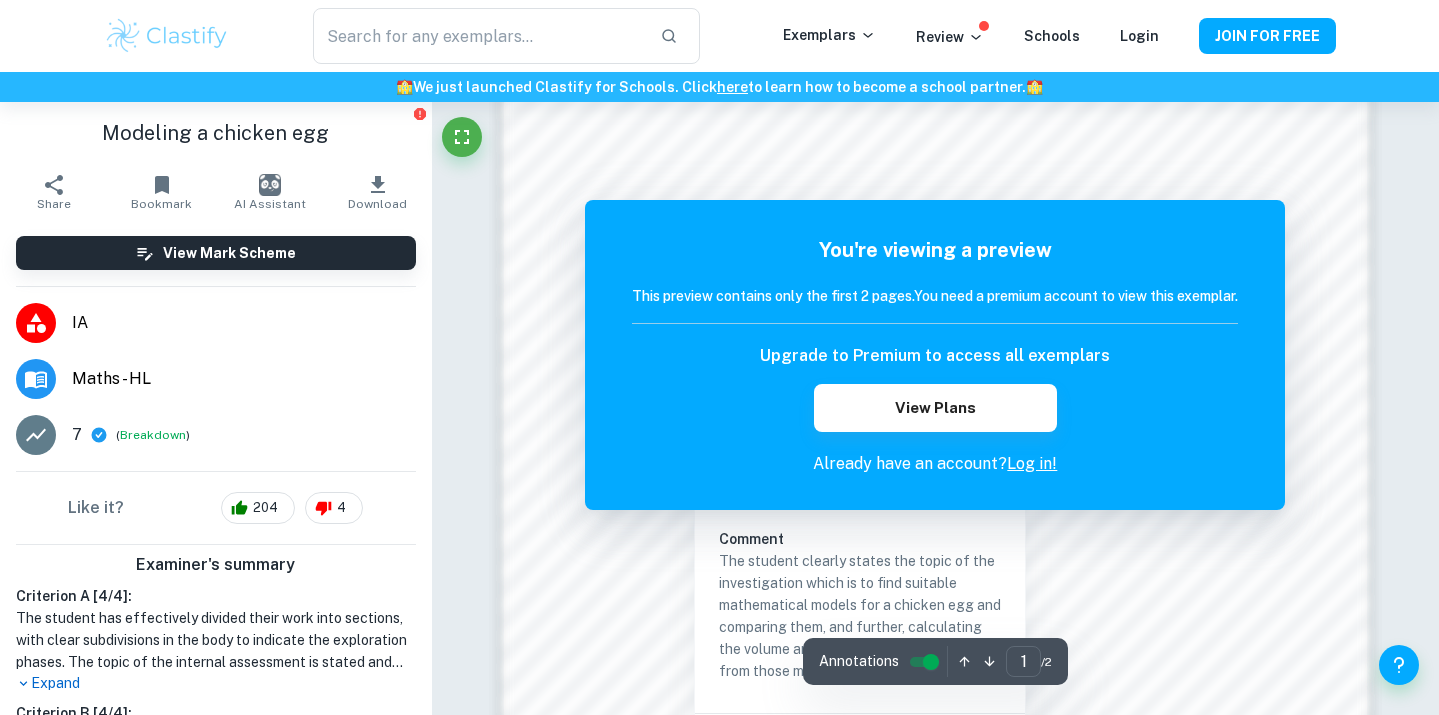 scroll, scrollTop: 1024, scrollLeft: 0, axis: vertical 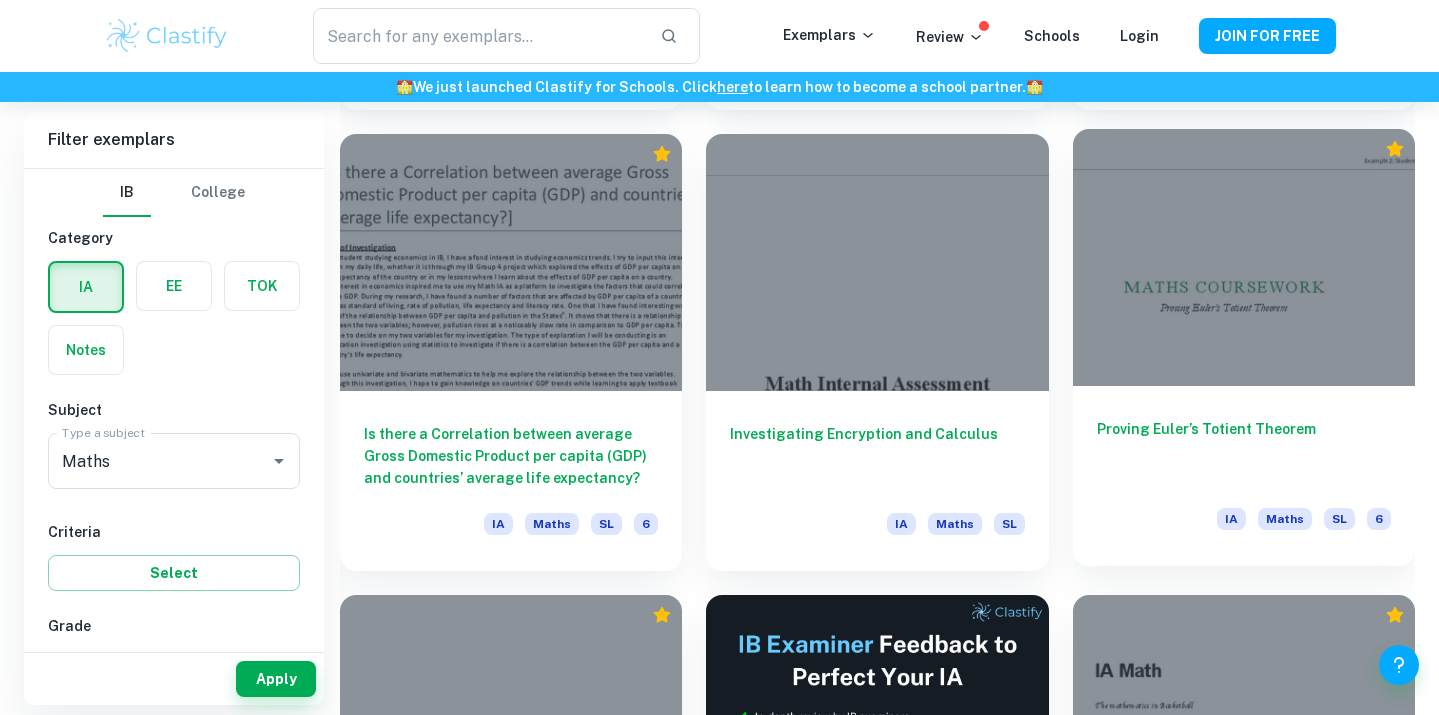 click at bounding box center (1244, 257) 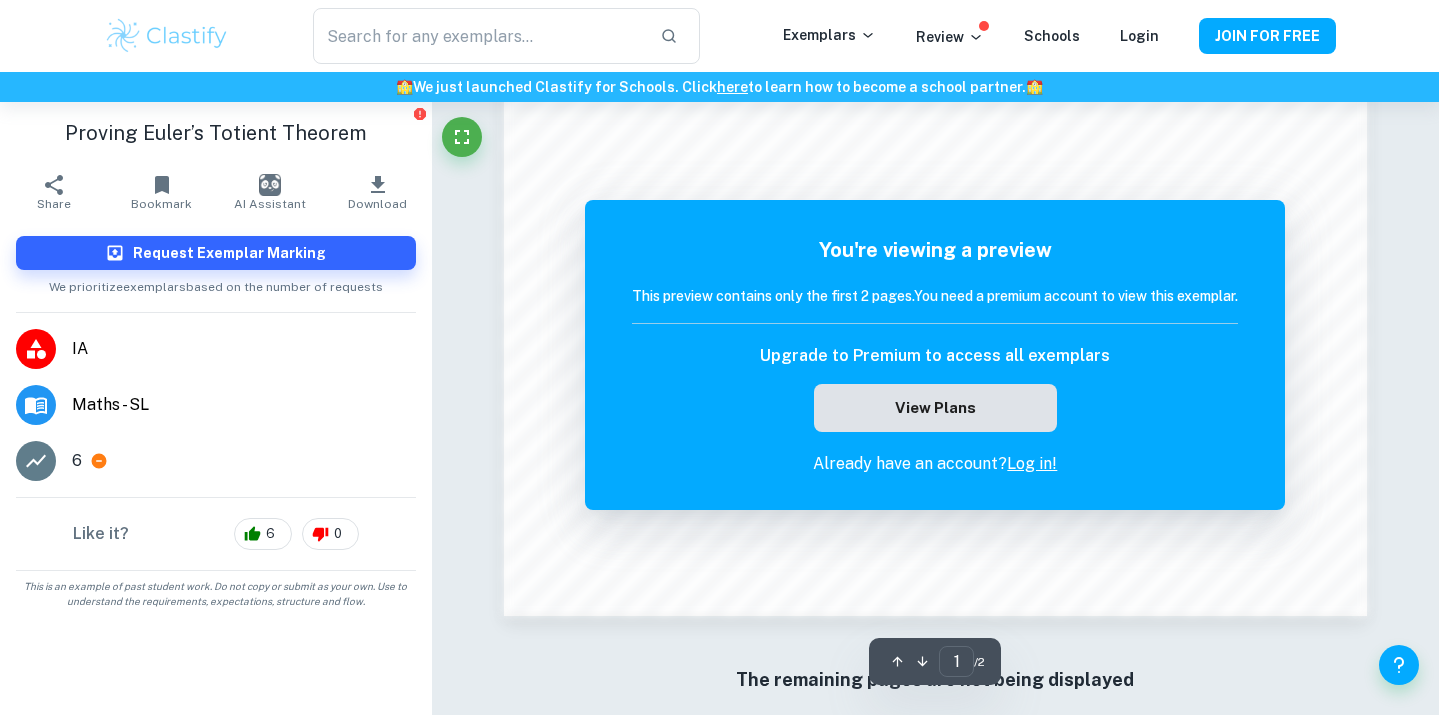 scroll, scrollTop: 1985, scrollLeft: 0, axis: vertical 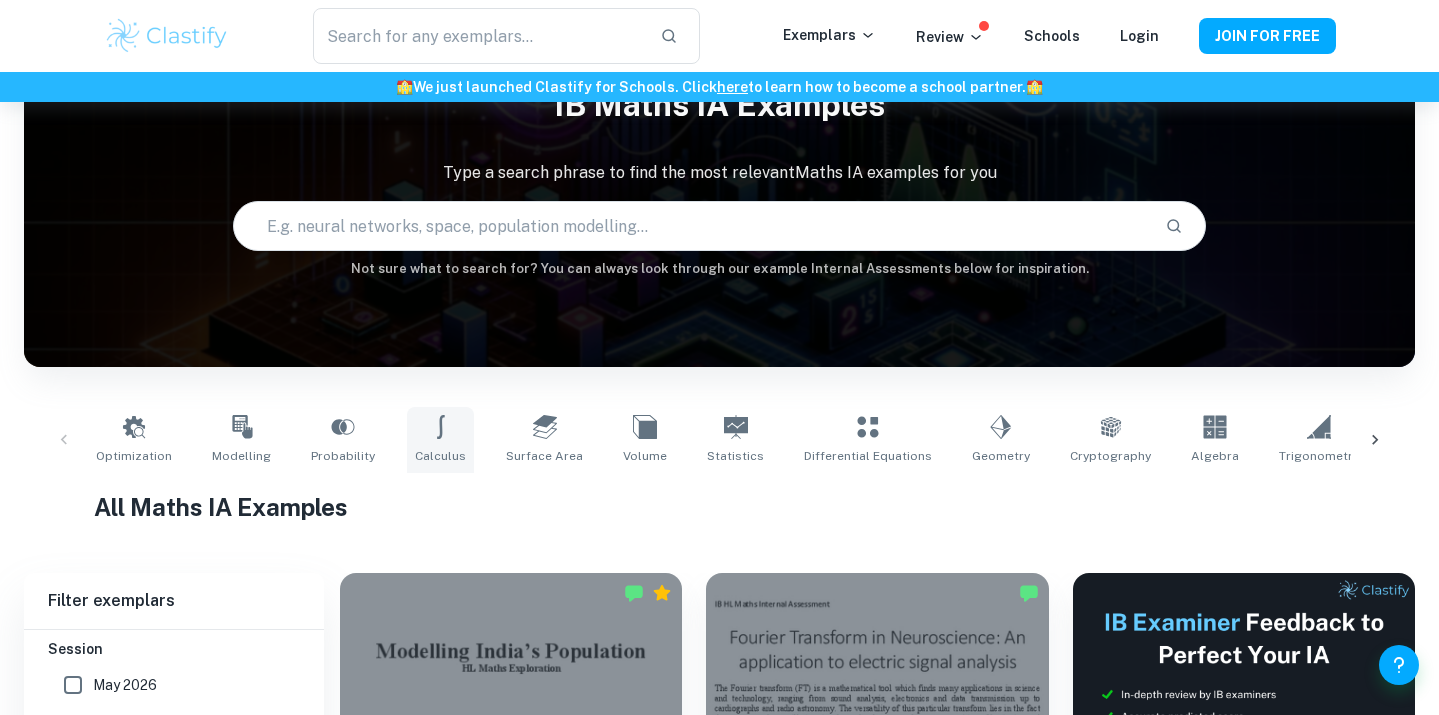 click on "Calculus" at bounding box center (440, 440) 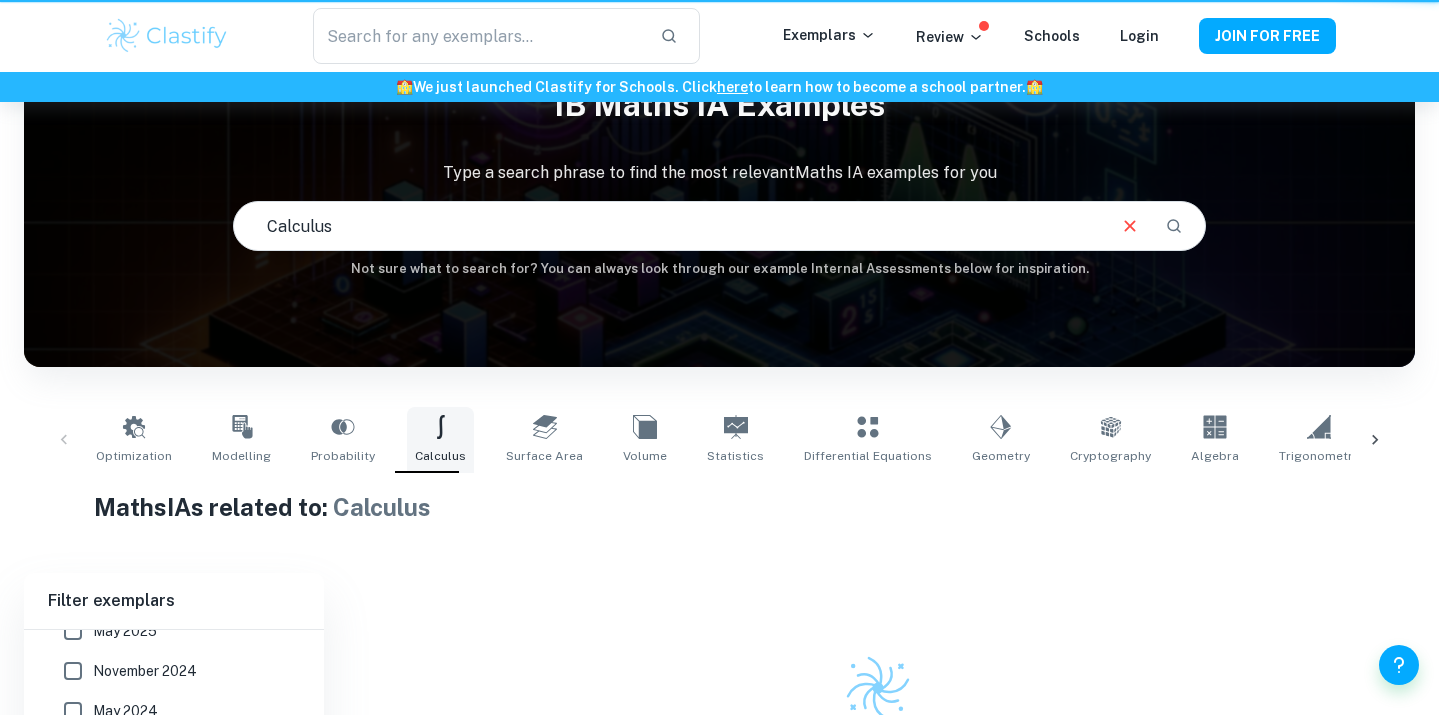 type on "Calculus" 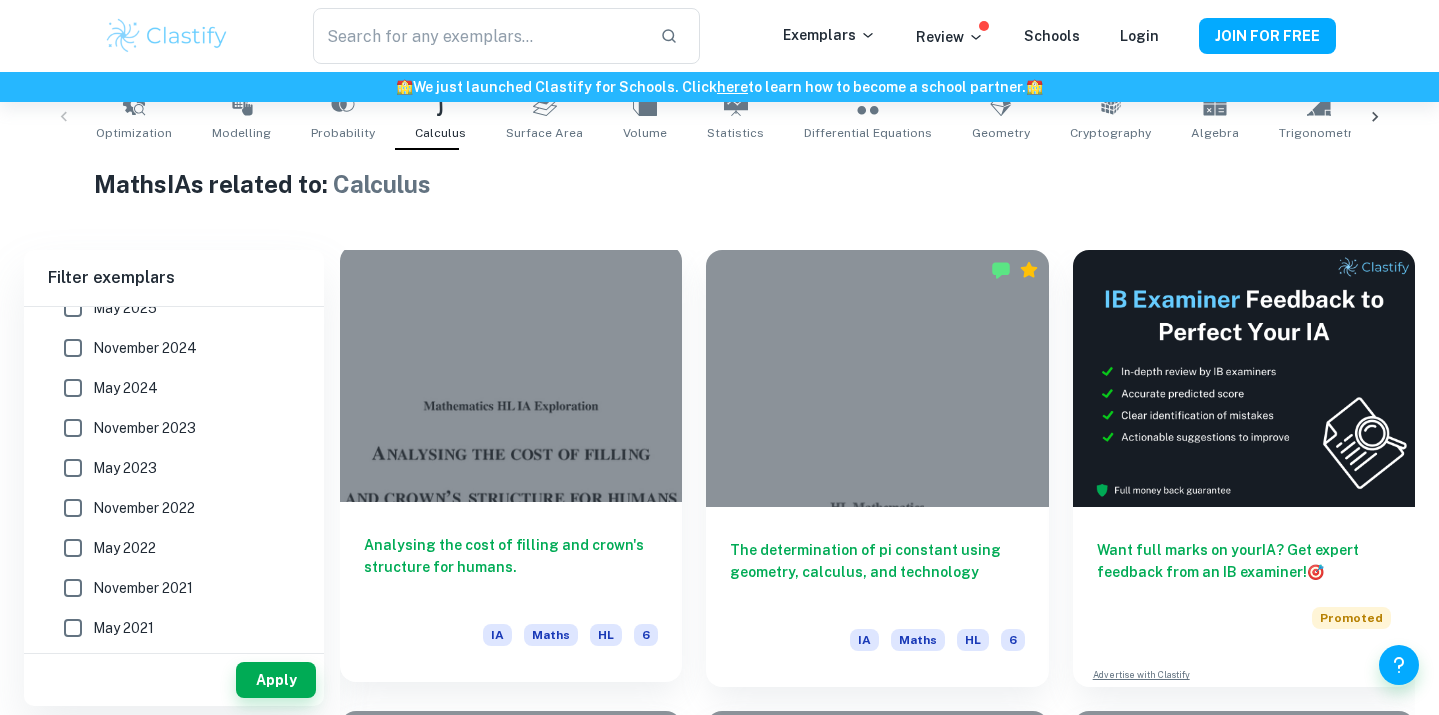 scroll, scrollTop: 644, scrollLeft: 0, axis: vertical 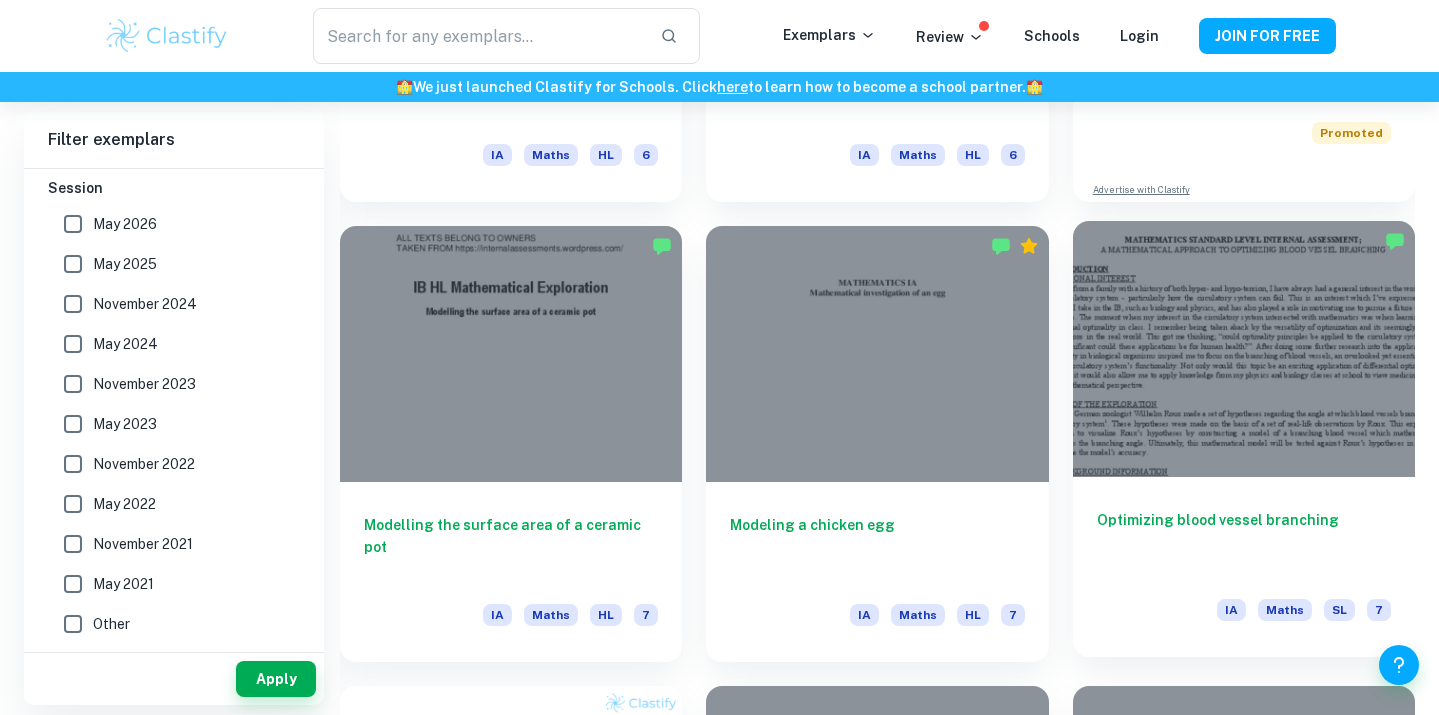 click at bounding box center (1244, 349) 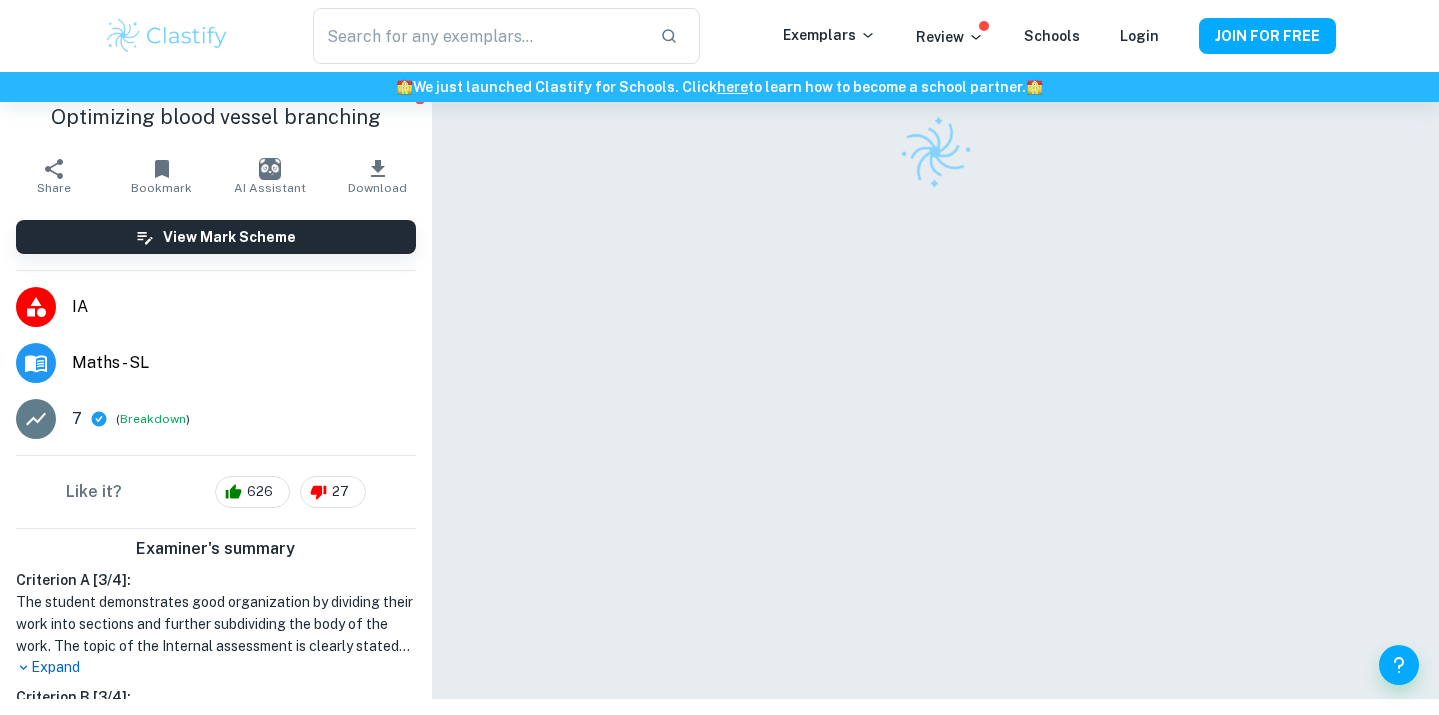 scroll, scrollTop: 102, scrollLeft: 0, axis: vertical 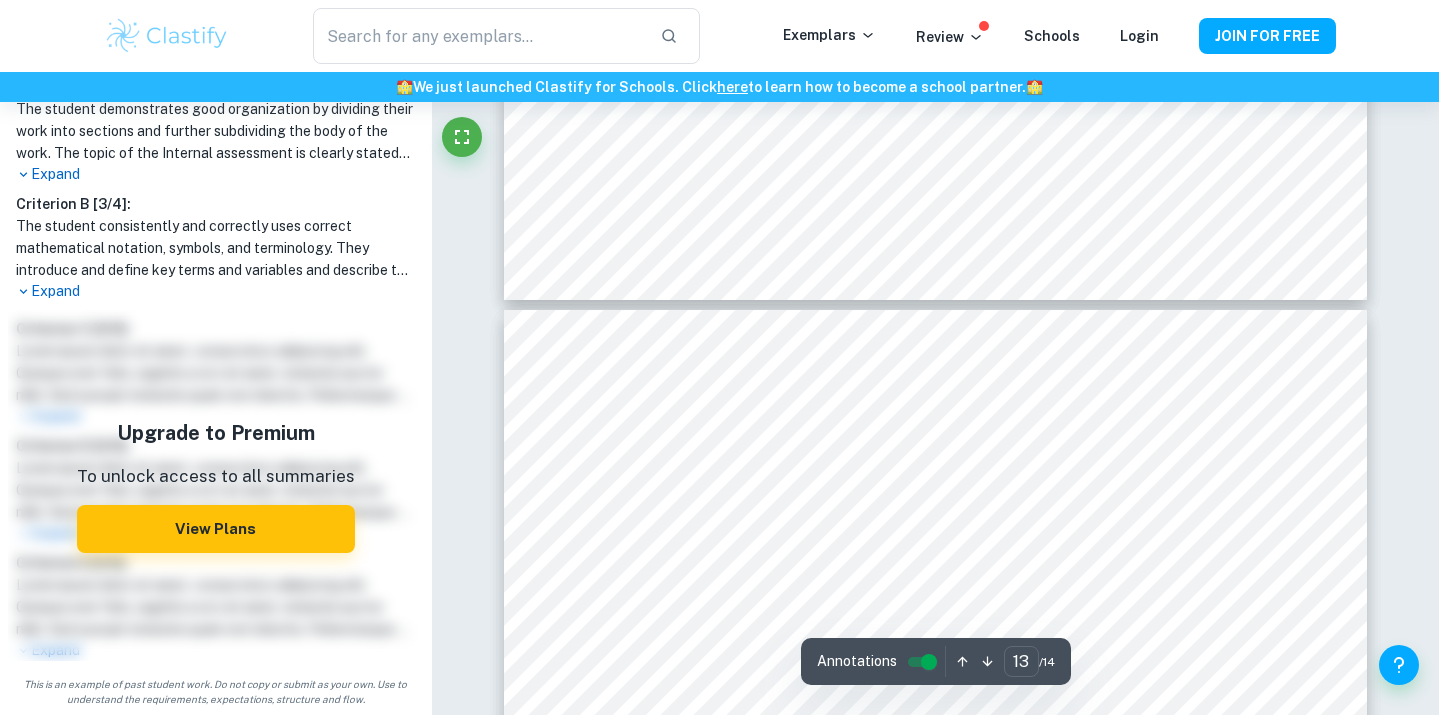 type on "14" 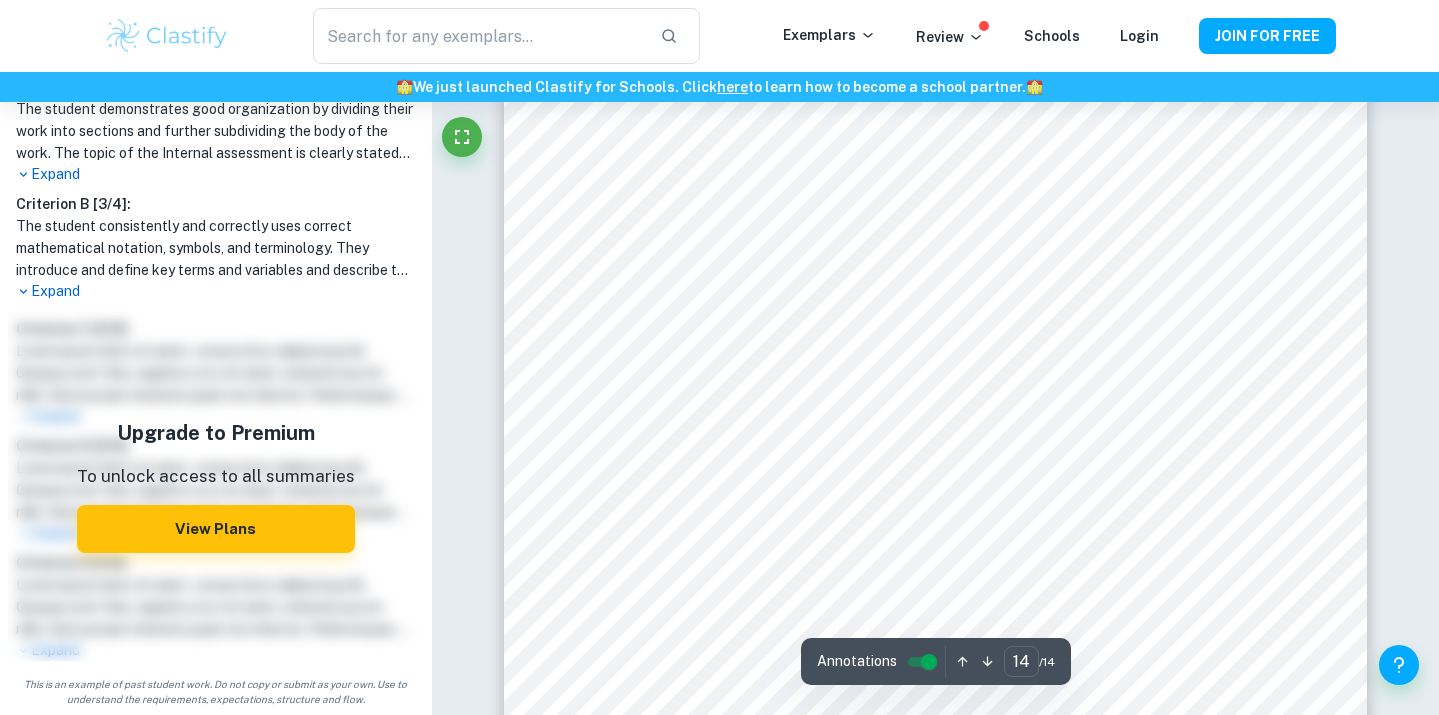 scroll, scrollTop: 16541, scrollLeft: 0, axis: vertical 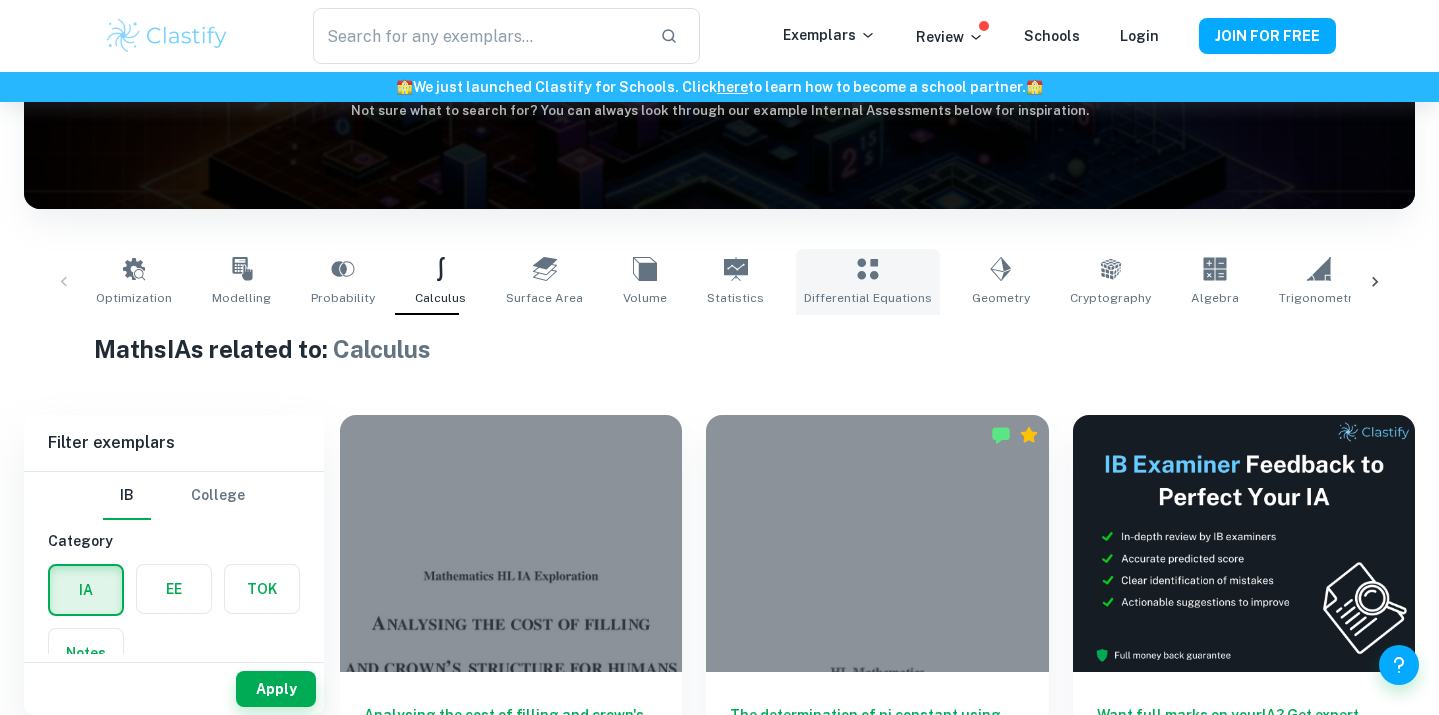 click on "Differential Equations" at bounding box center (868, 282) 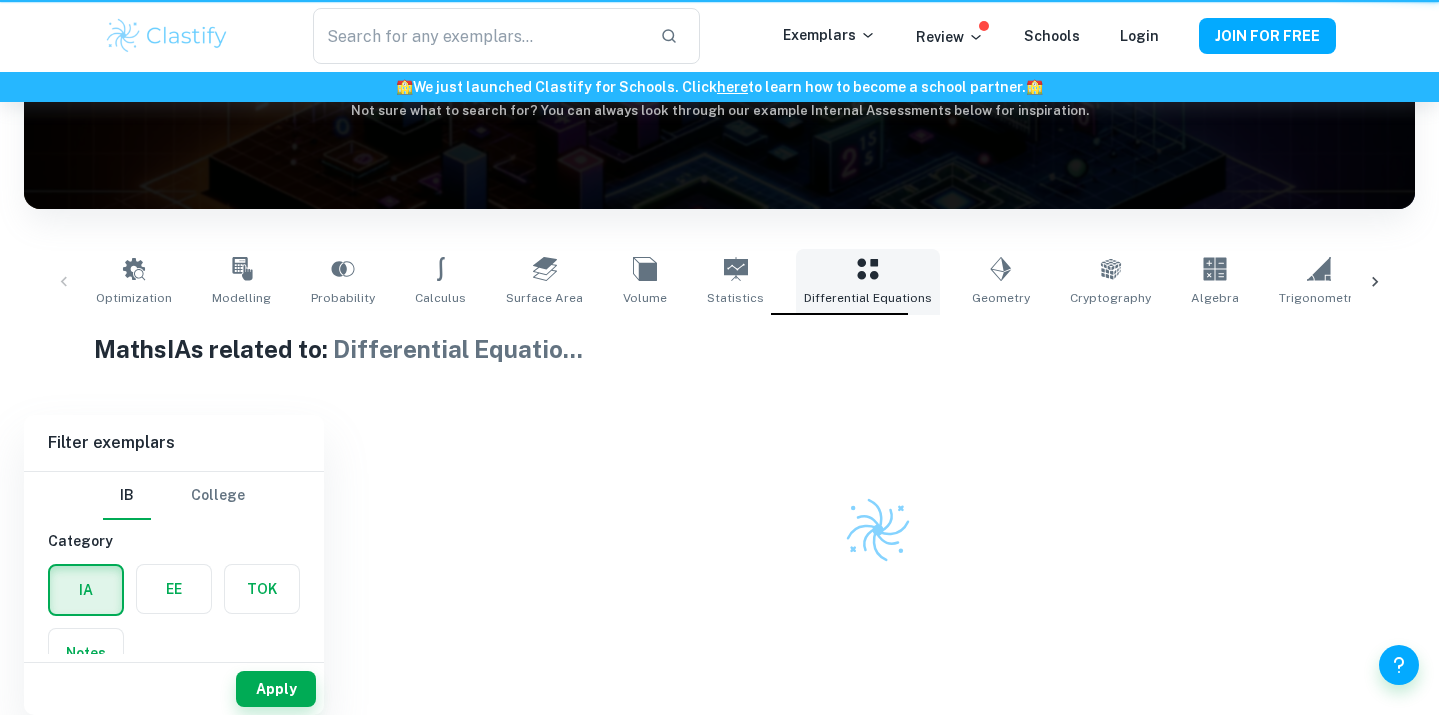 type on "Differential Equations" 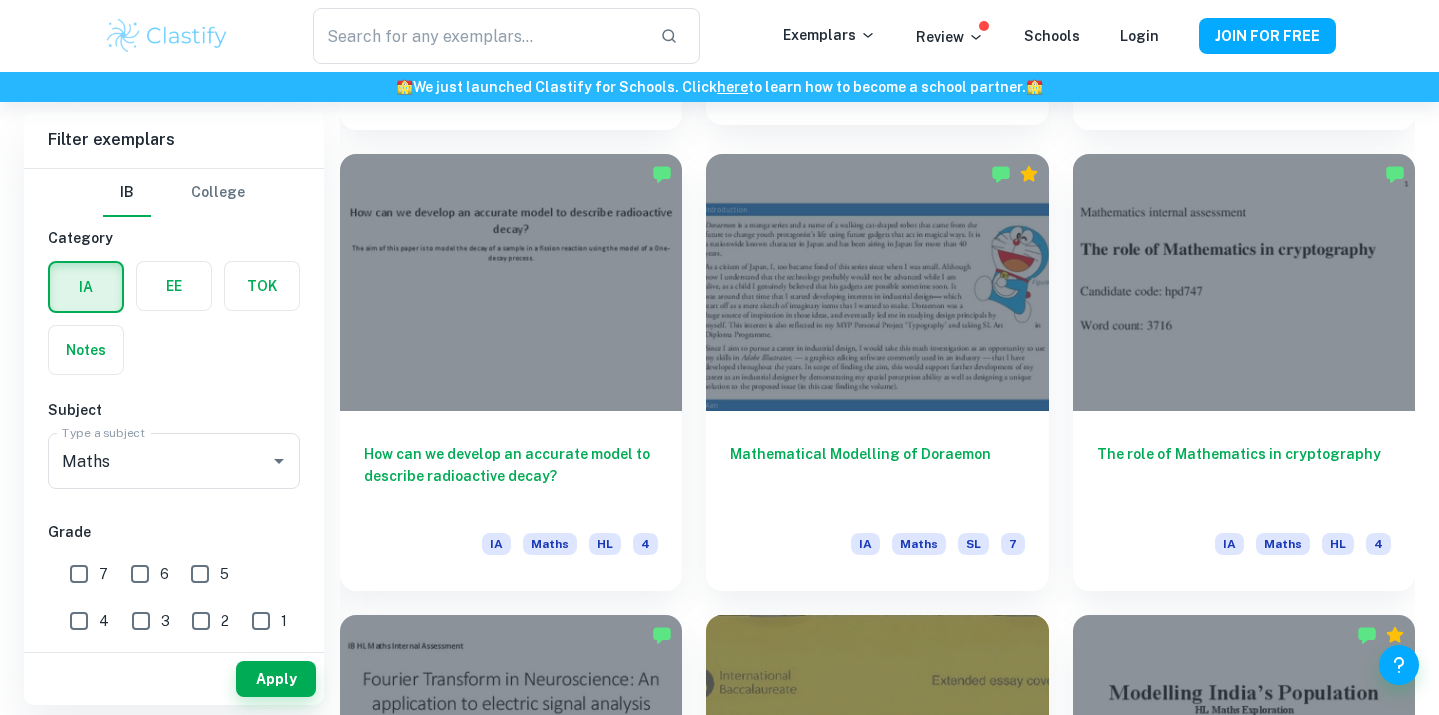 scroll, scrollTop: 2364, scrollLeft: 0, axis: vertical 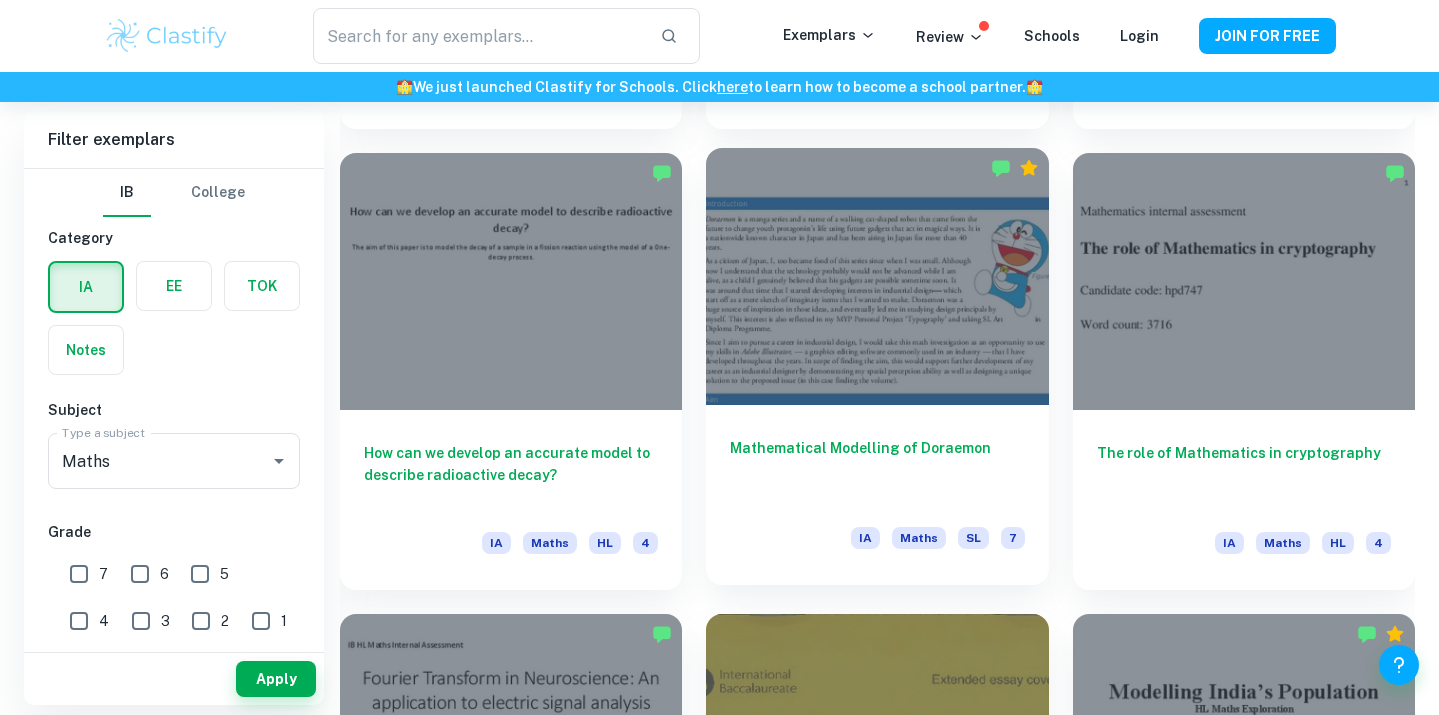 click at bounding box center (877, 276) 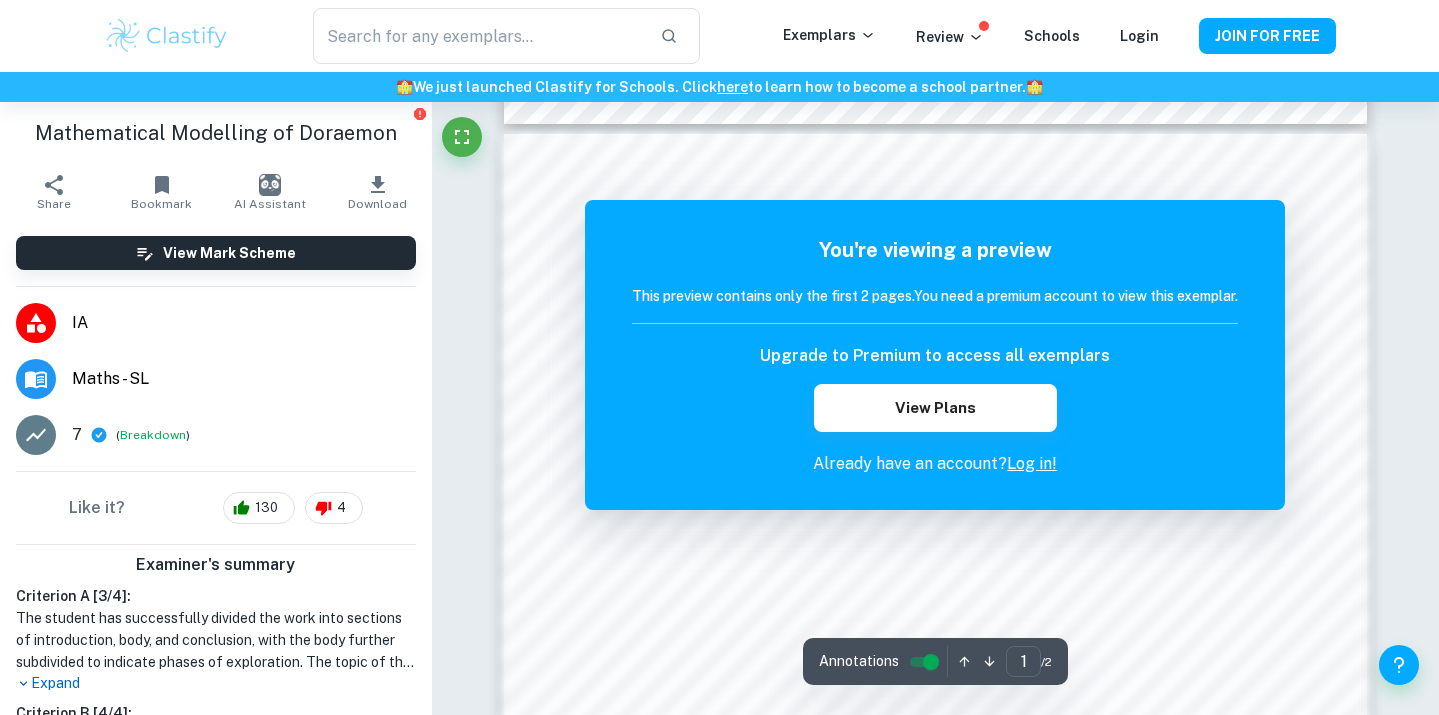 scroll, scrollTop: 1191, scrollLeft: 0, axis: vertical 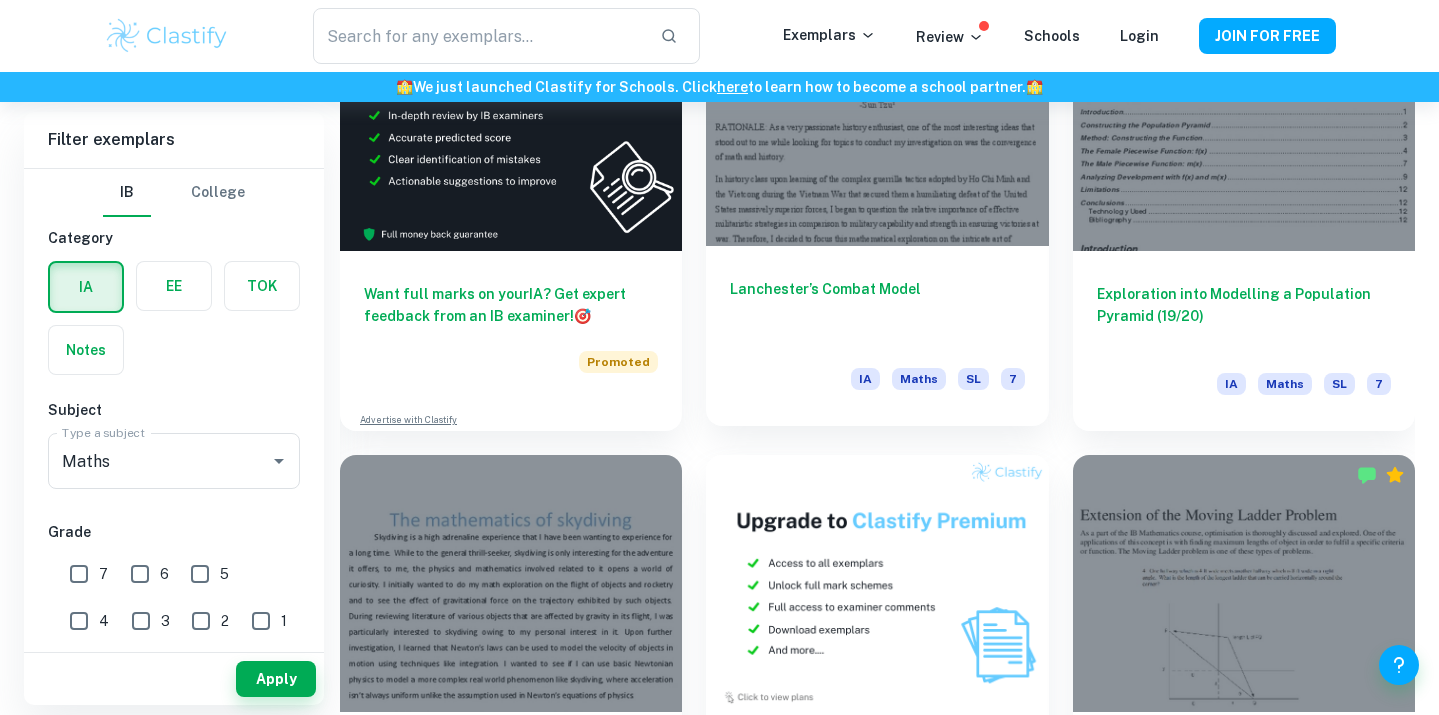 click at bounding box center (877, 117) 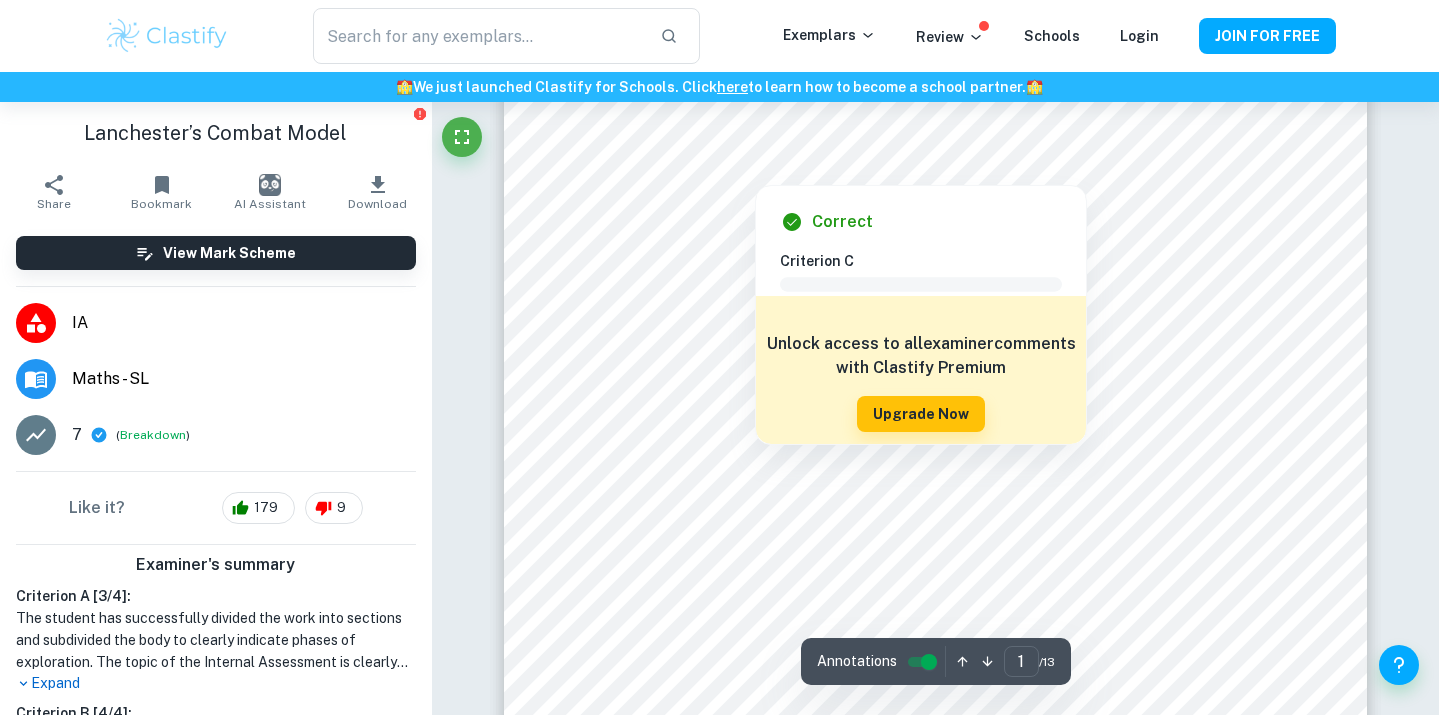scroll, scrollTop: 494, scrollLeft: 0, axis: vertical 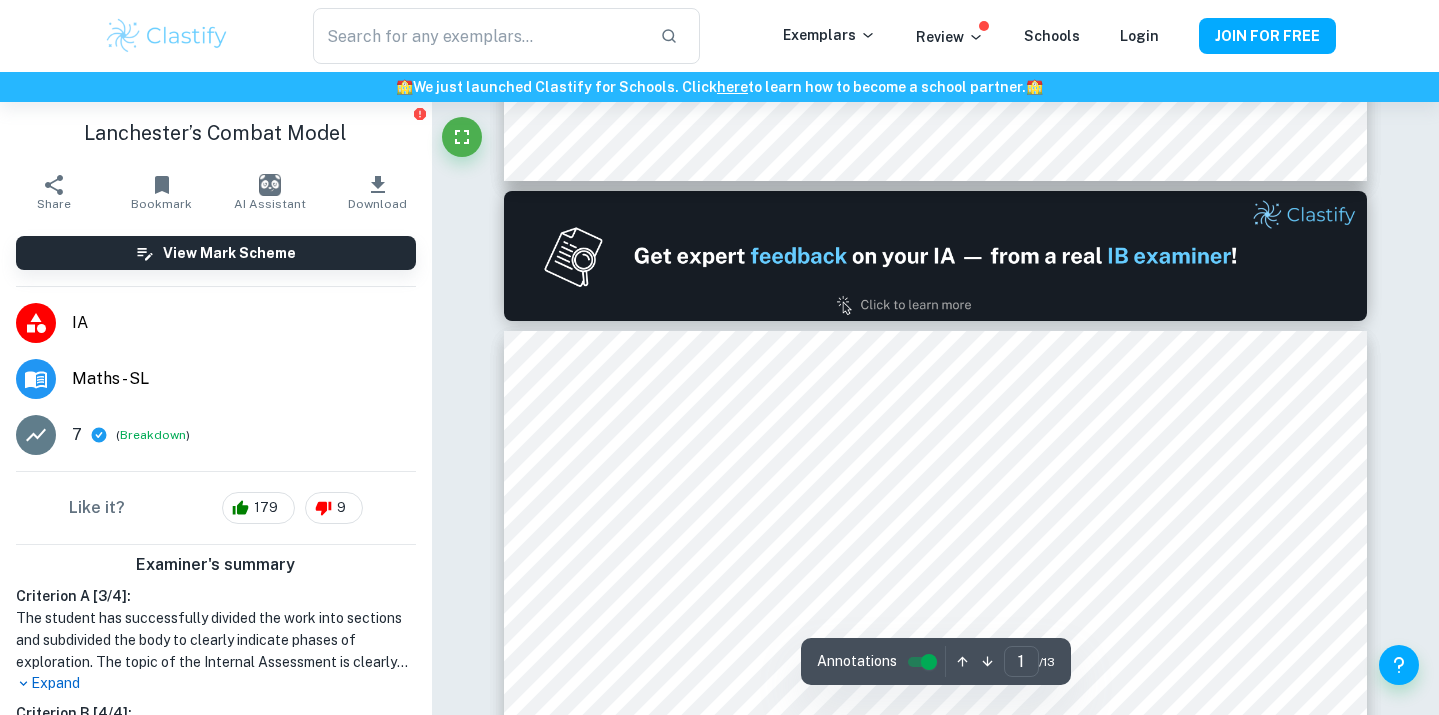 type on "2" 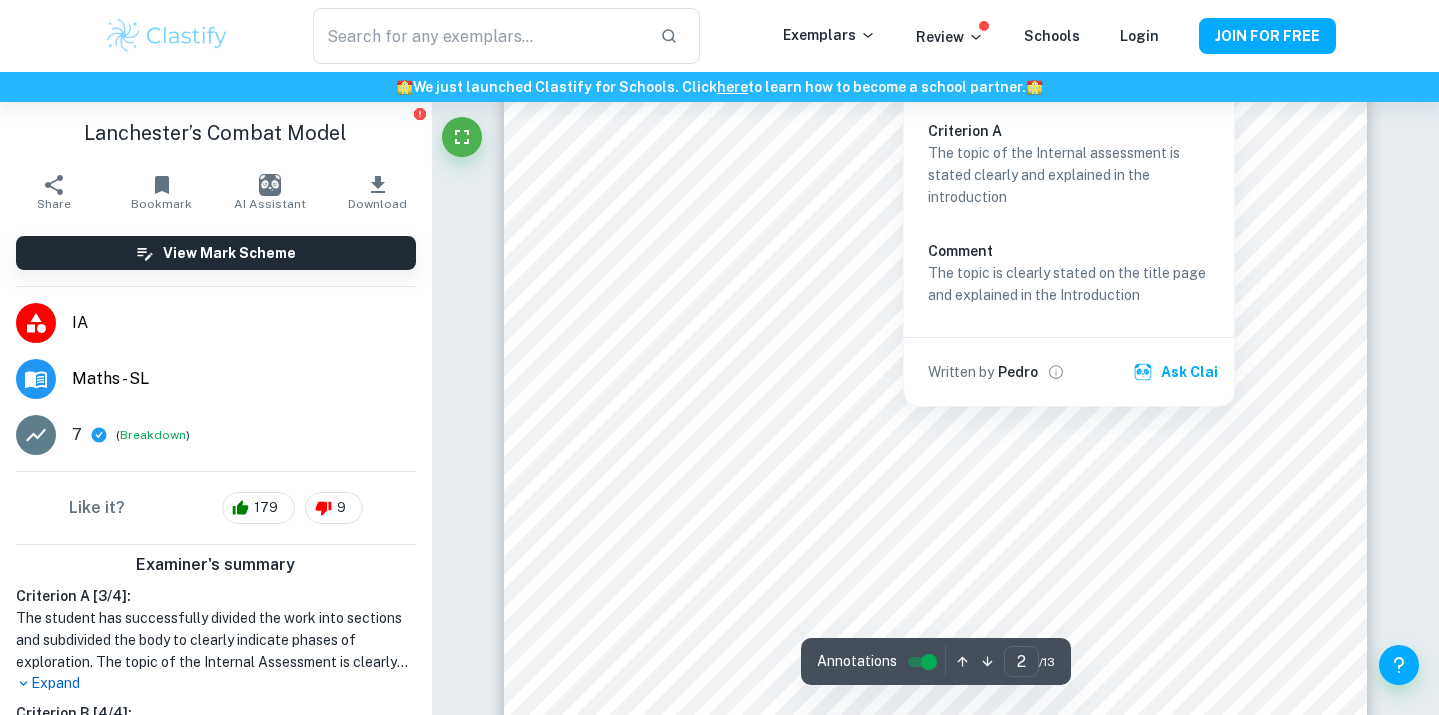 scroll, scrollTop: 1937, scrollLeft: 0, axis: vertical 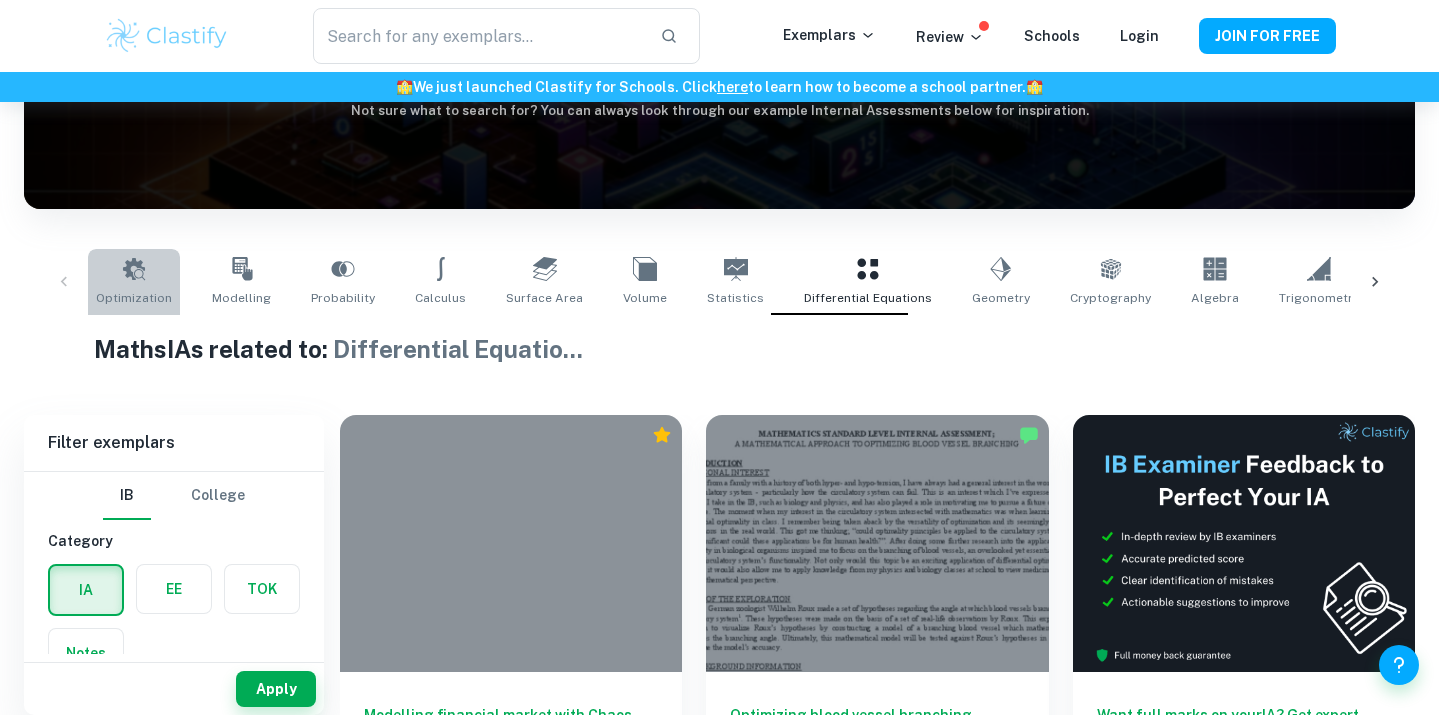 click on "Optimization" at bounding box center (134, 282) 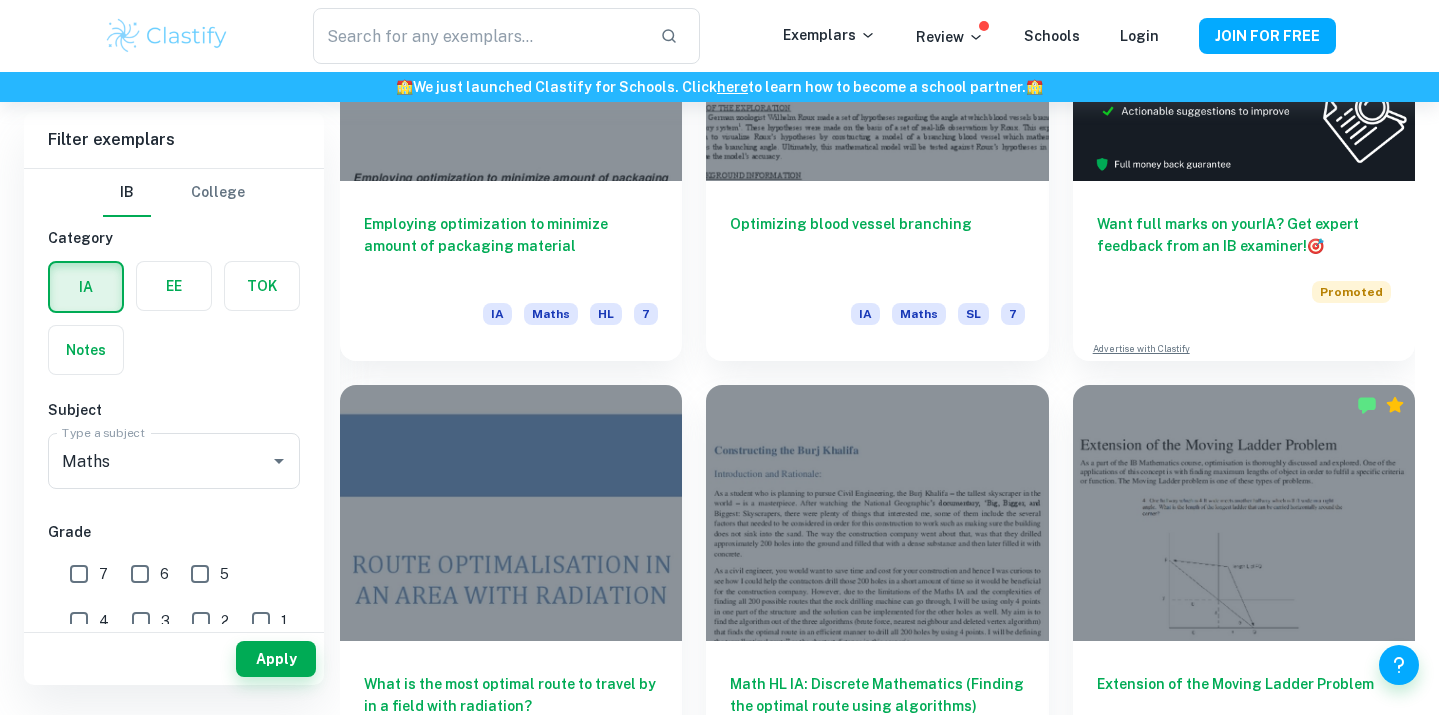scroll, scrollTop: 41, scrollLeft: 0, axis: vertical 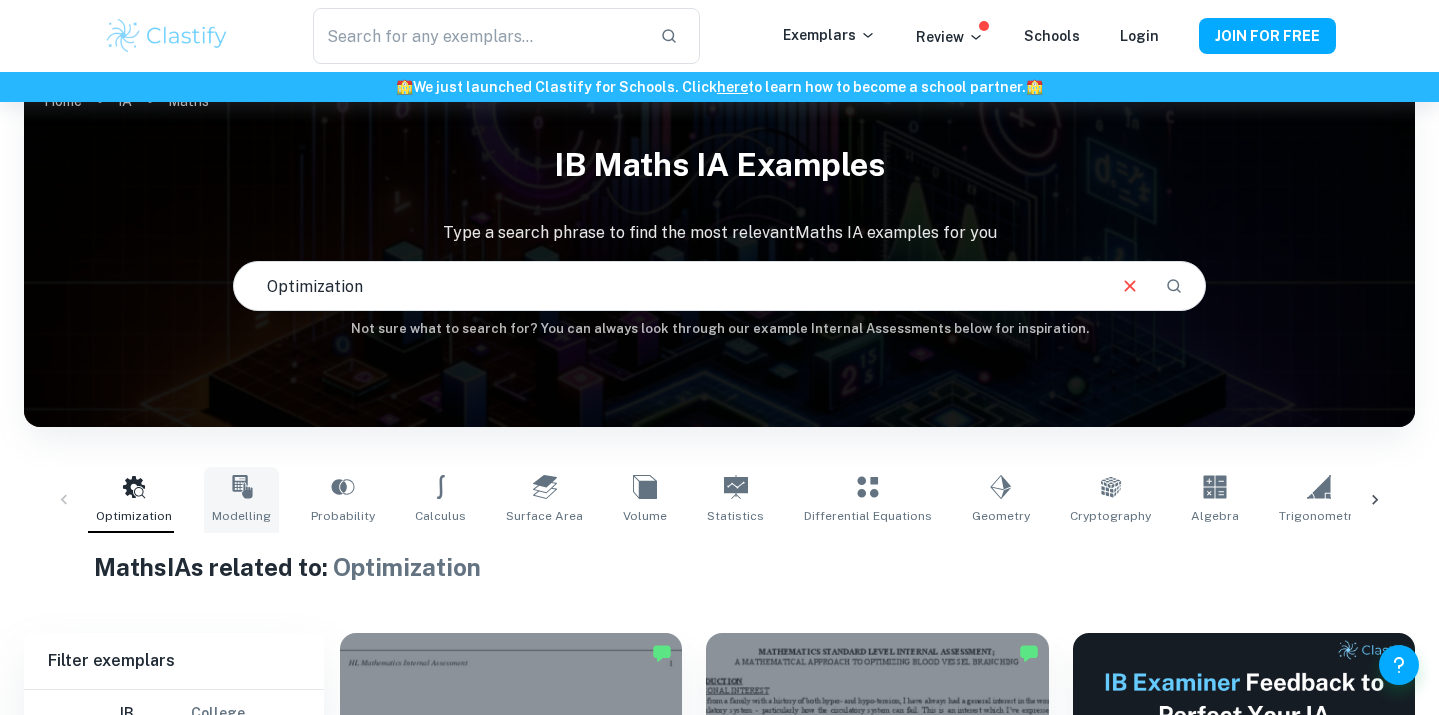 click on "Modelling" at bounding box center [241, 500] 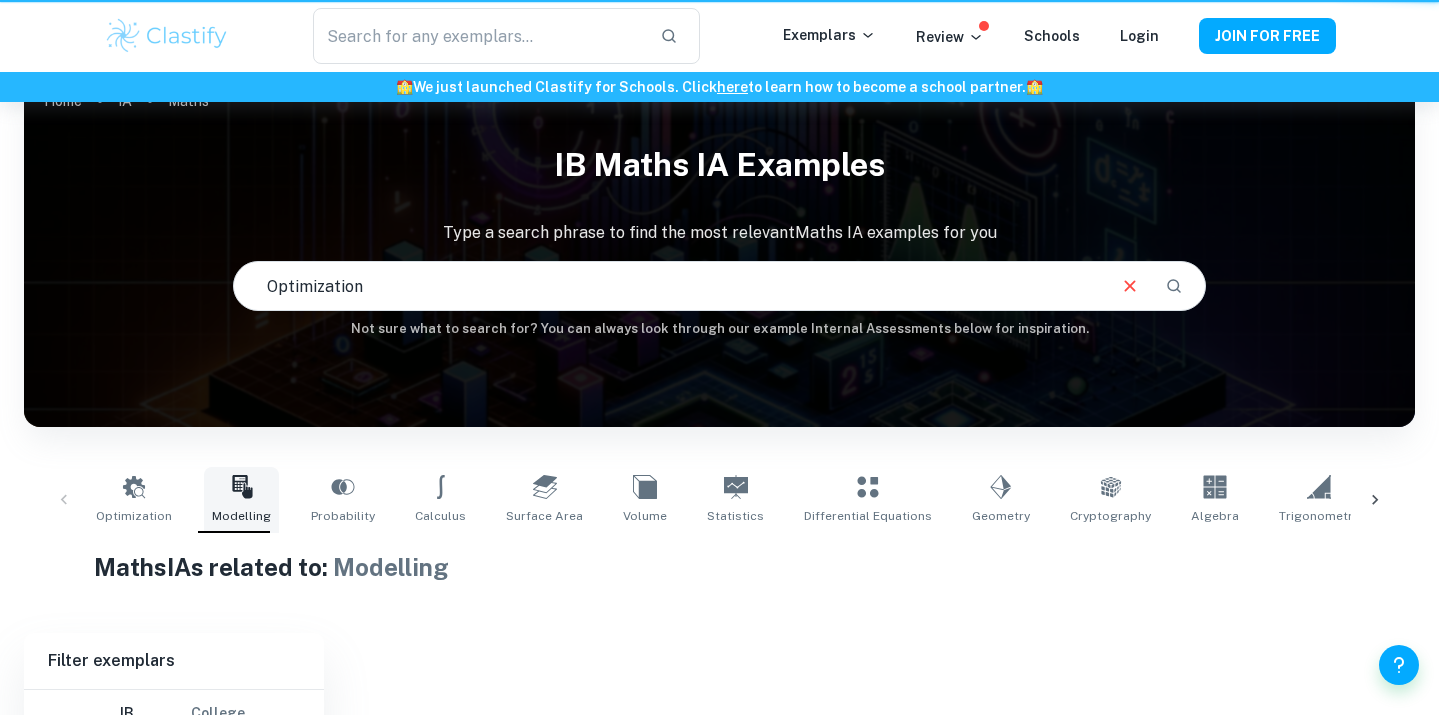 type on "Modelling" 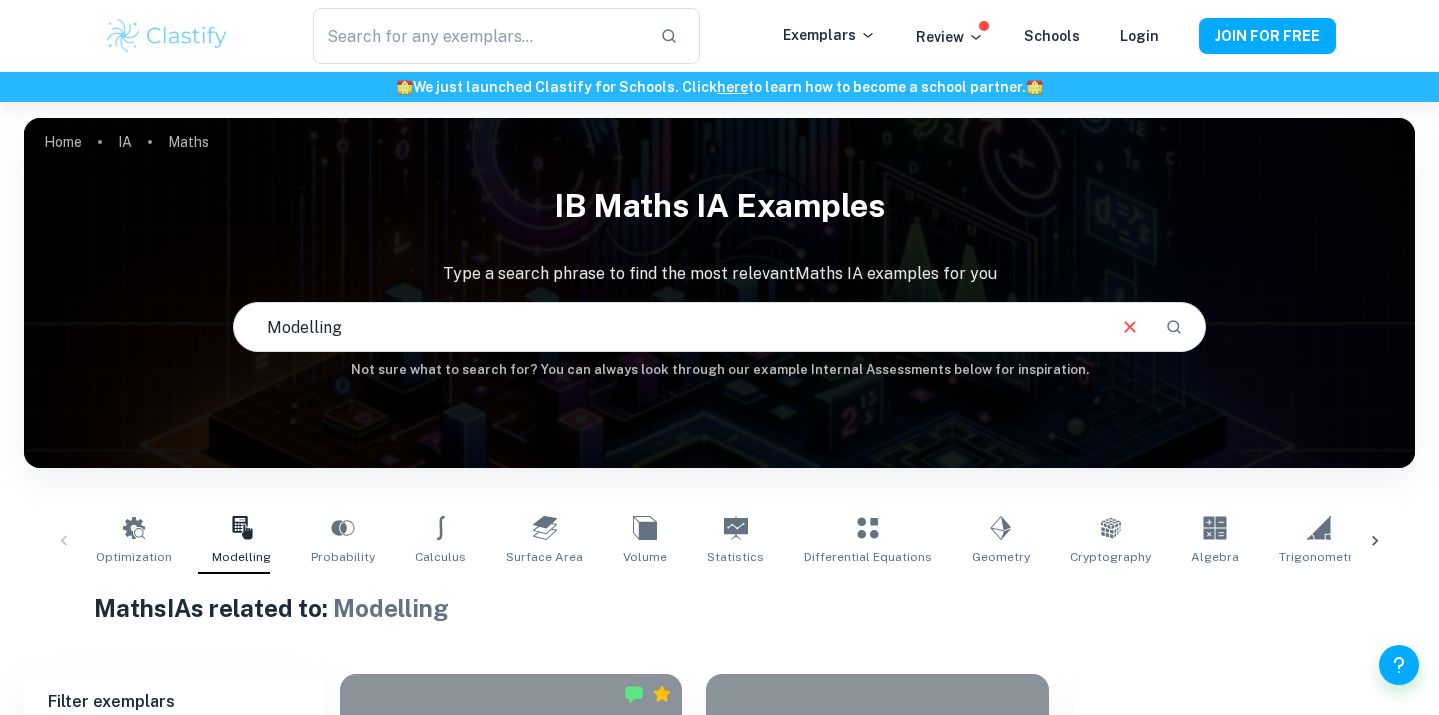 scroll, scrollTop: 259, scrollLeft: 0, axis: vertical 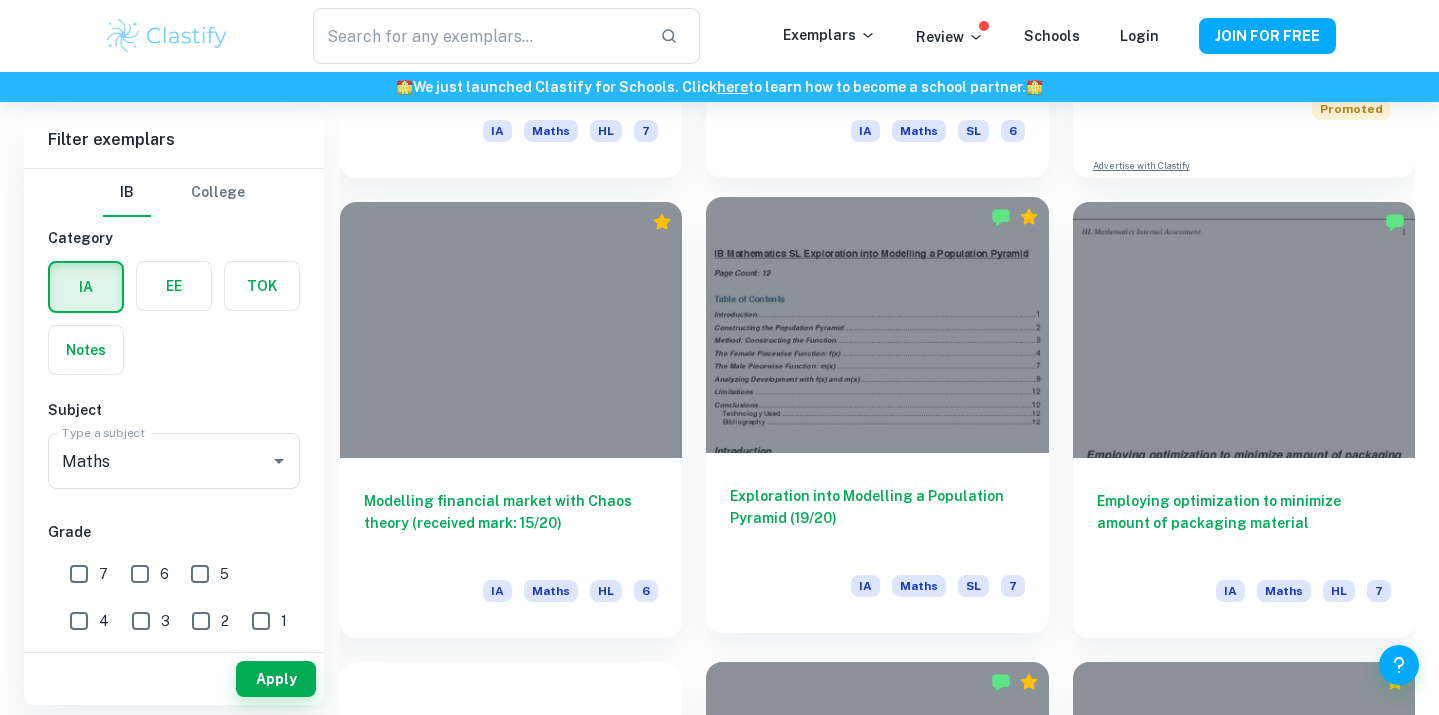 click at bounding box center [877, 325] 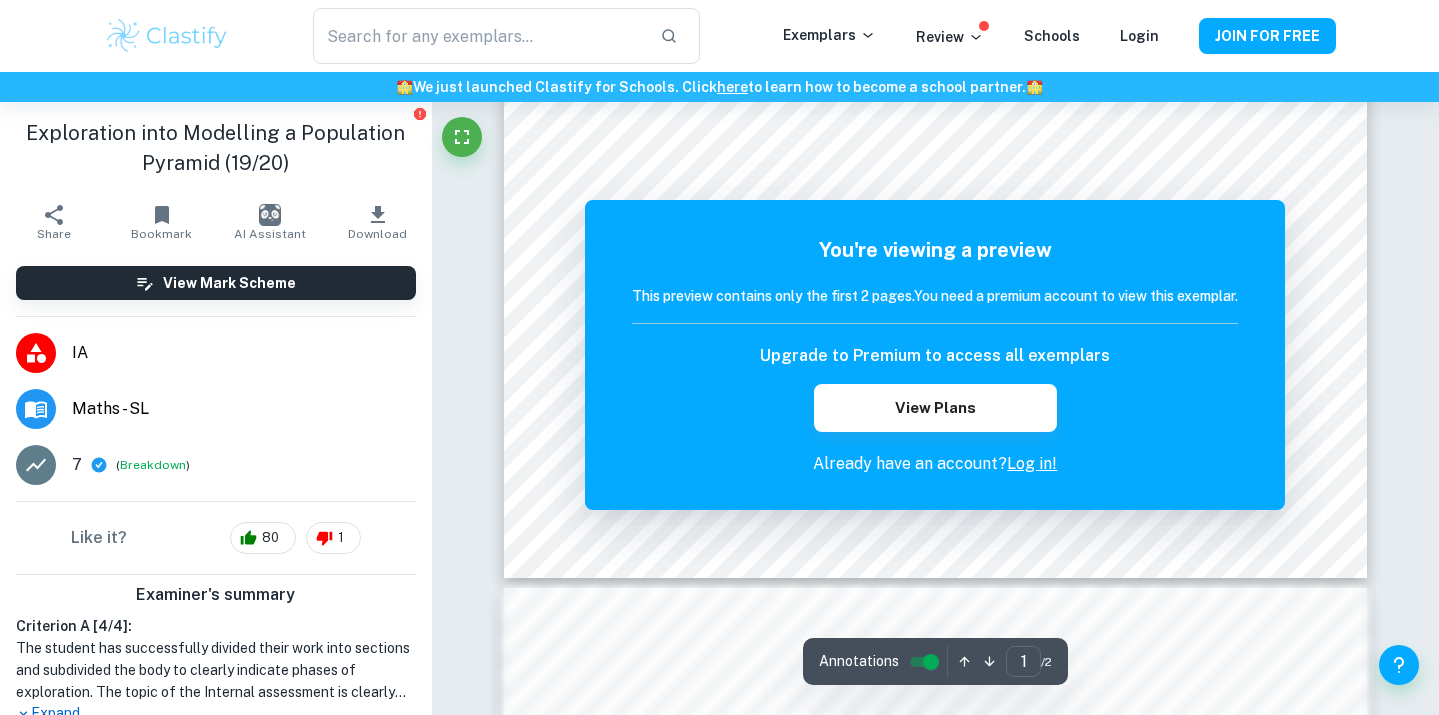 scroll, scrollTop: 489, scrollLeft: 0, axis: vertical 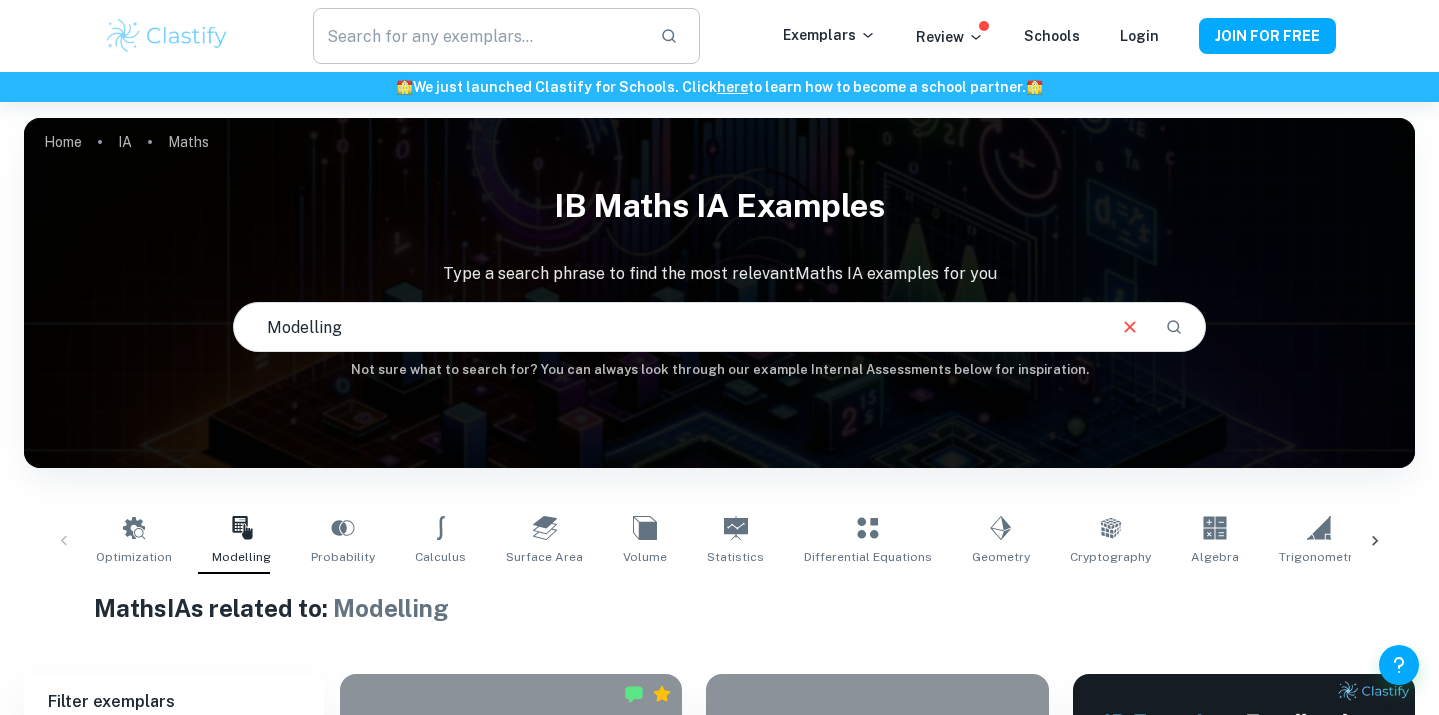 click at bounding box center [478, 36] 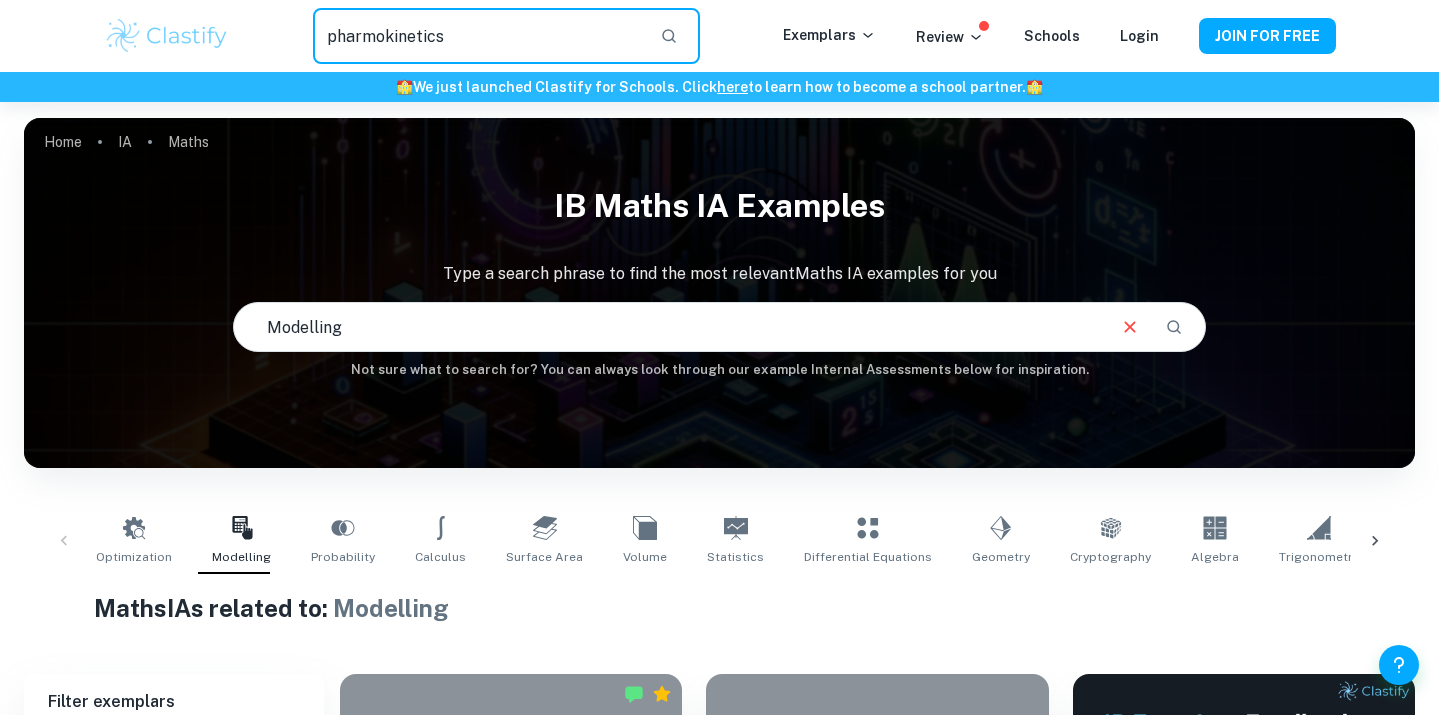 type on "pharmokinetics" 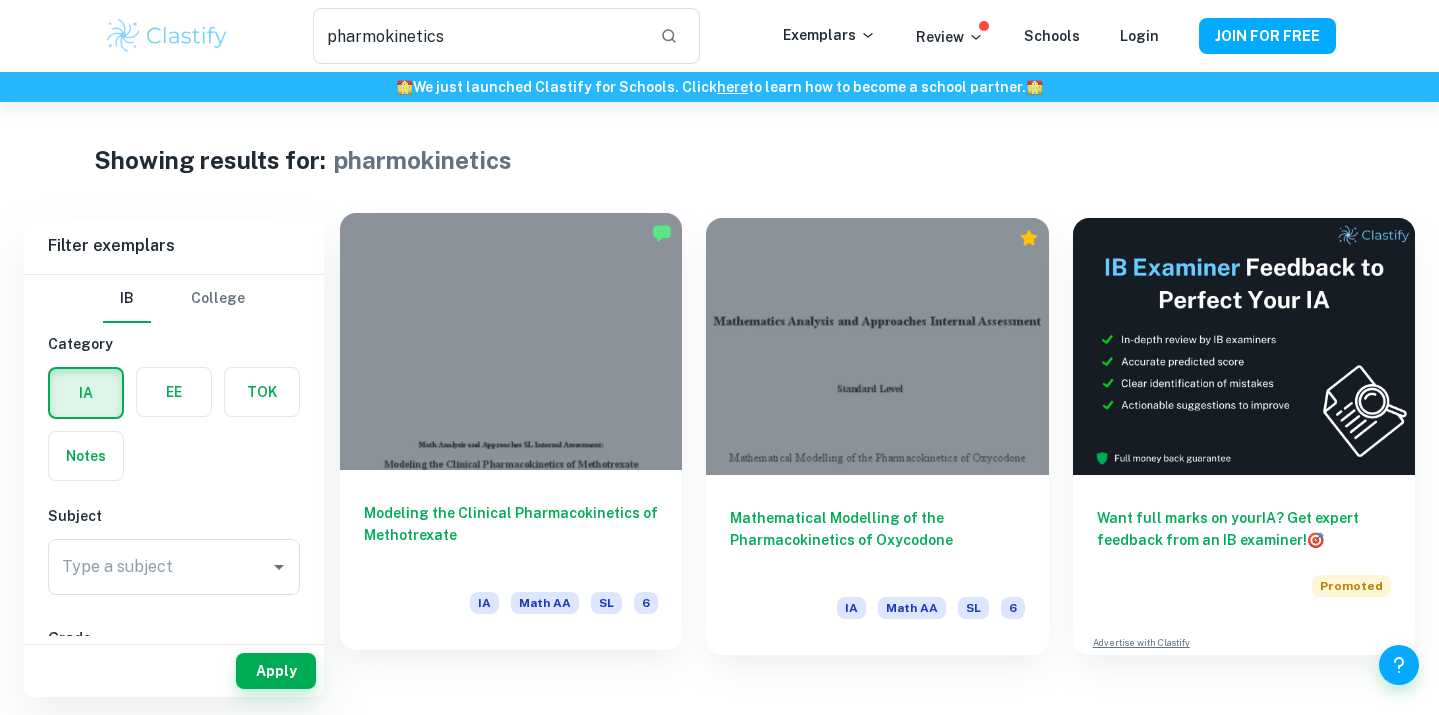 click at bounding box center [511, 341] 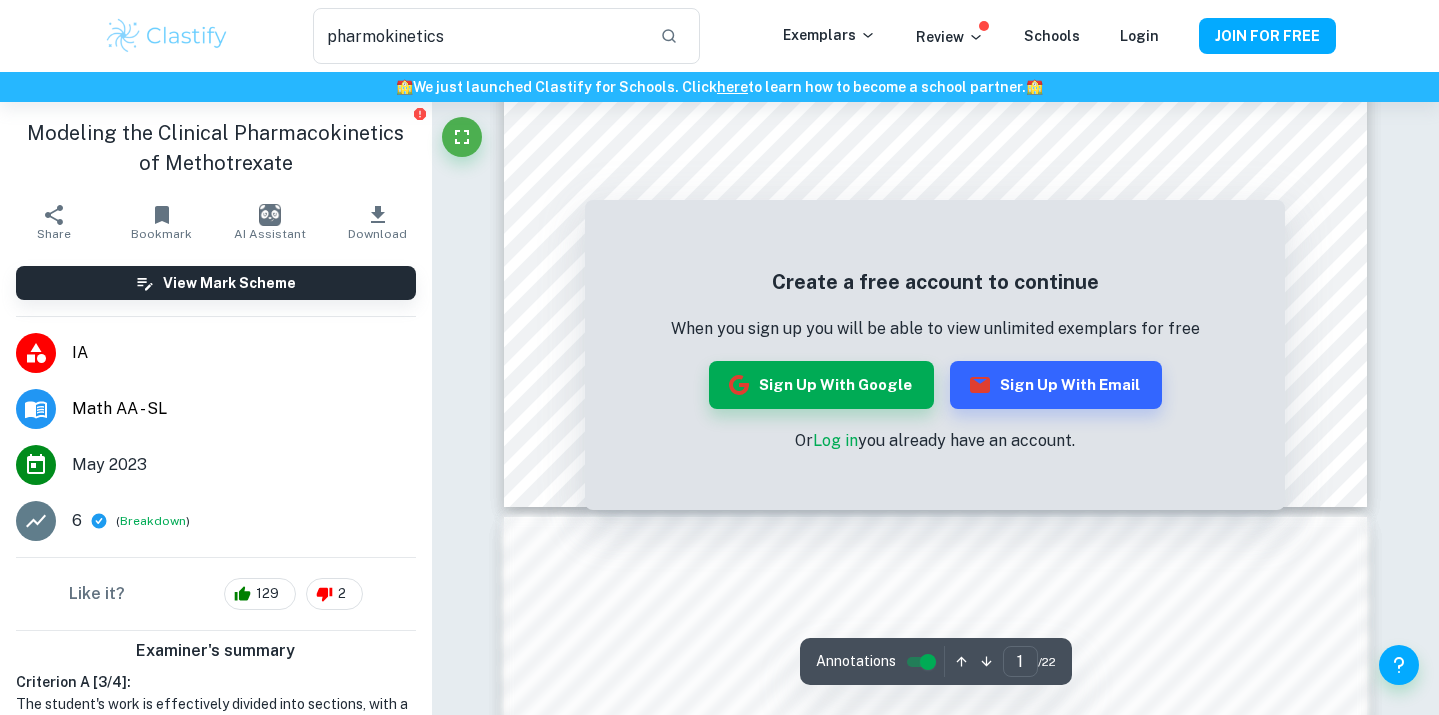 scroll, scrollTop: 700, scrollLeft: 0, axis: vertical 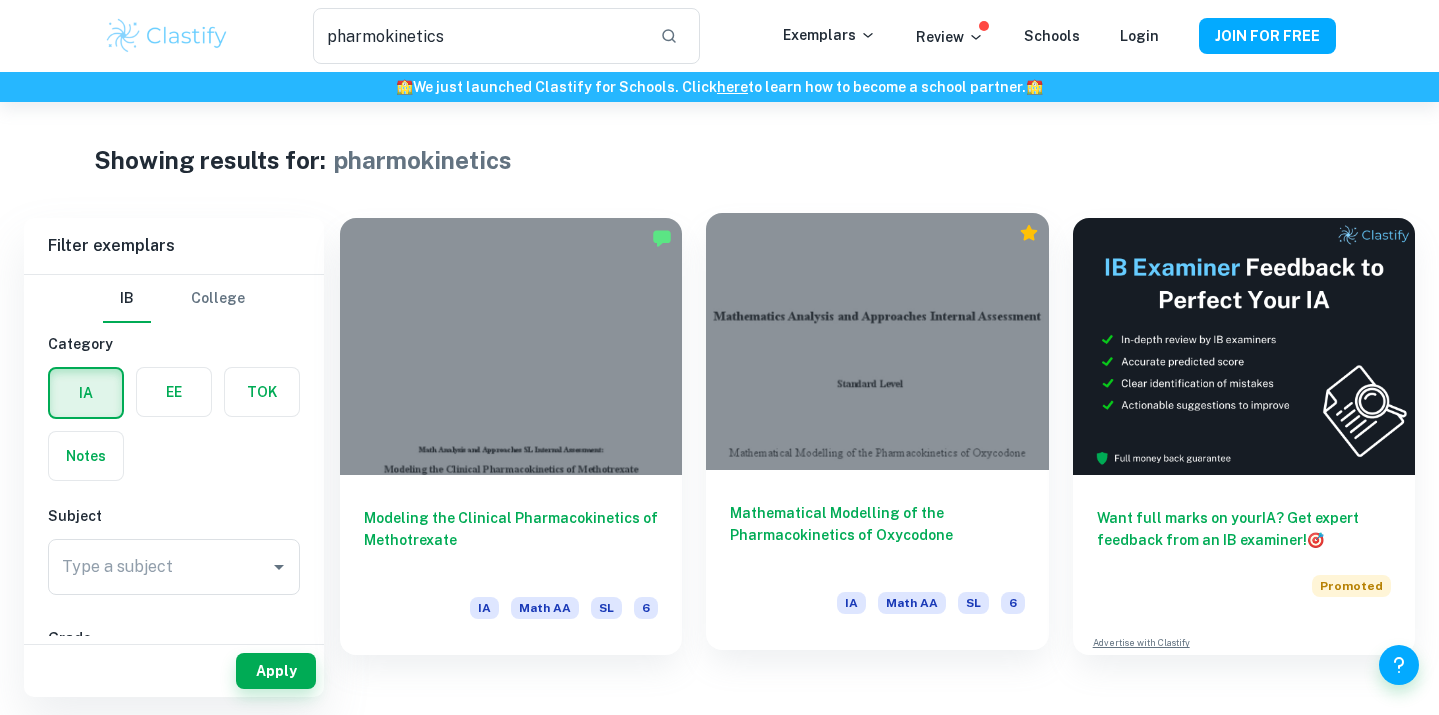 click at bounding box center [877, 341] 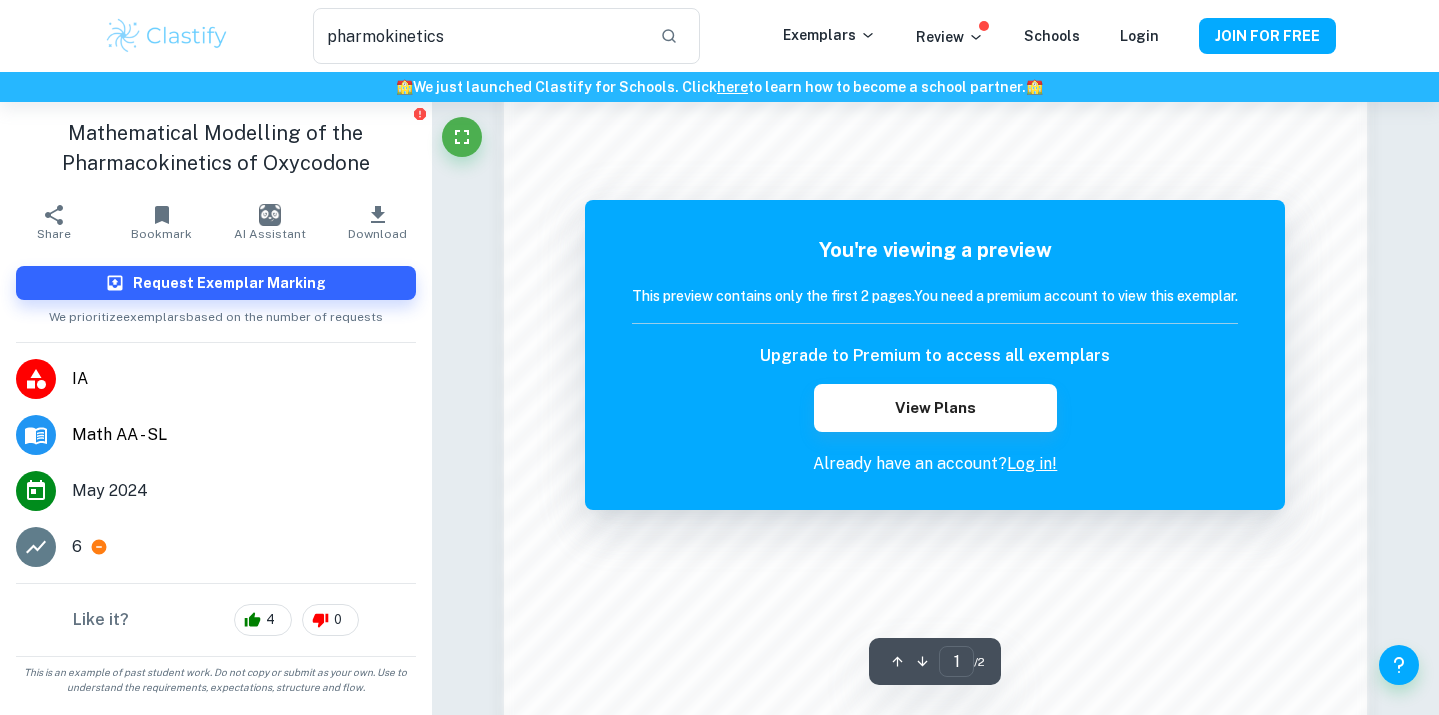 scroll, scrollTop: 372, scrollLeft: 0, axis: vertical 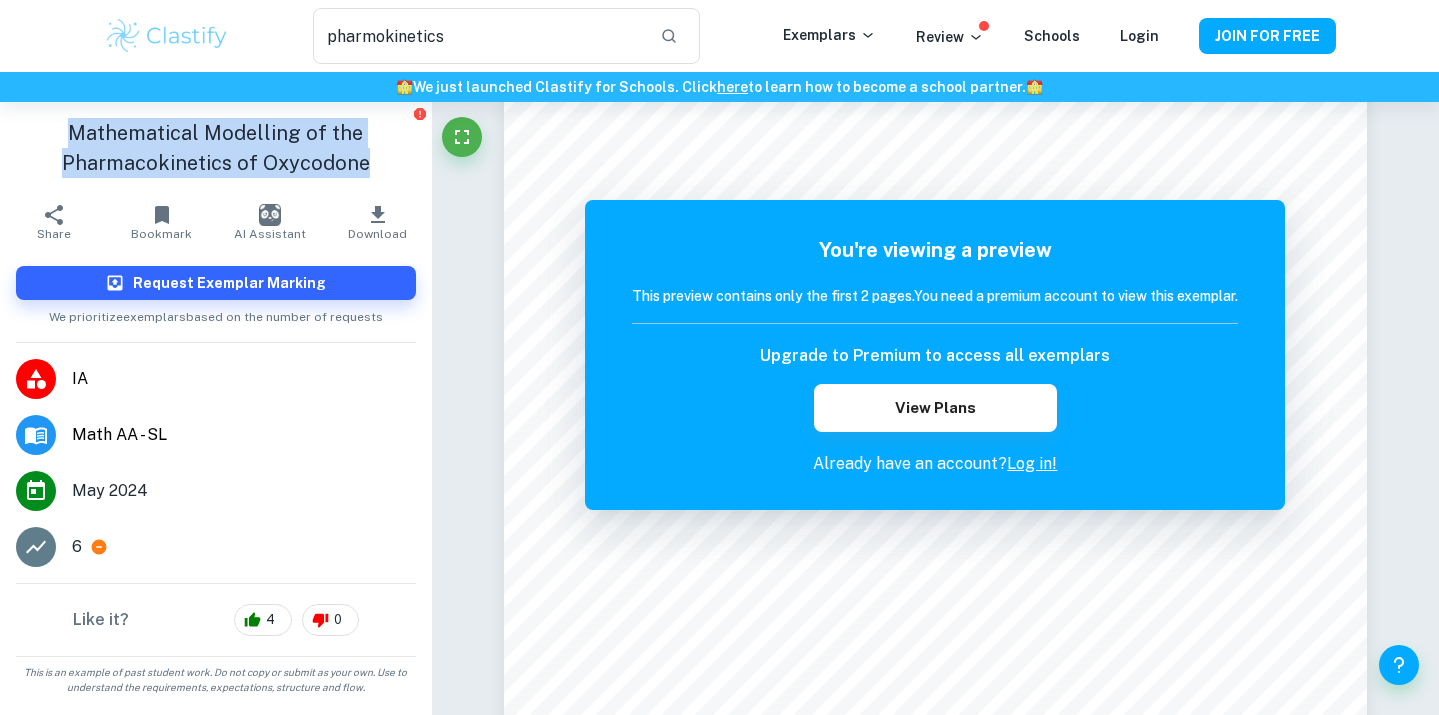 drag, startPoint x: 68, startPoint y: 127, endPoint x: 392, endPoint y: 156, distance: 325.29526 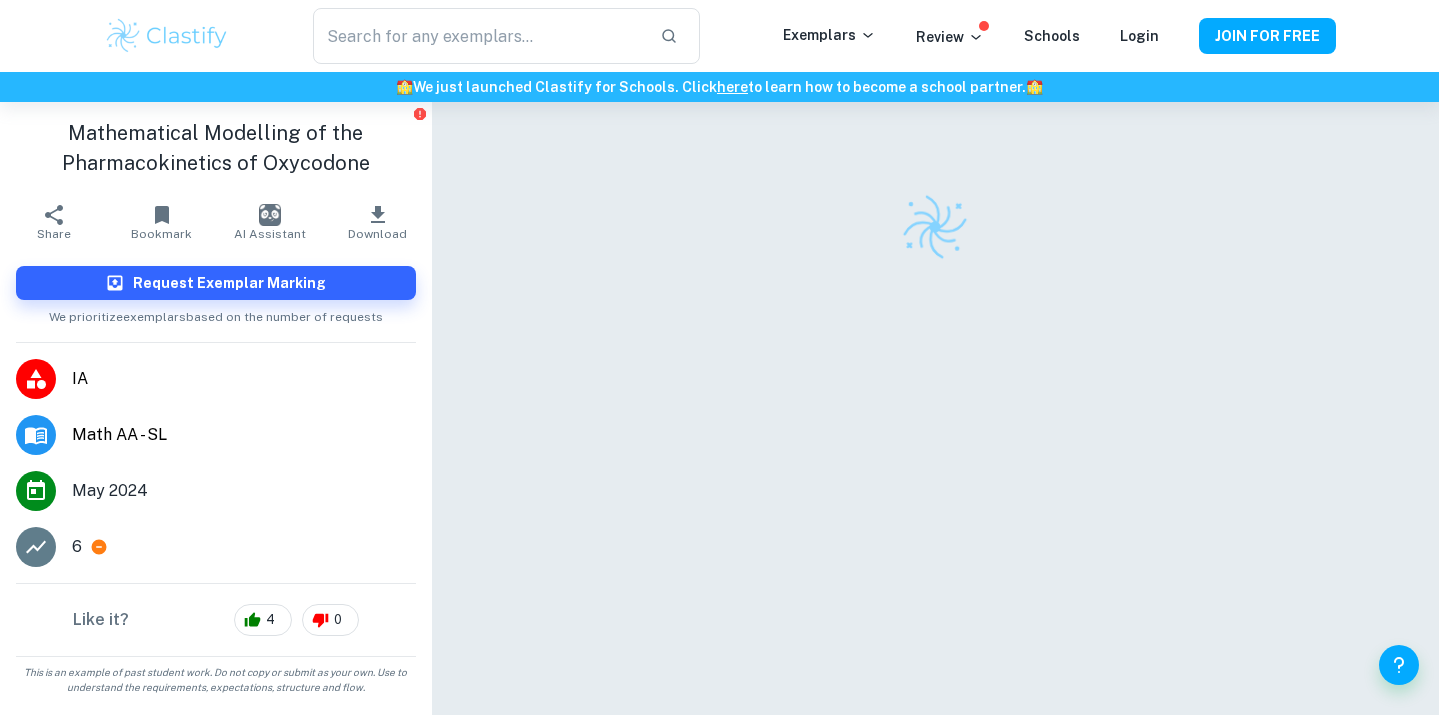 scroll, scrollTop: 0, scrollLeft: 0, axis: both 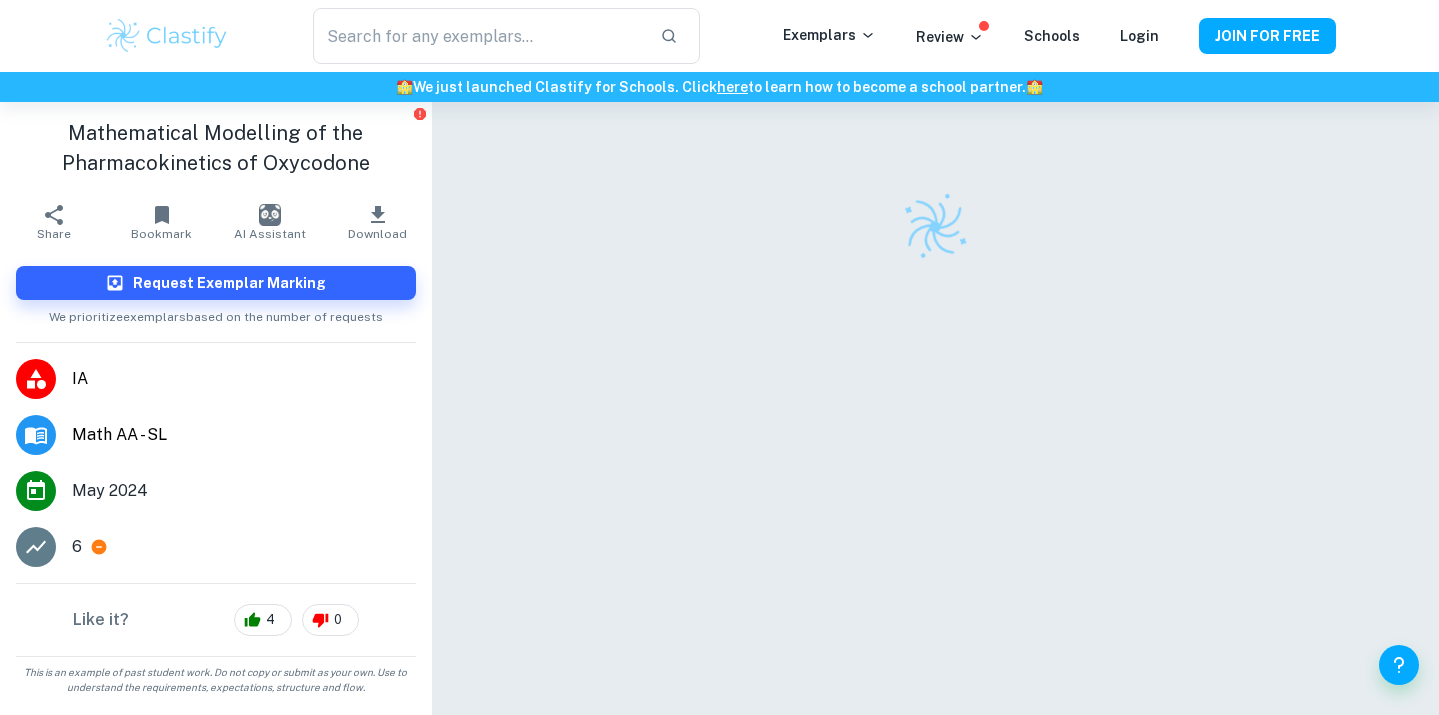 type on "pharmokinetics" 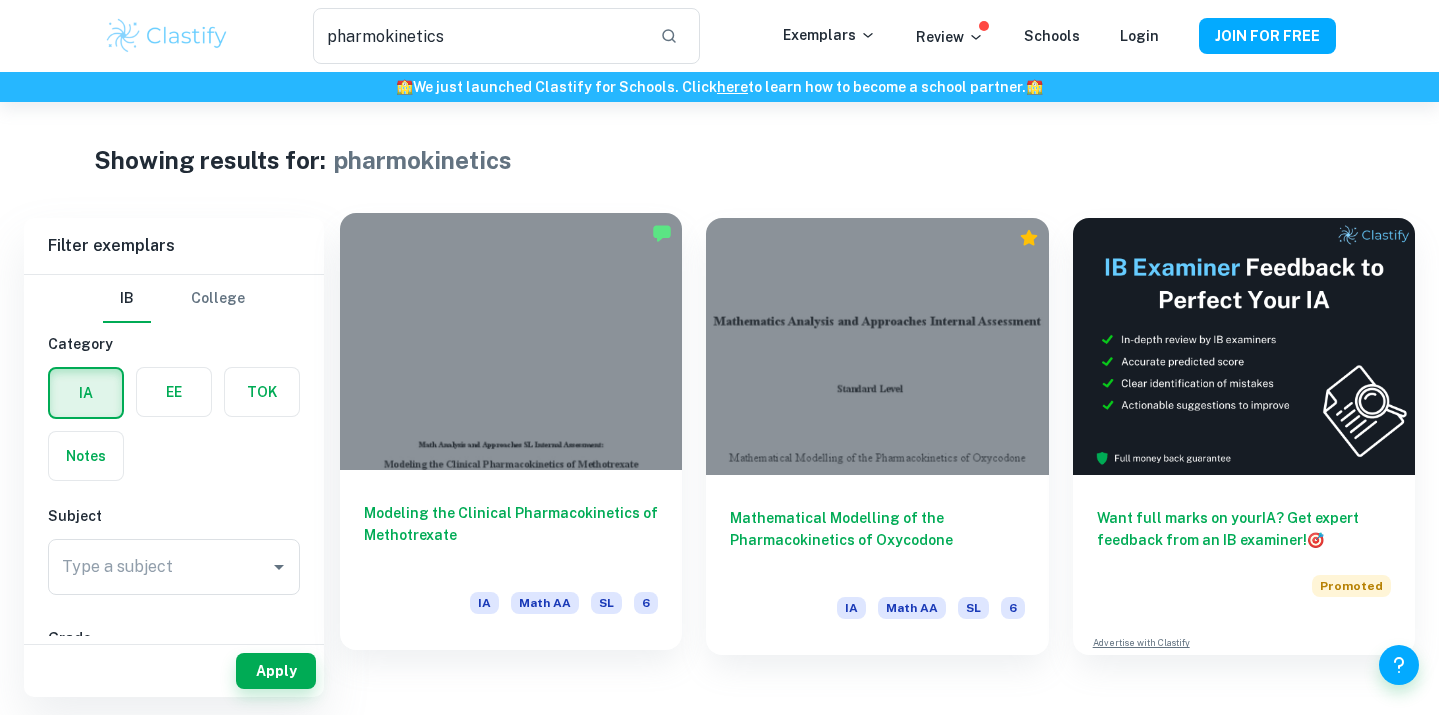 click at bounding box center (511, 341) 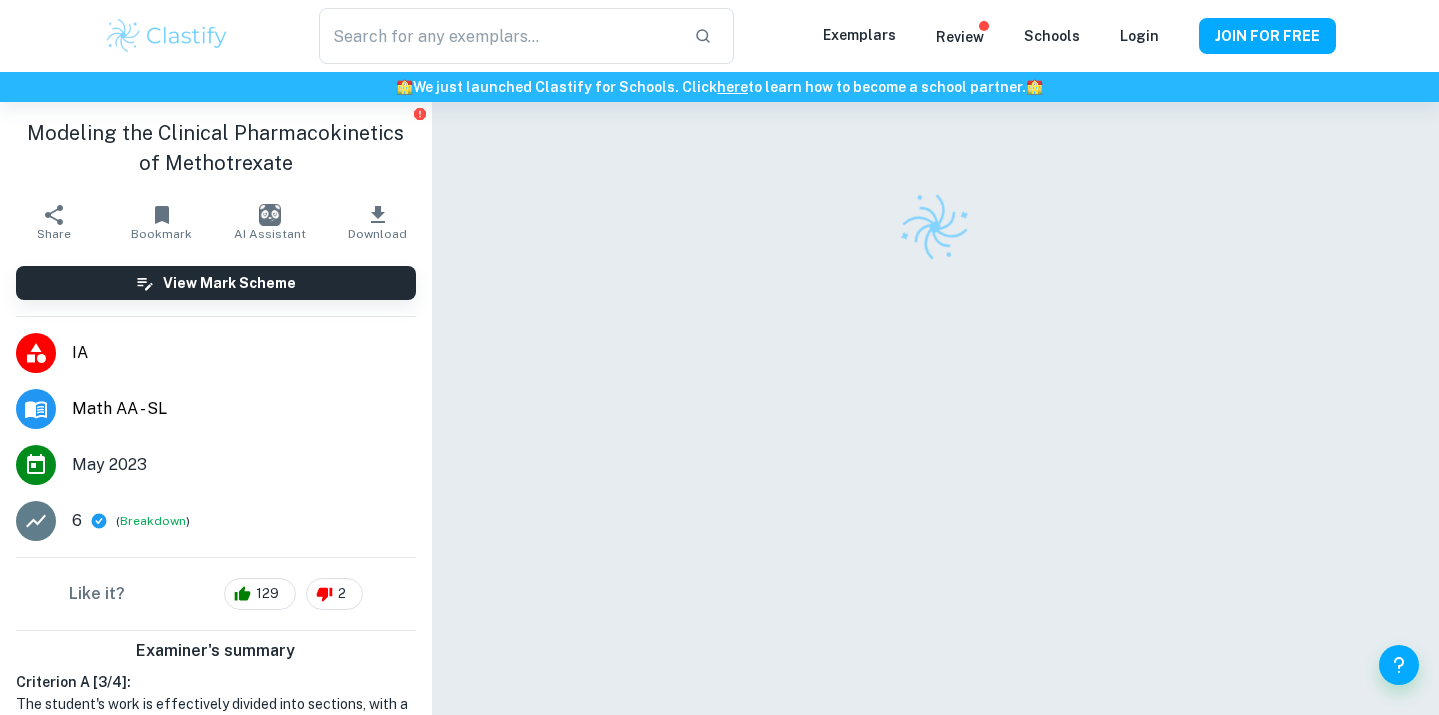 scroll, scrollTop: 0, scrollLeft: 0, axis: both 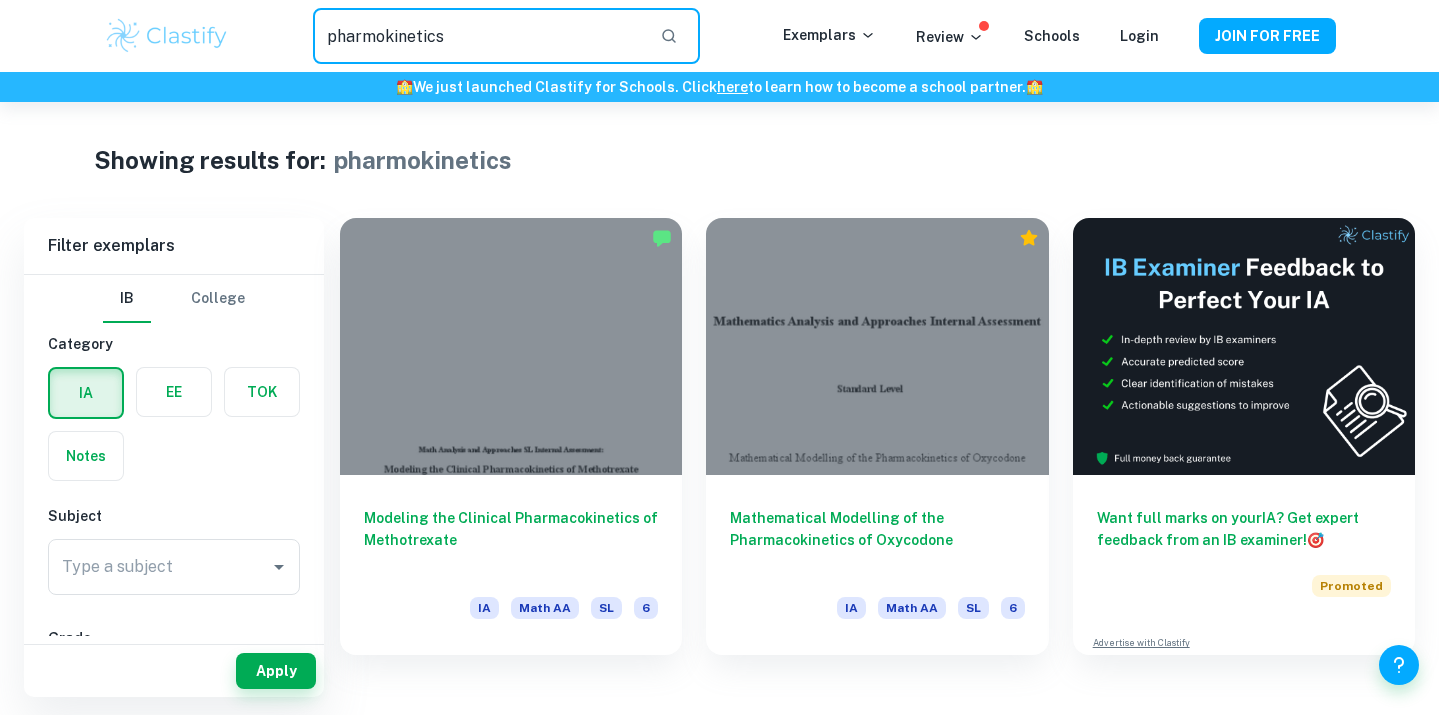 drag, startPoint x: 516, startPoint y: 45, endPoint x: 393, endPoint y: 38, distance: 123.19903 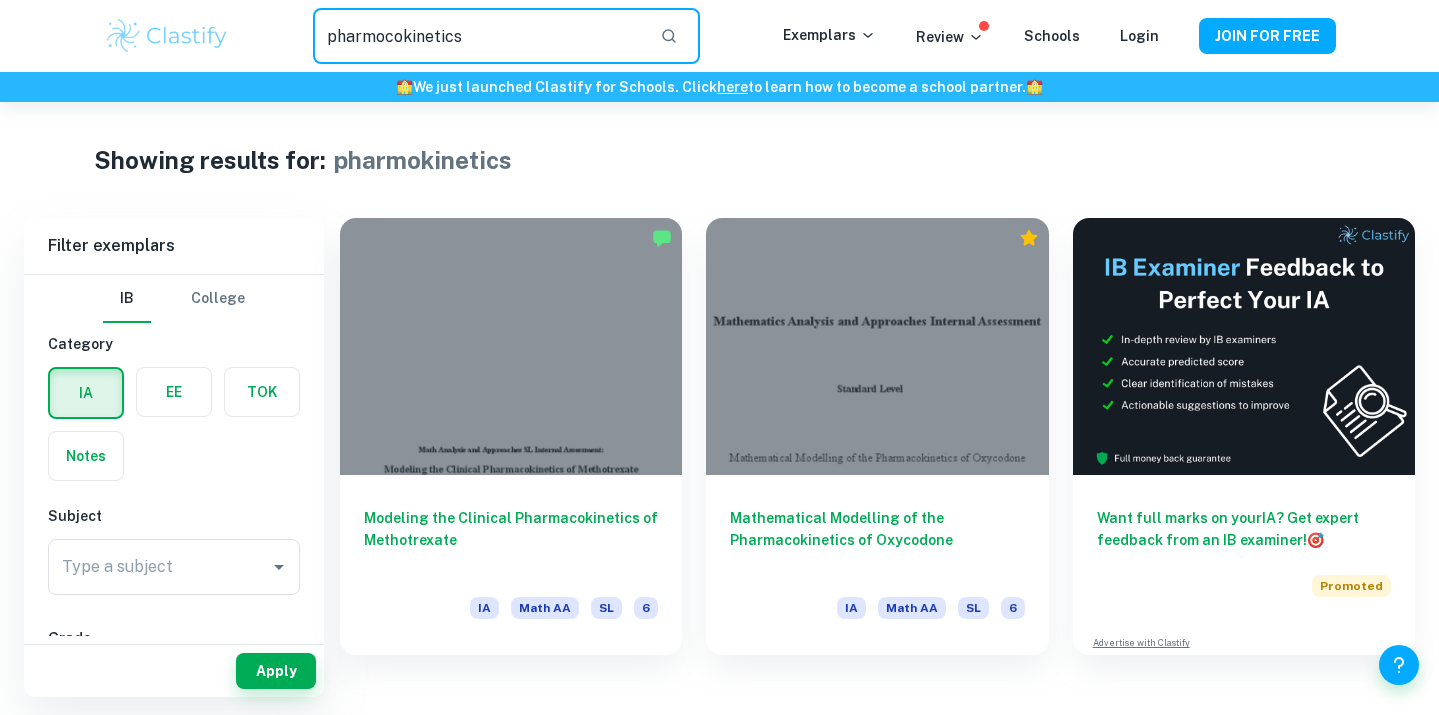 type on "pharmocokinetics" 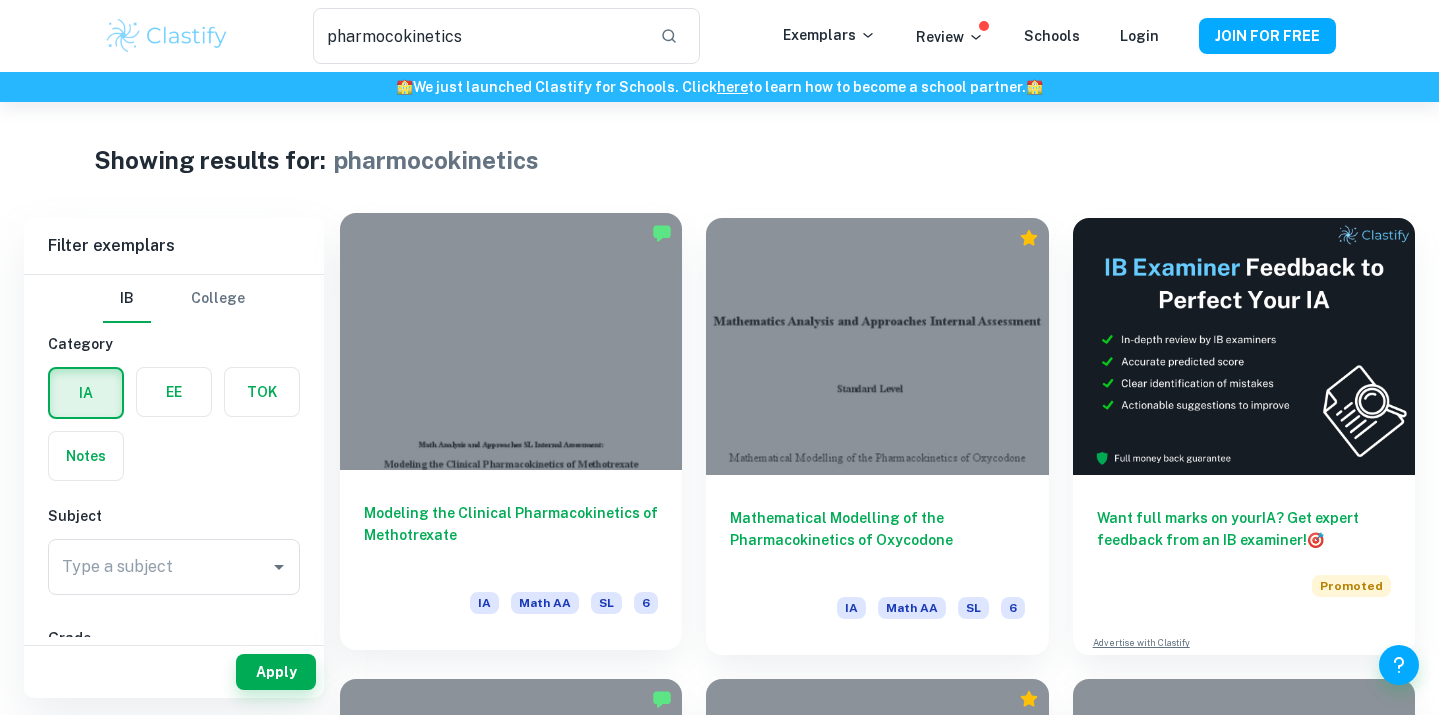 scroll, scrollTop: 395, scrollLeft: 0, axis: vertical 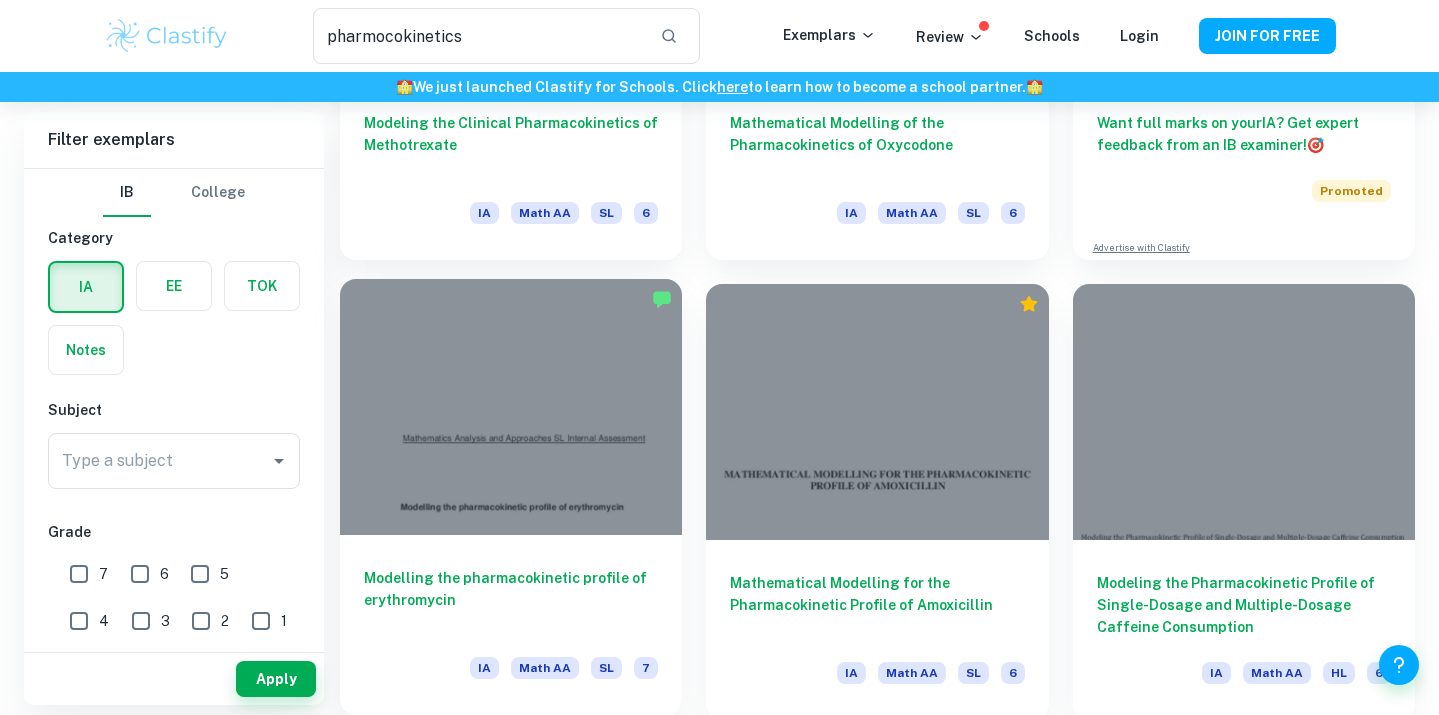 click at bounding box center (511, 407) 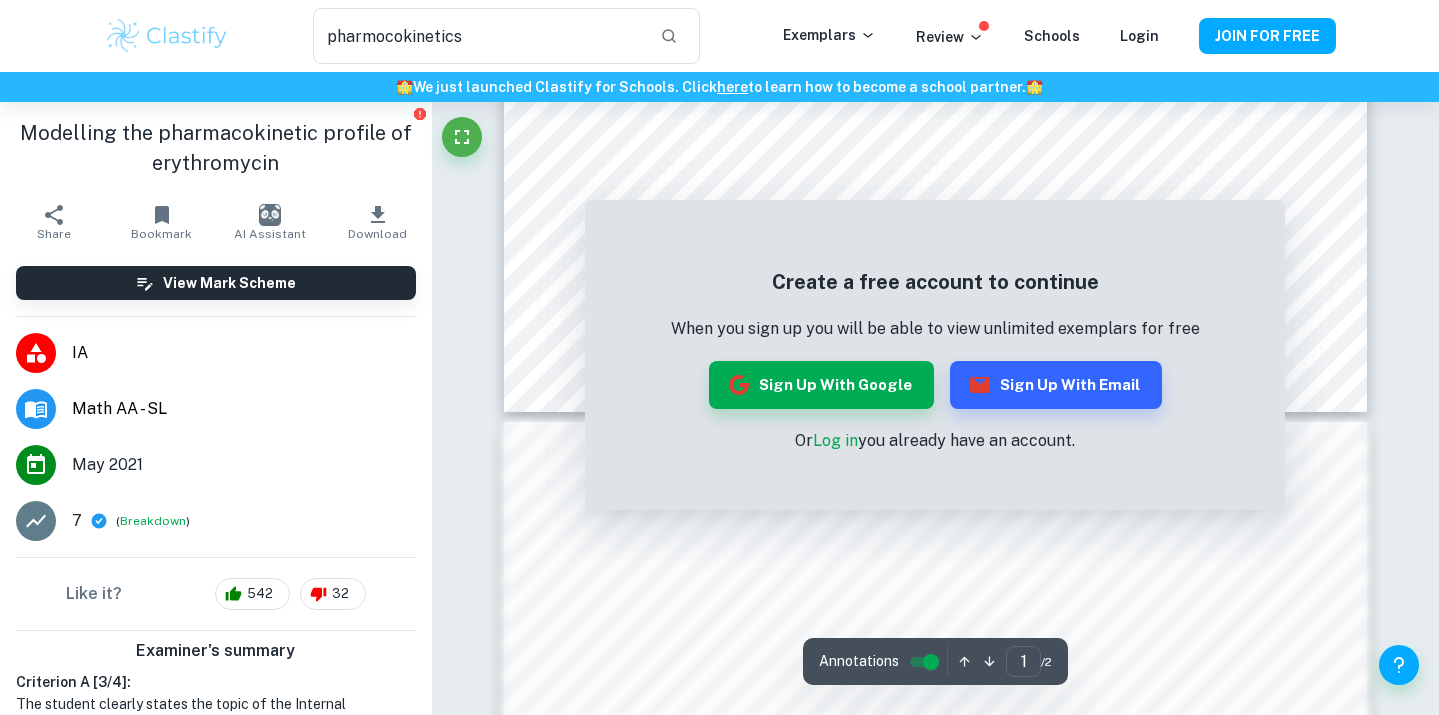scroll, scrollTop: 1176, scrollLeft: 0, axis: vertical 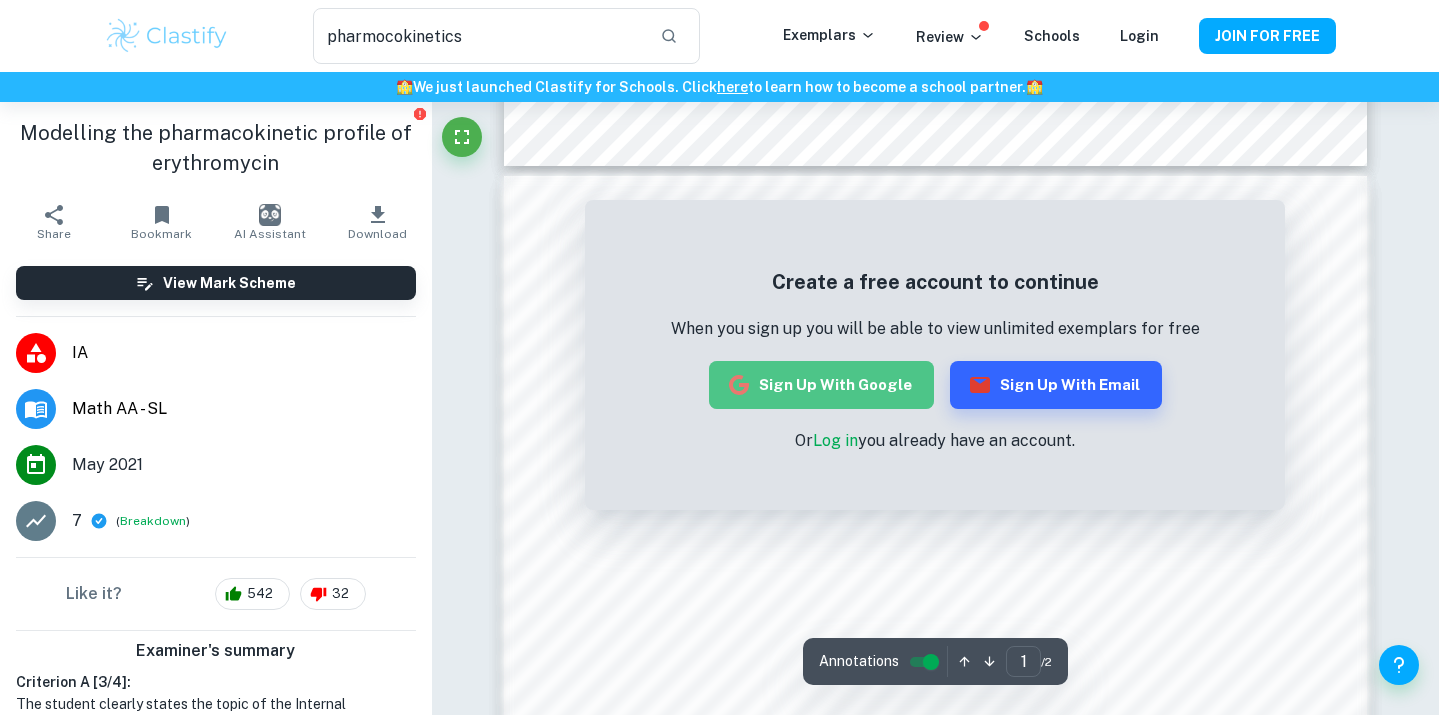 click on "Sign up with Google" at bounding box center [821, 385] 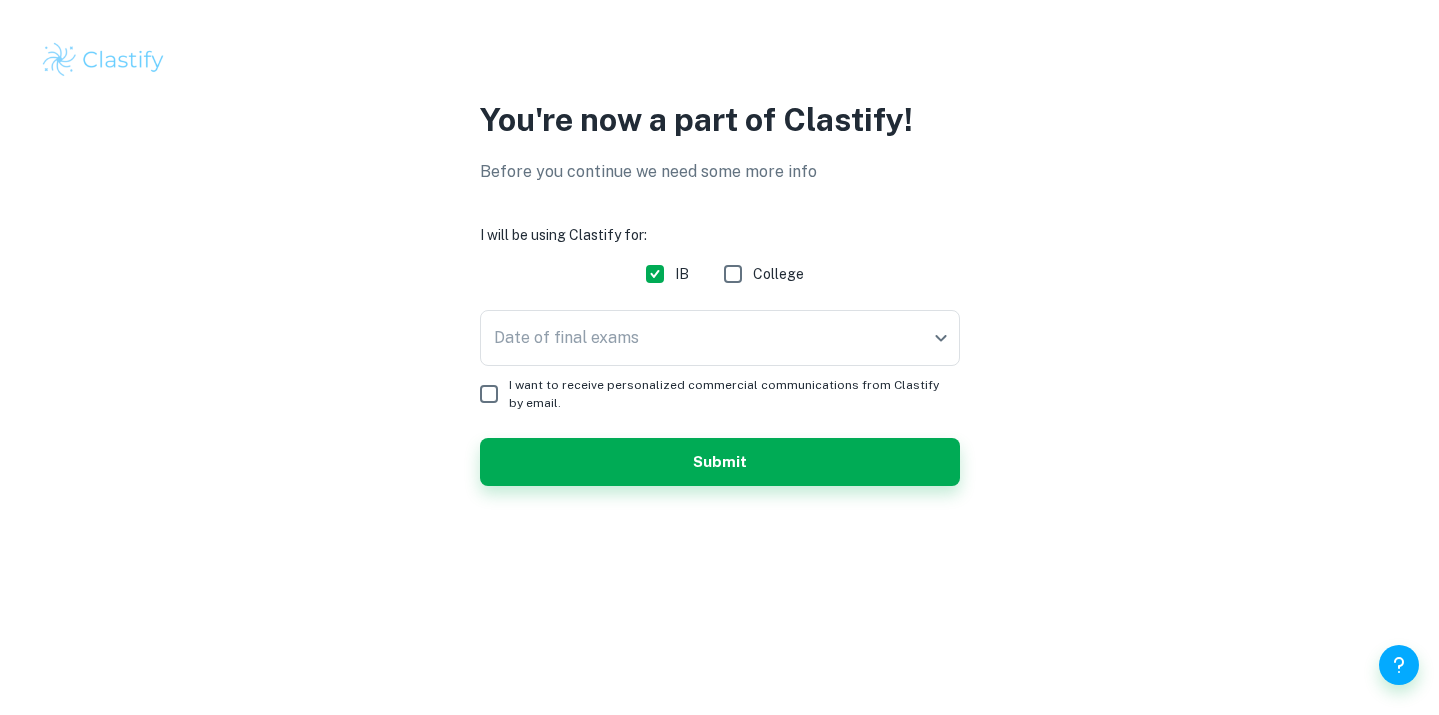 scroll, scrollTop: 0, scrollLeft: 0, axis: both 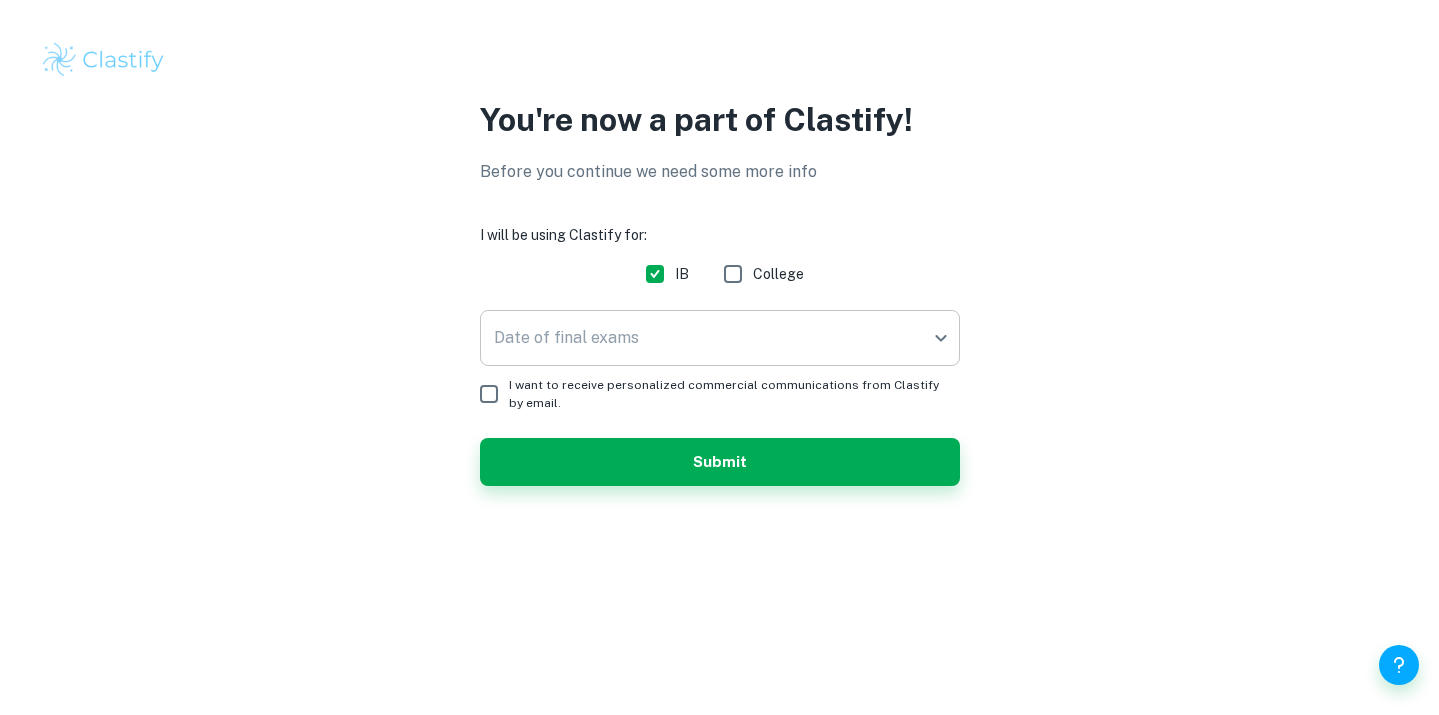 click on "We value your privacy We use cookies to enhance your browsing experience, serve personalised ads or content, and analyse our traffic. By clicking "Accept All", you consent to our use of cookies.   Cookie Policy Customise   Reject All   Accept All   Customise Consent Preferences   We use cookies to help you navigate efficiently and perform certain functions. You will find detailed information about all cookies under each consent category below. The cookies that are categorised as "Necessary" are stored on your browser as they are essential for enabling the basic functionalities of the site. ...  Show more For more information on how Google's third-party cookies operate and handle your data, see:   Google Privacy Policy Necessary Always Active Necessary cookies are required to enable the basic features of this site, such as providing secure log-in or adjusting your consent preferences. These cookies do not store any personally identifiable data. Functional Analytics Performance Advertisement Uncategorised" at bounding box center (719, 357) 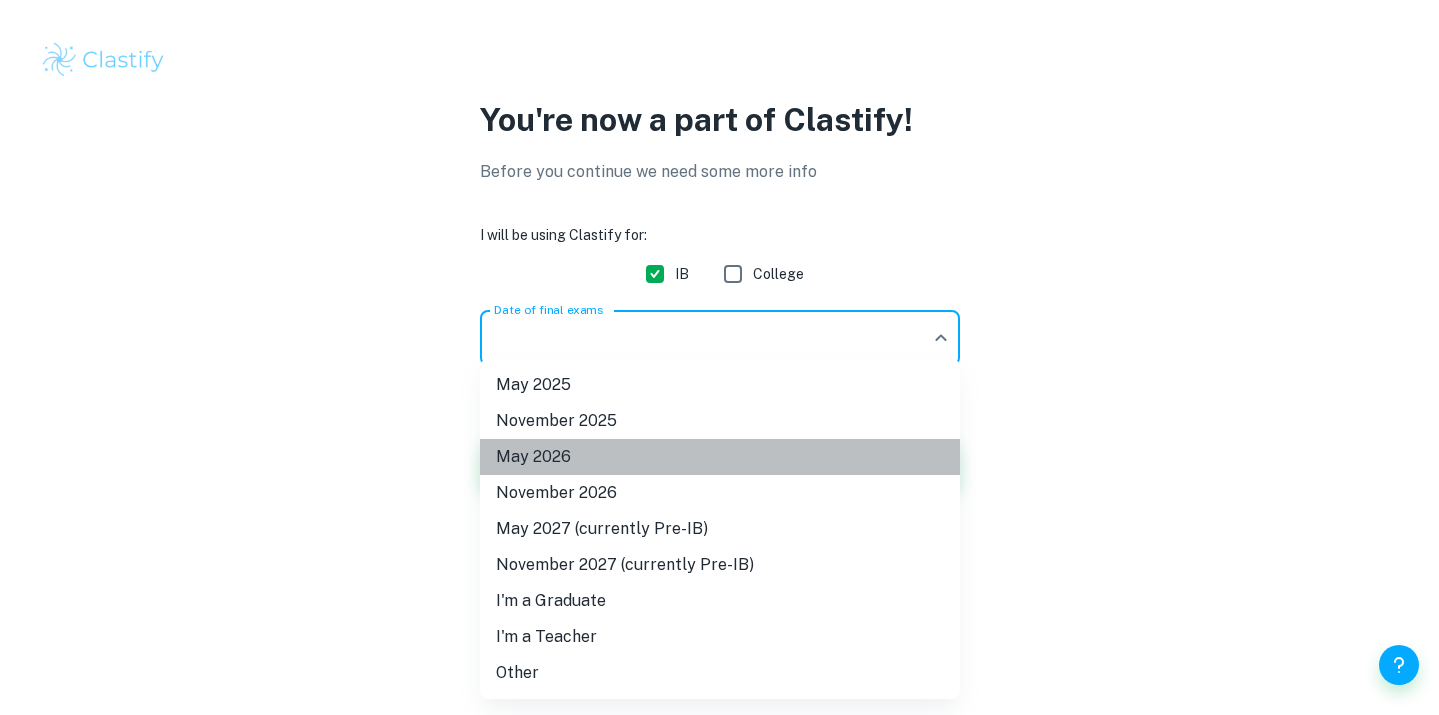 click on "May 2026" at bounding box center (720, 457) 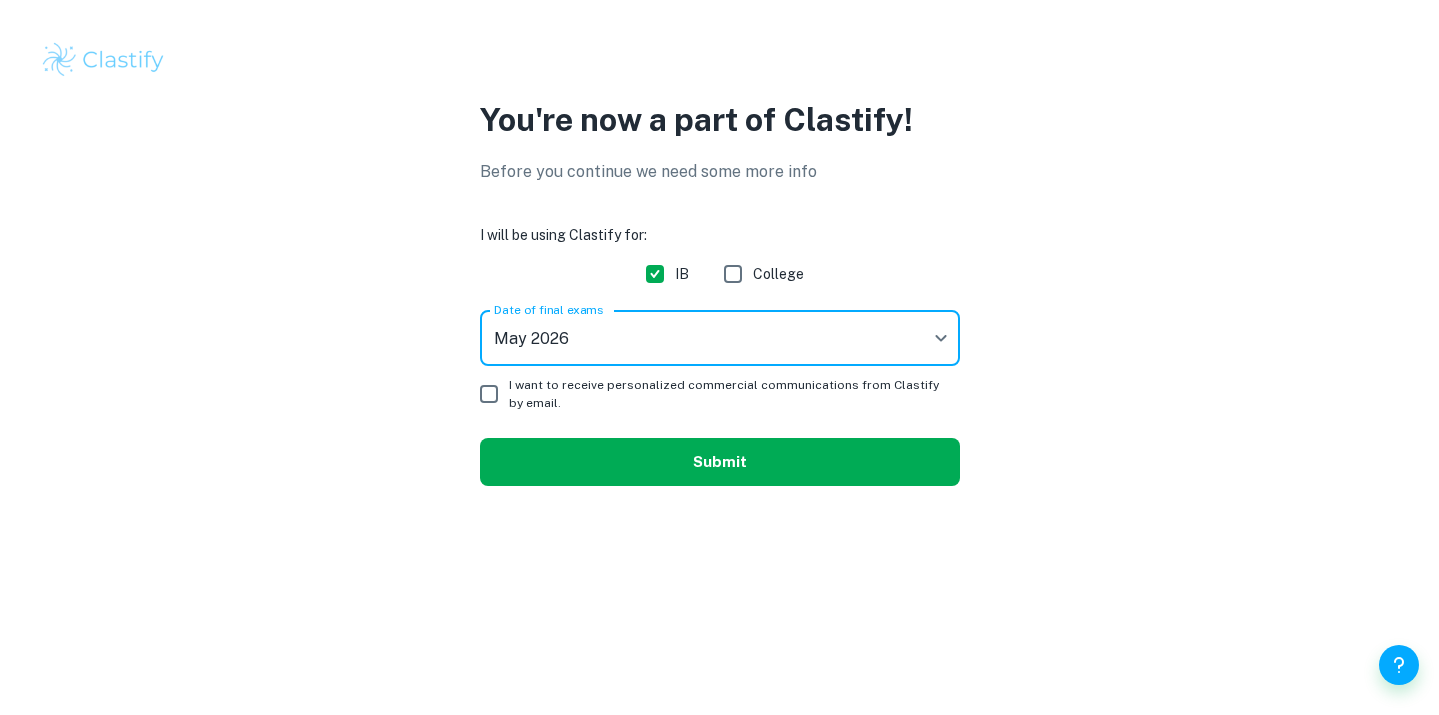 click on "Submit" at bounding box center [720, 462] 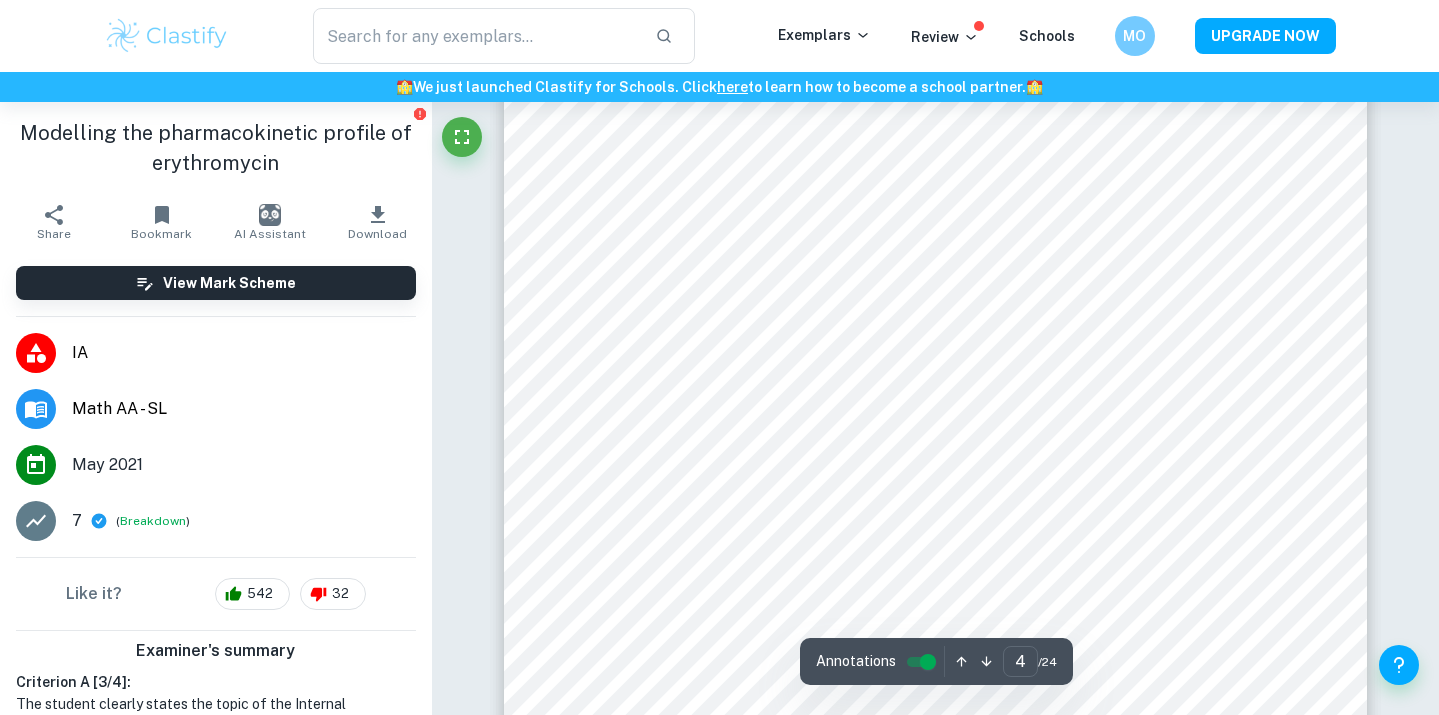 scroll, scrollTop: 4181, scrollLeft: 0, axis: vertical 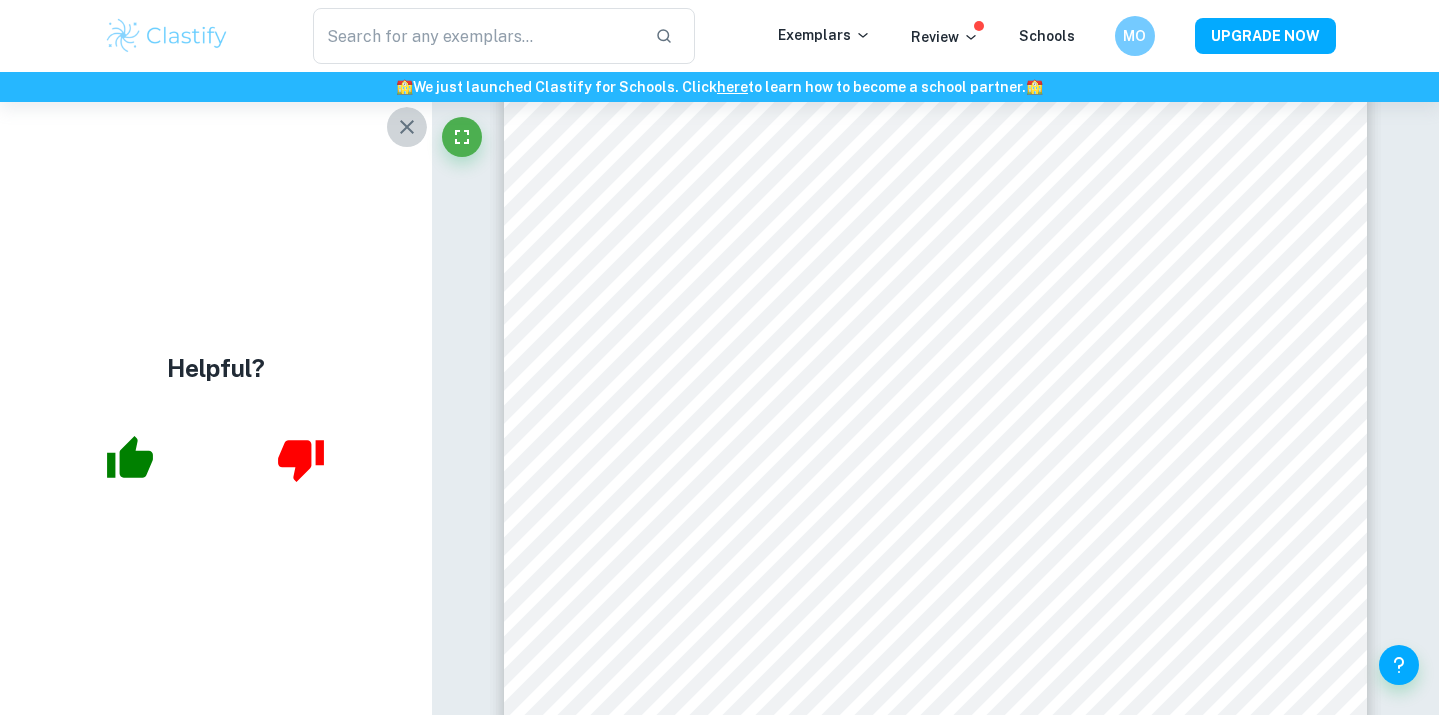 click 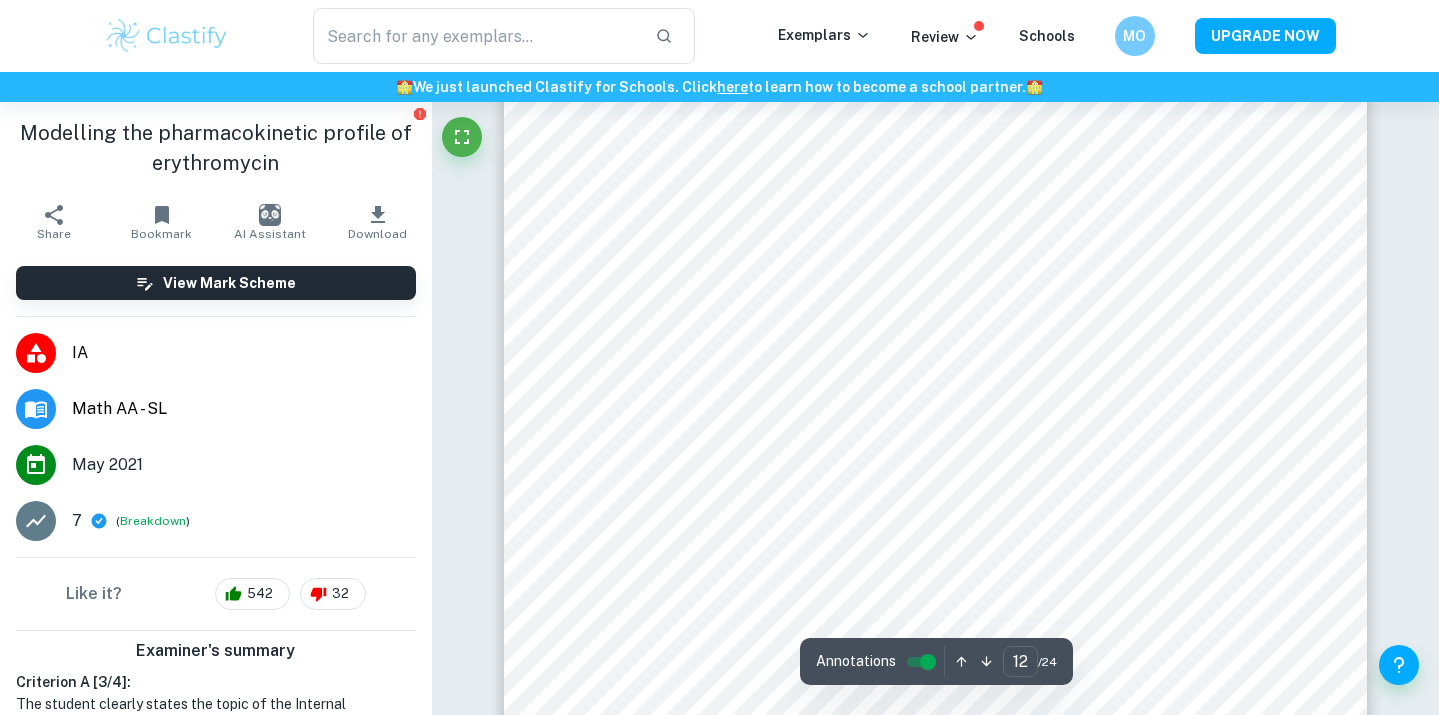 scroll, scrollTop: 14368, scrollLeft: 0, axis: vertical 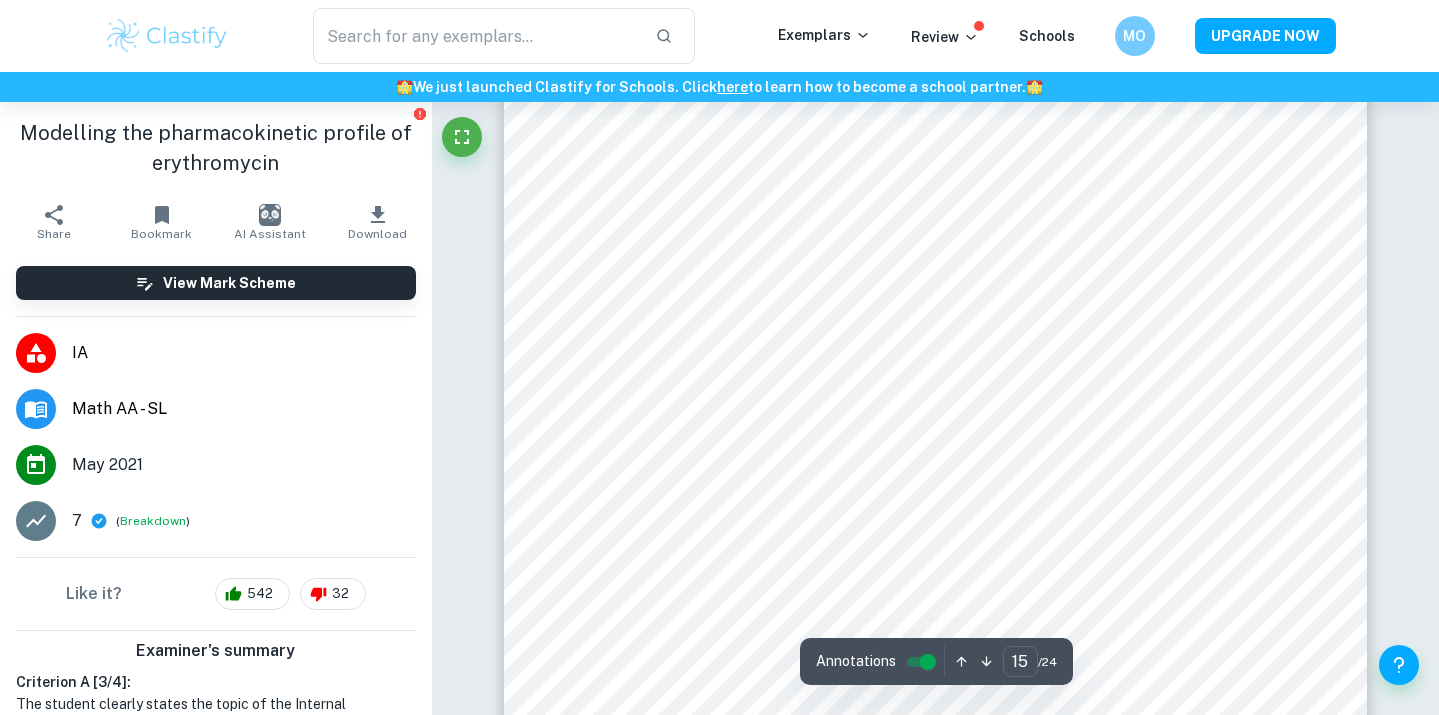 type on "16" 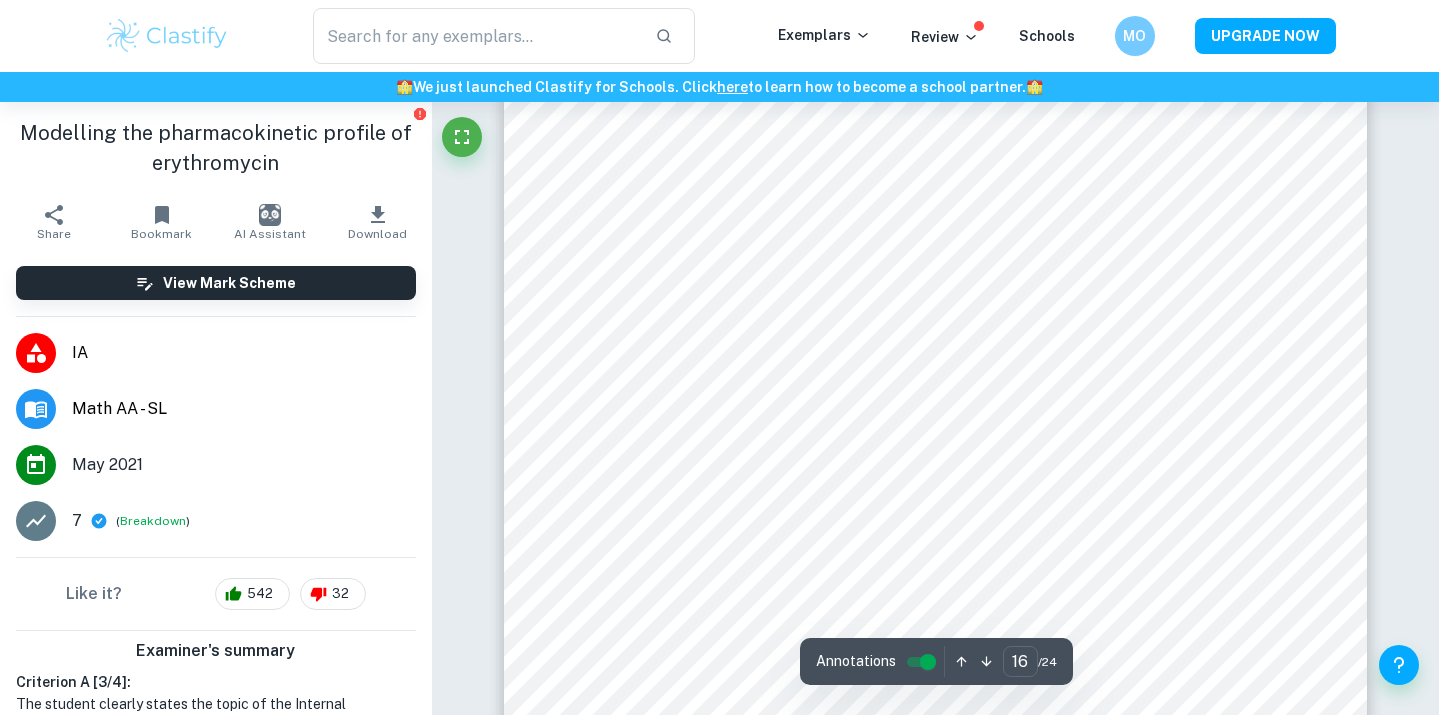 scroll, scrollTop: 18811, scrollLeft: 0, axis: vertical 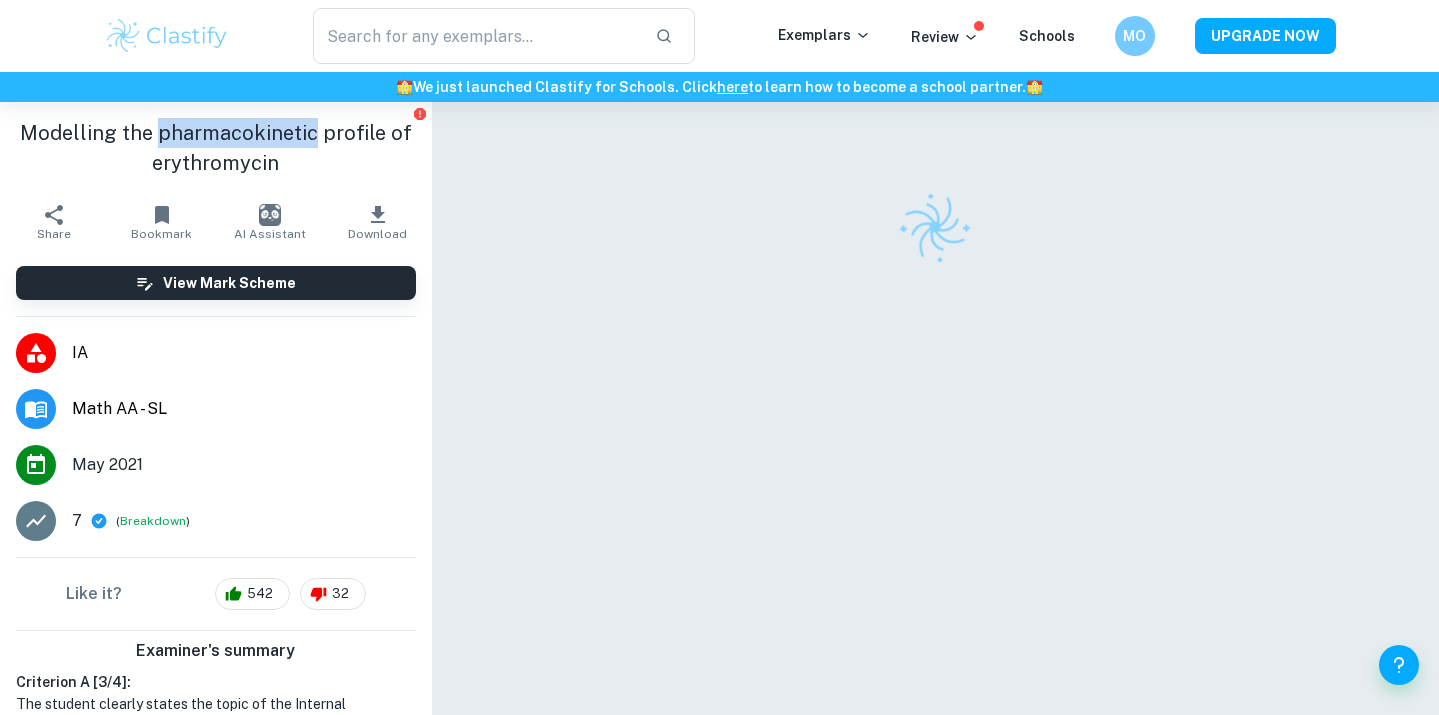 drag, startPoint x: 160, startPoint y: 134, endPoint x: 314, endPoint y: 130, distance: 154.05194 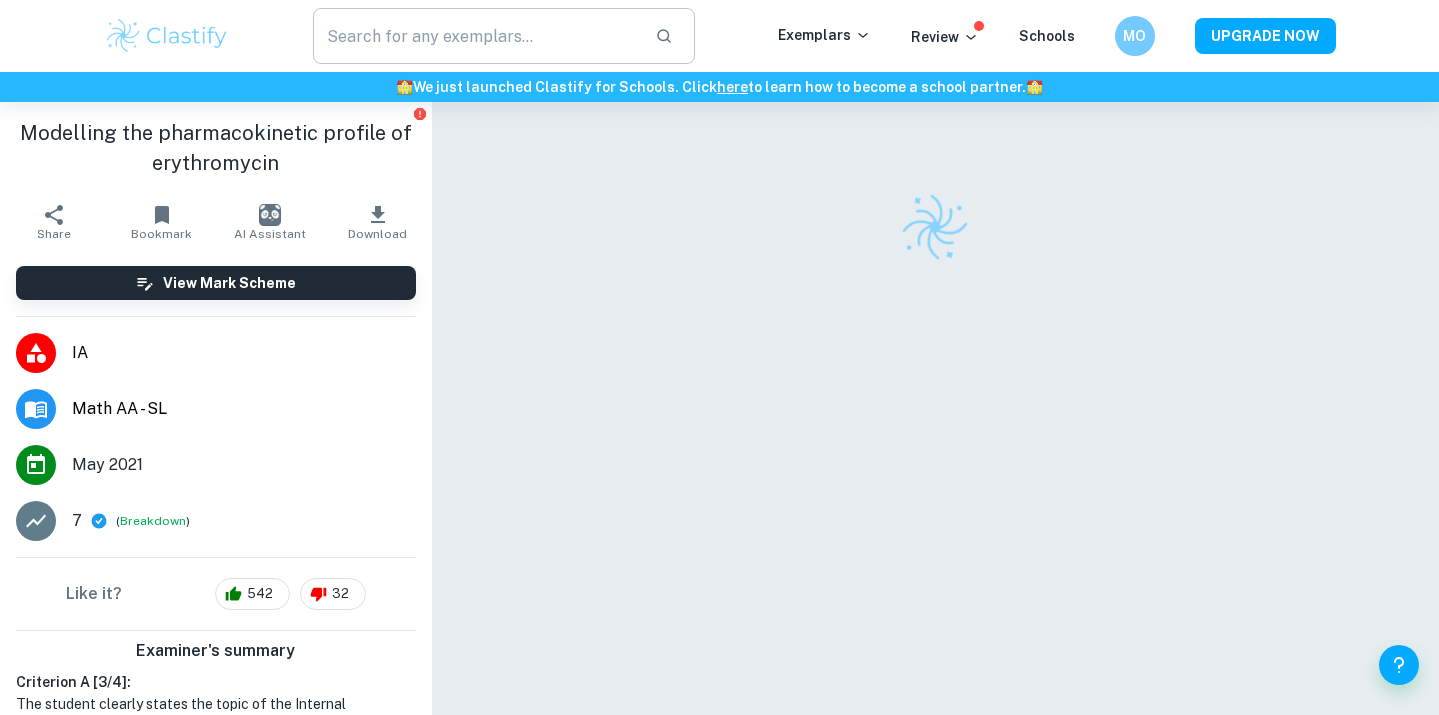 click at bounding box center (476, 36) 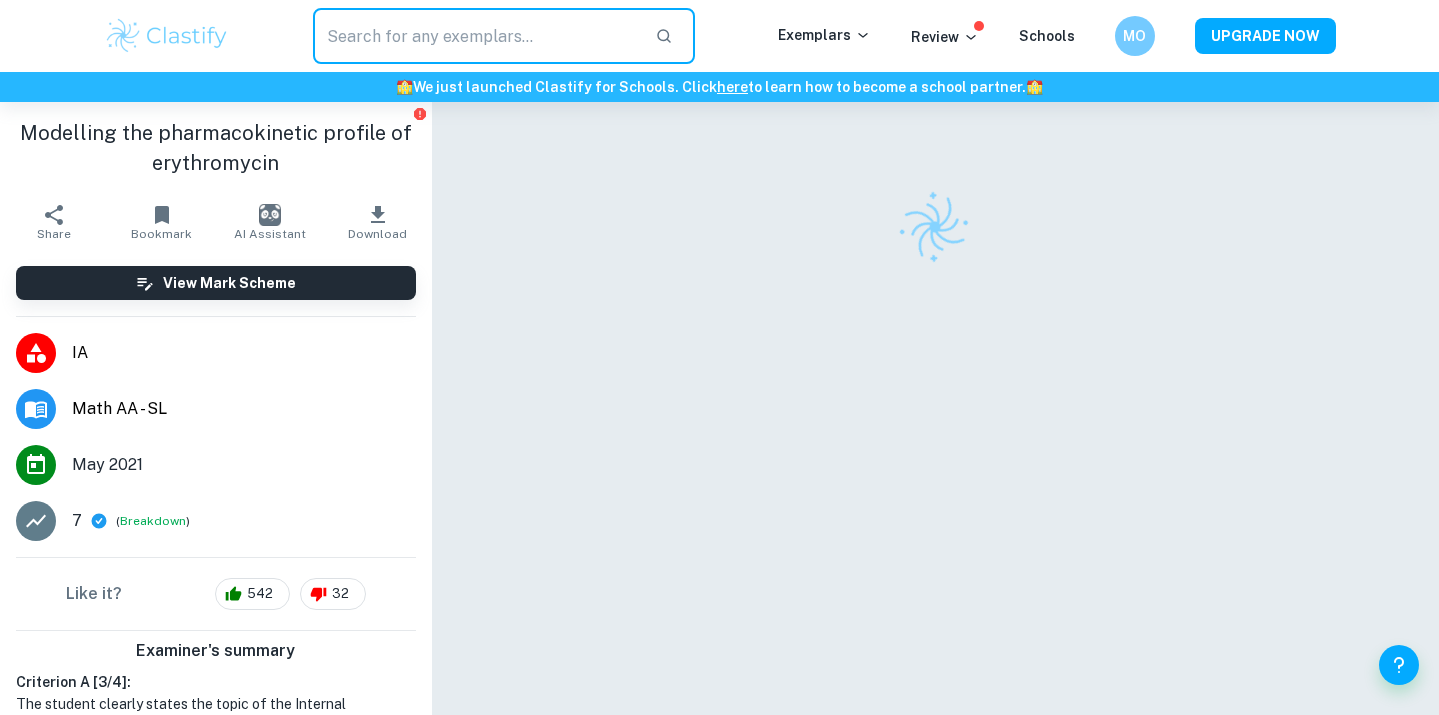paste on "pharmacokinetic" 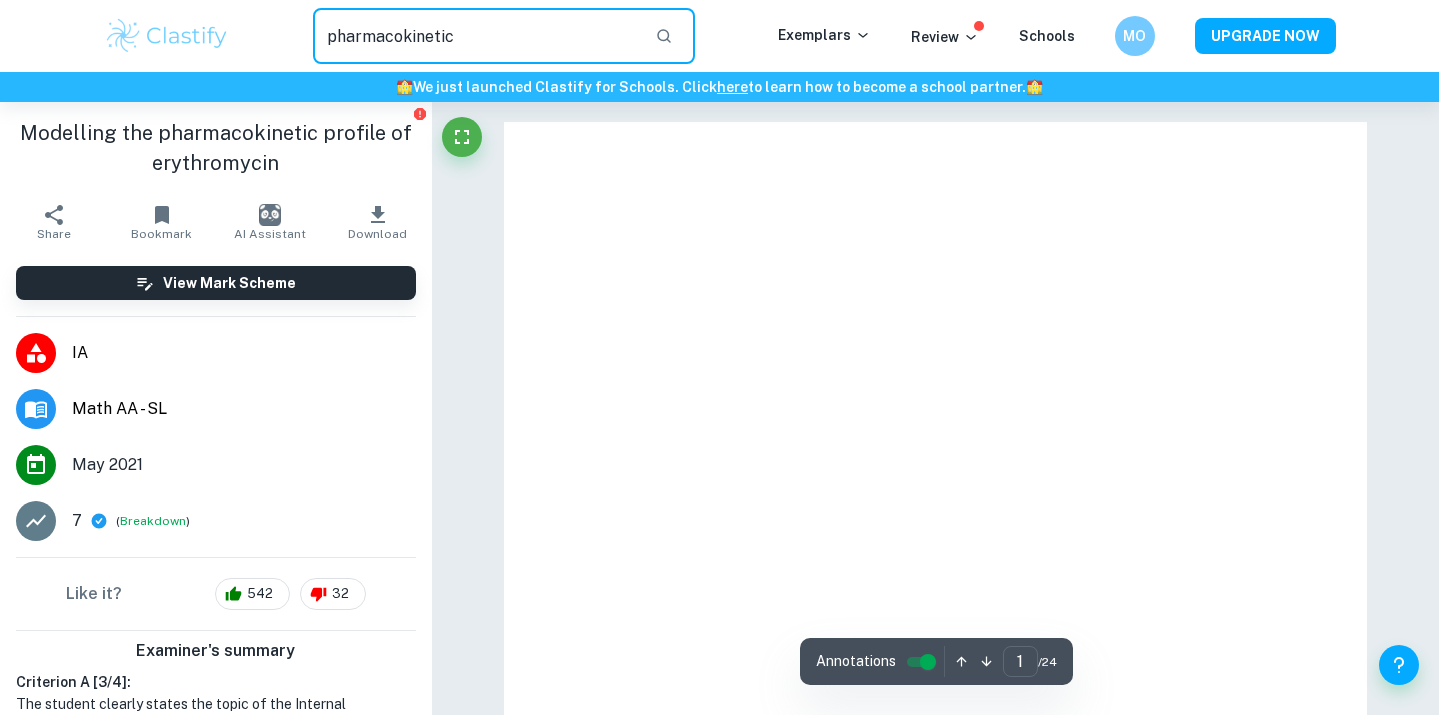 type on "pharmacokinetic" 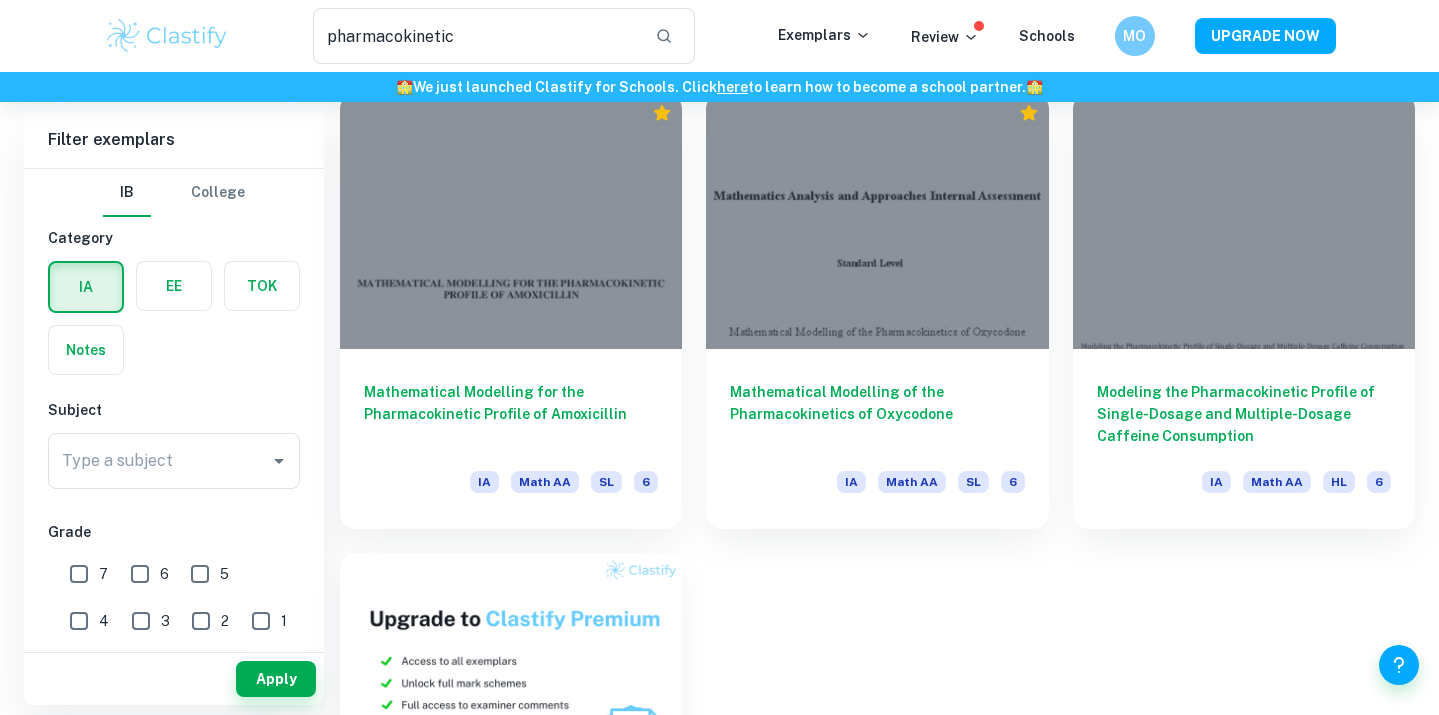scroll, scrollTop: 515, scrollLeft: 0, axis: vertical 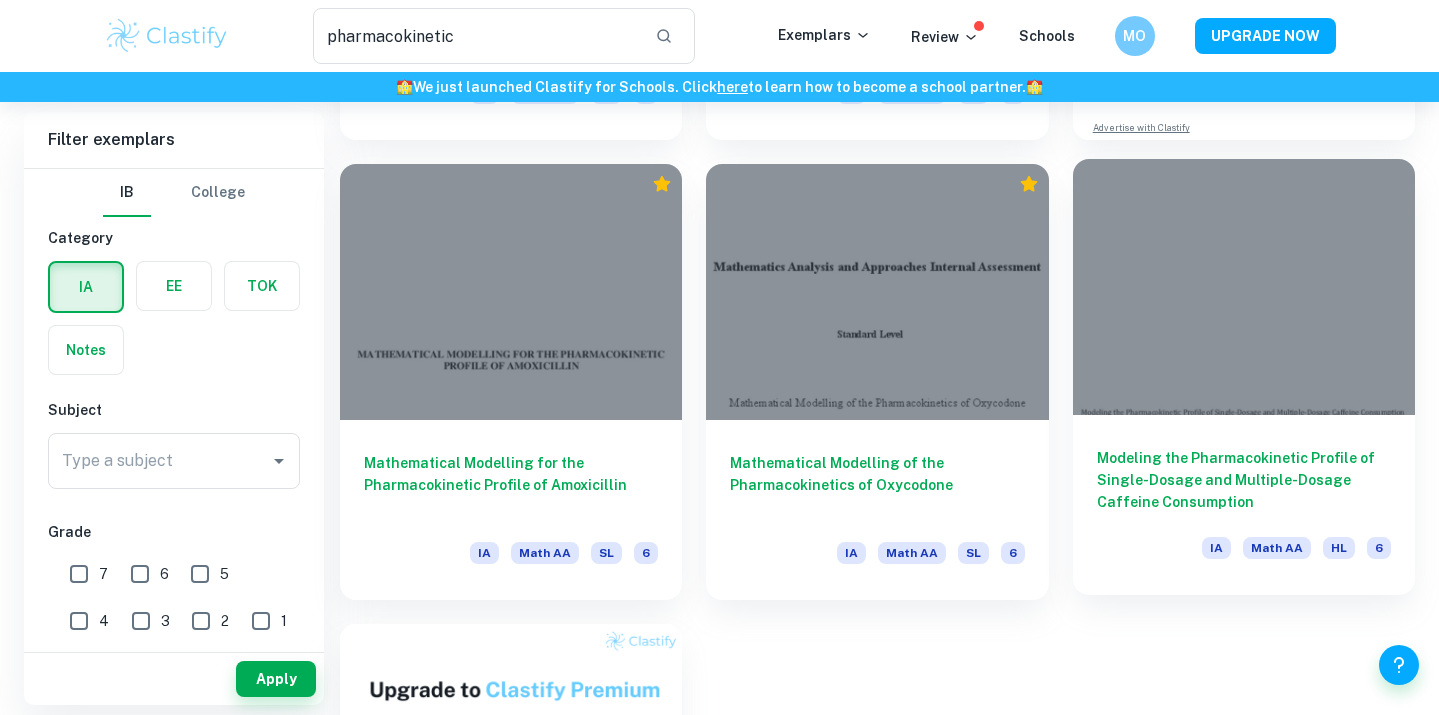 click at bounding box center (1244, 287) 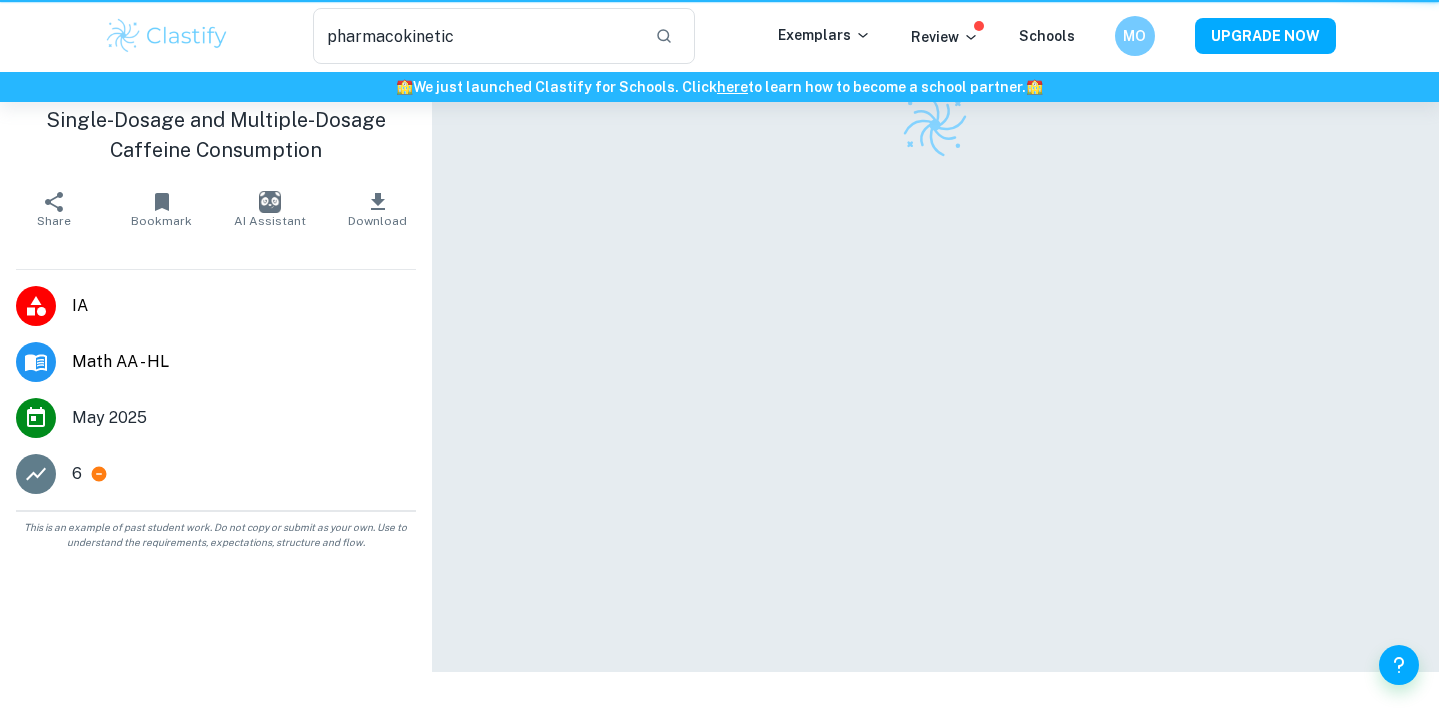 type 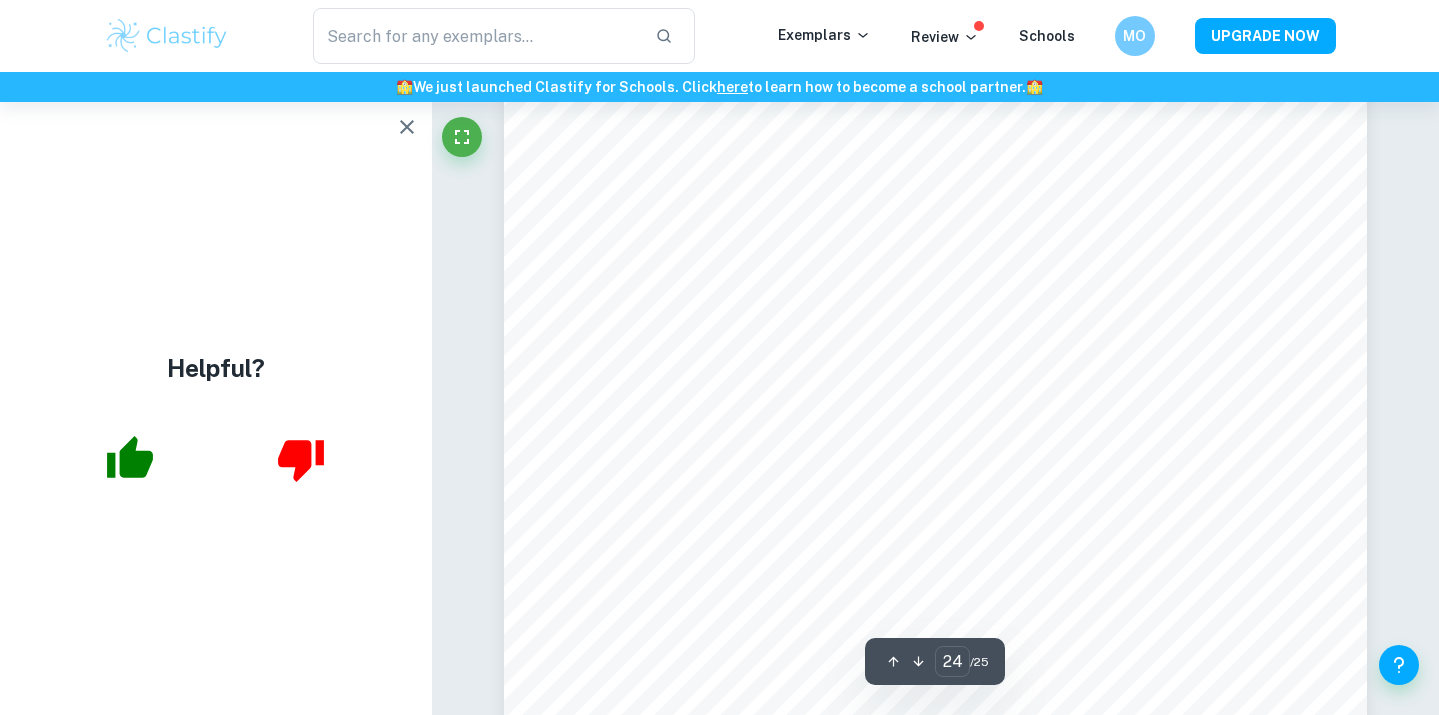 scroll, scrollTop: 27190, scrollLeft: 0, axis: vertical 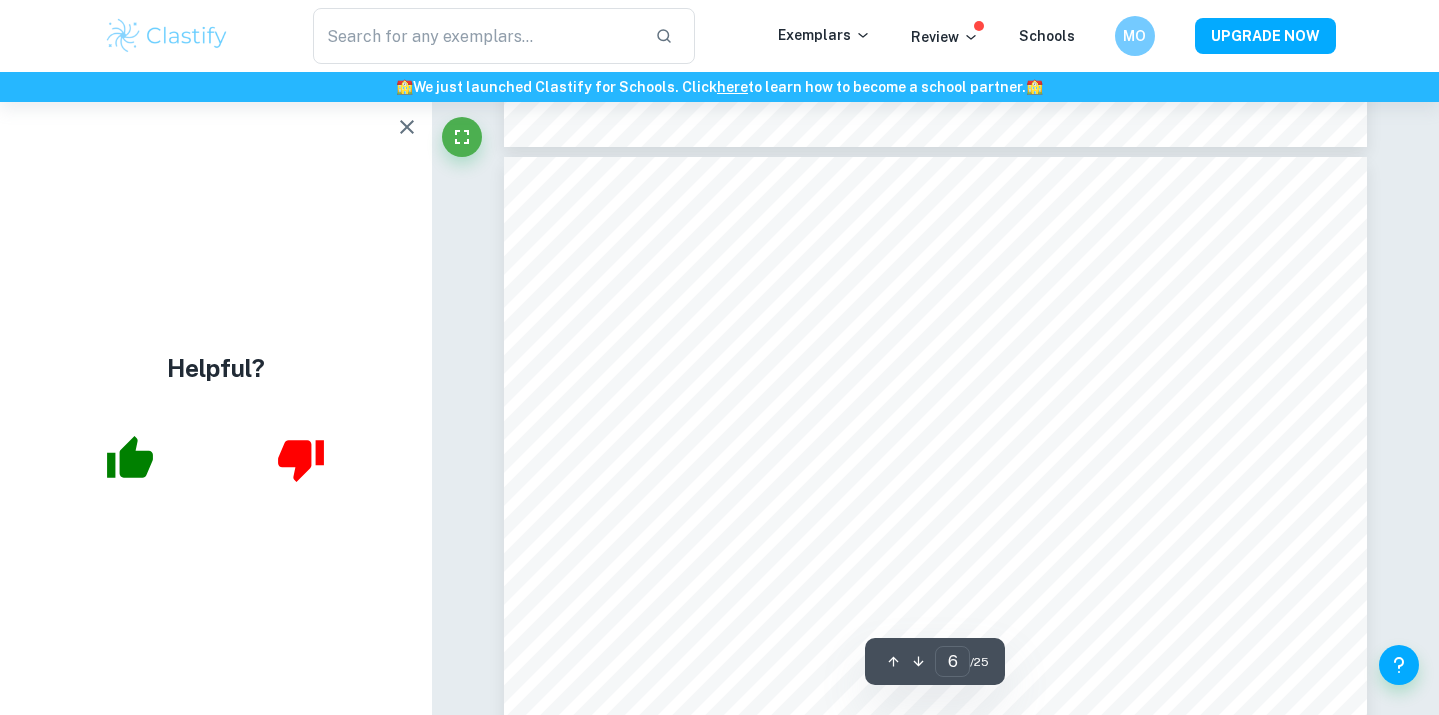 type on "5" 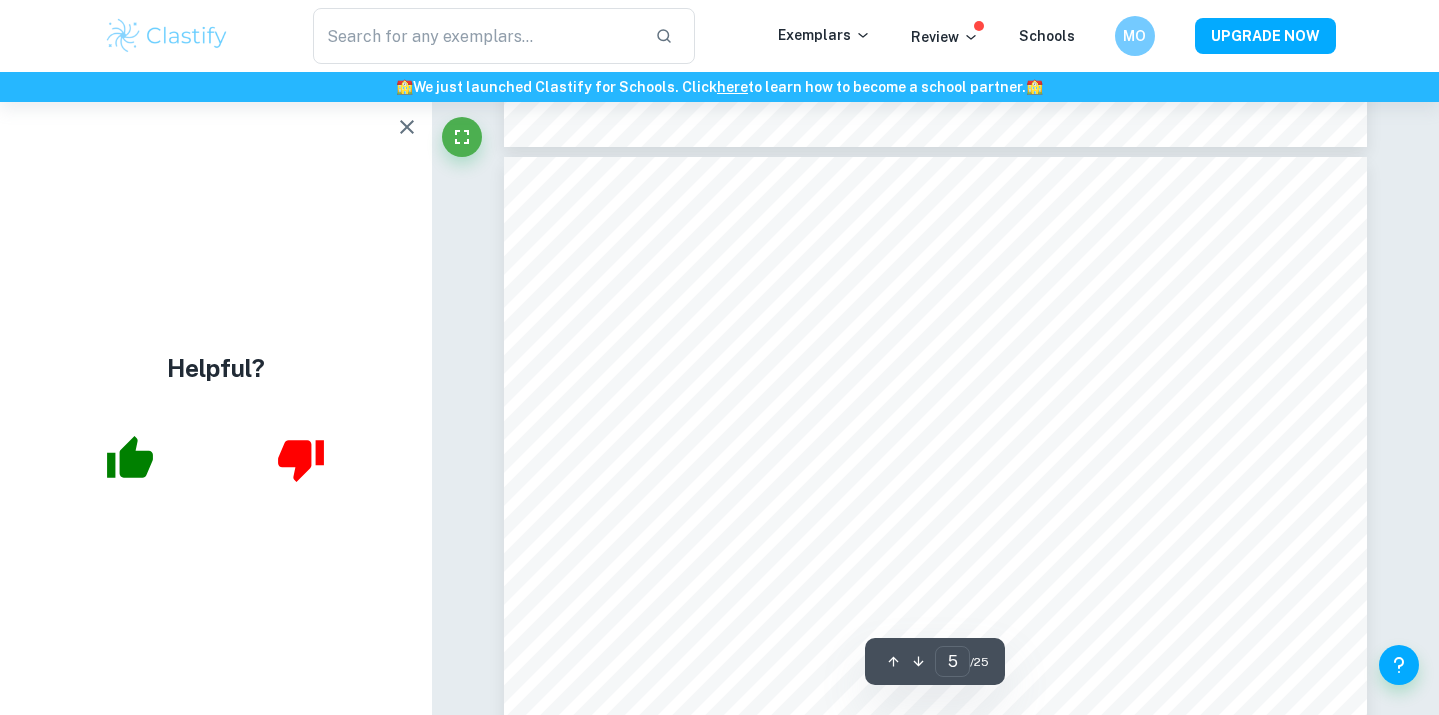 scroll, scrollTop: 4913, scrollLeft: 0, axis: vertical 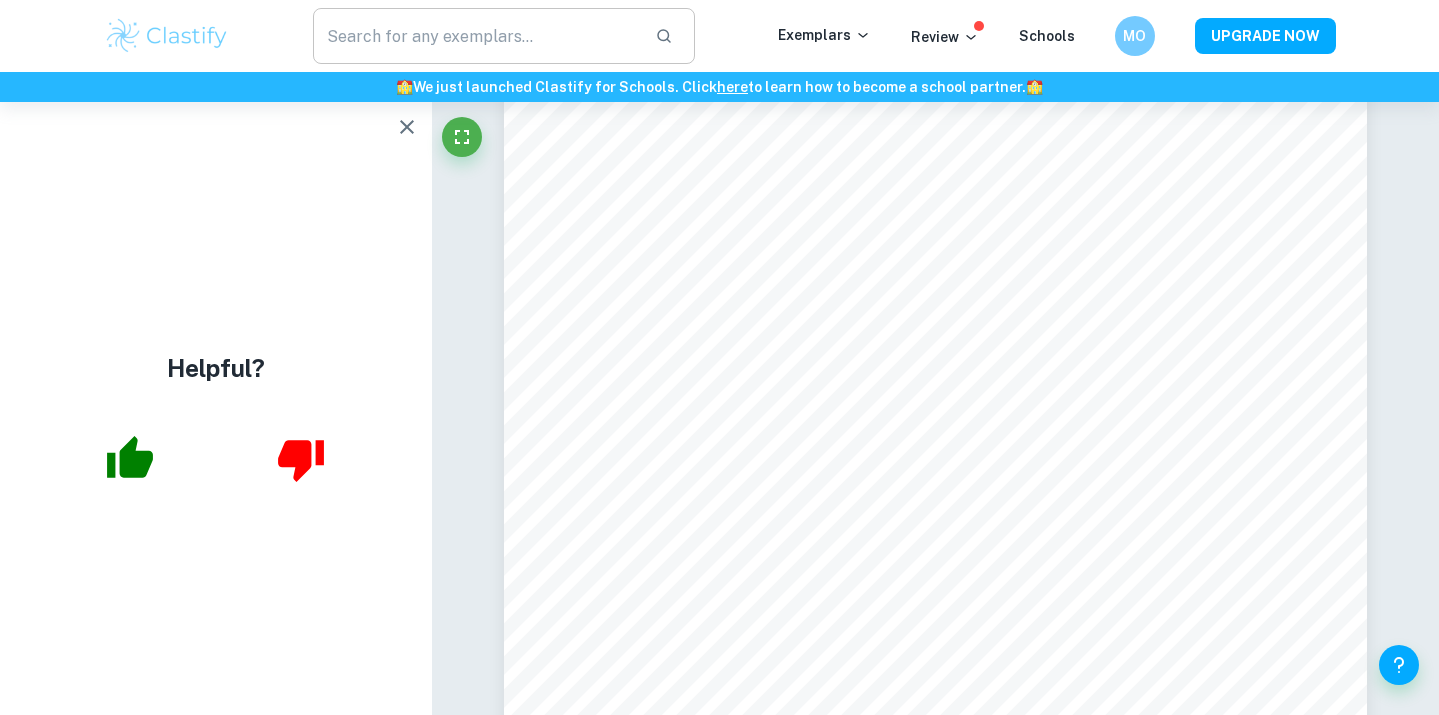click at bounding box center (476, 36) 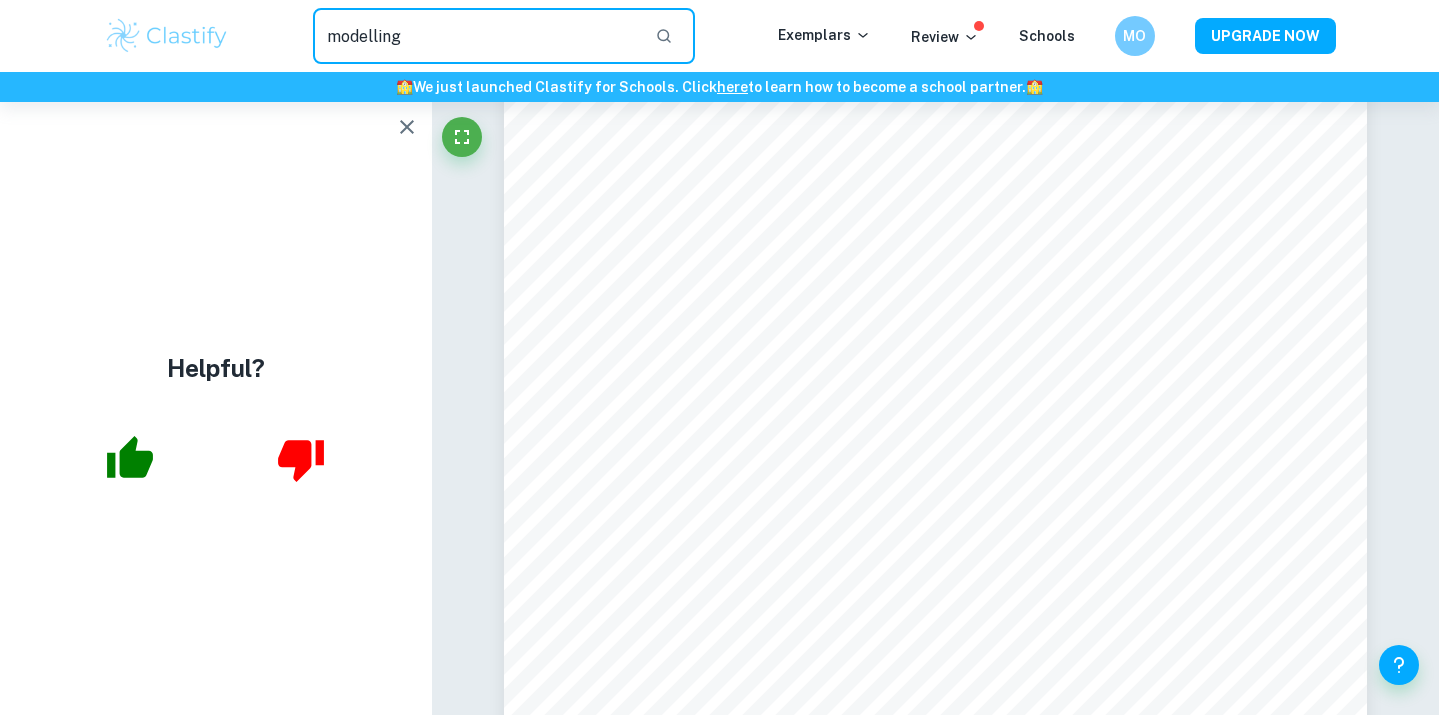 type on "modelling" 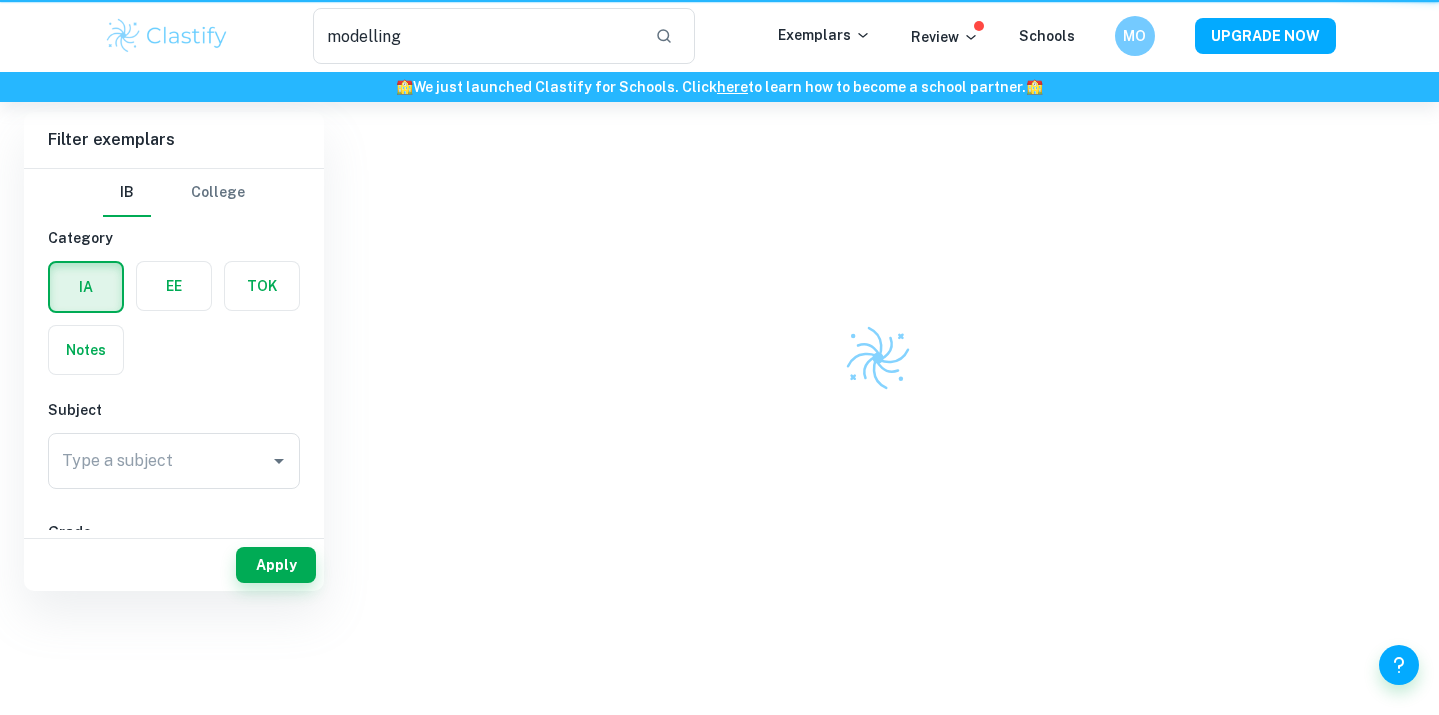 scroll, scrollTop: 0, scrollLeft: 0, axis: both 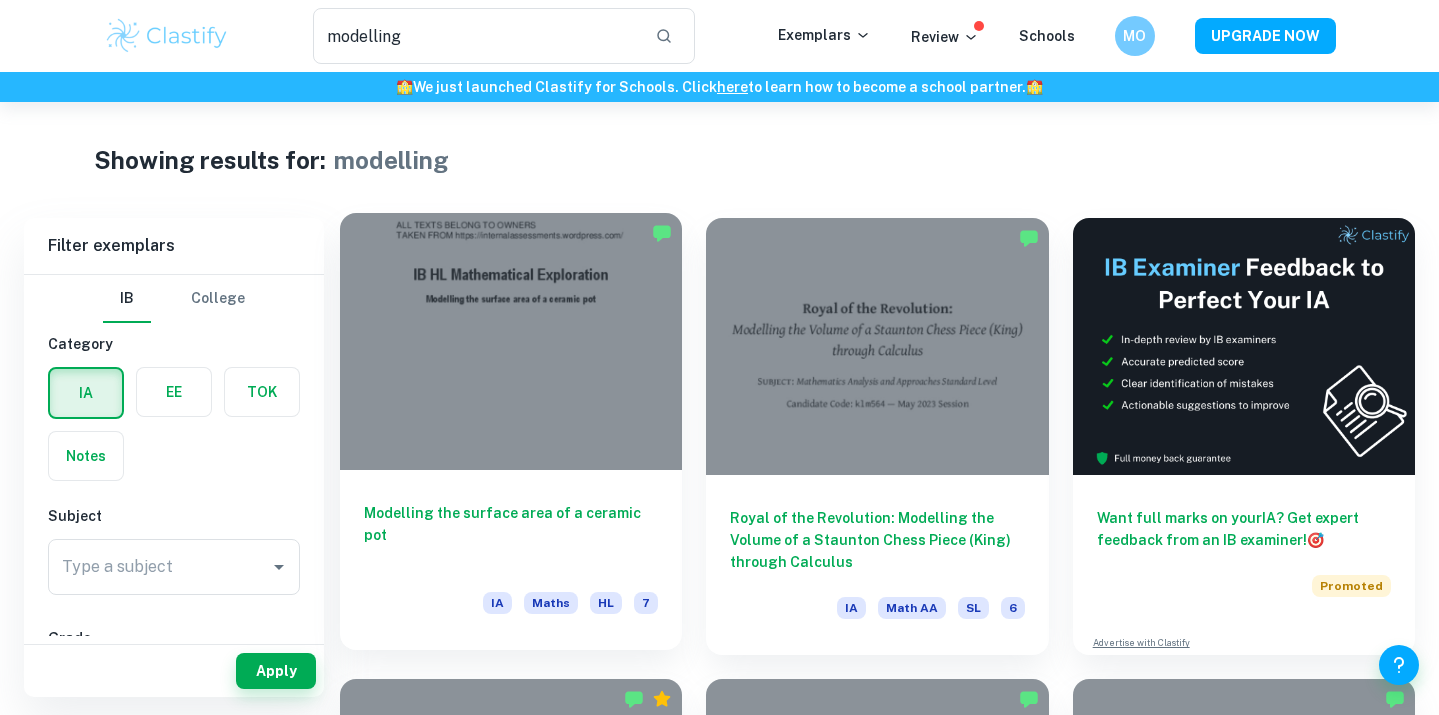 click at bounding box center (511, 341) 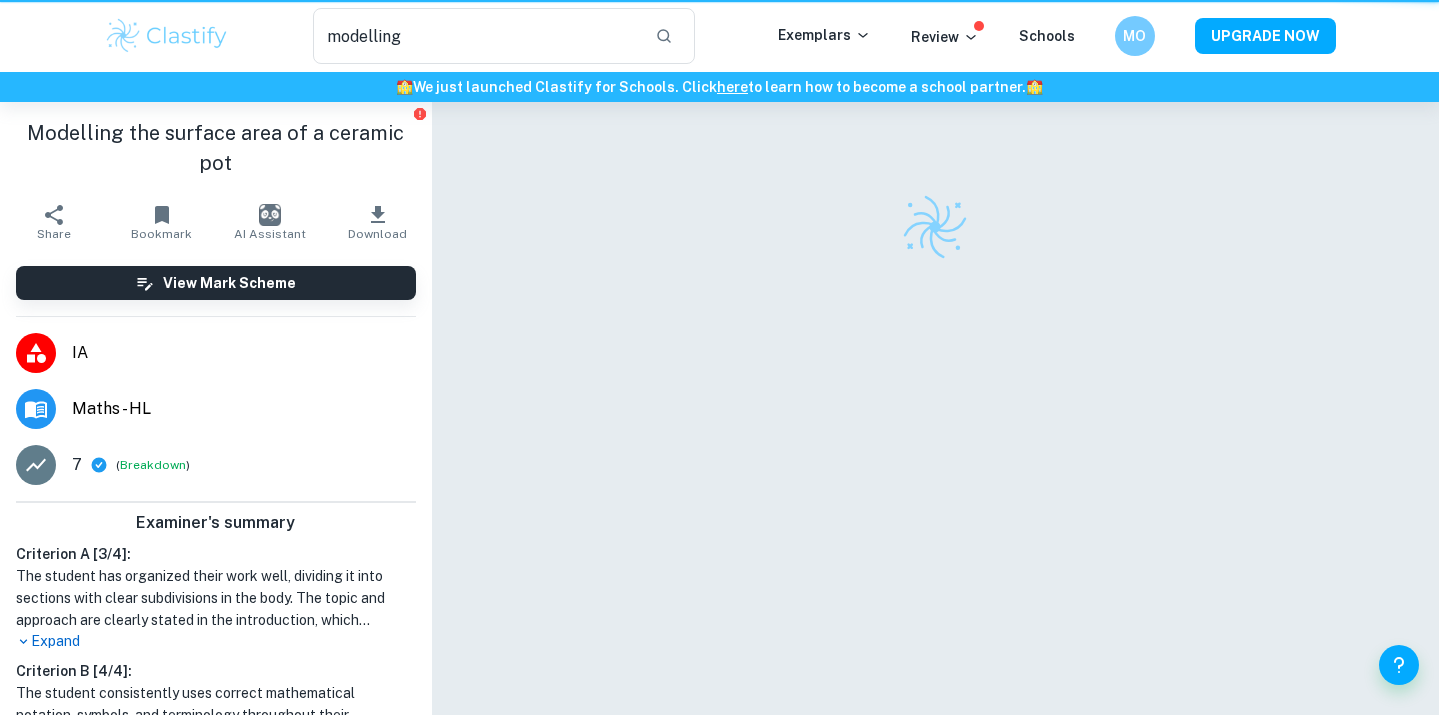type 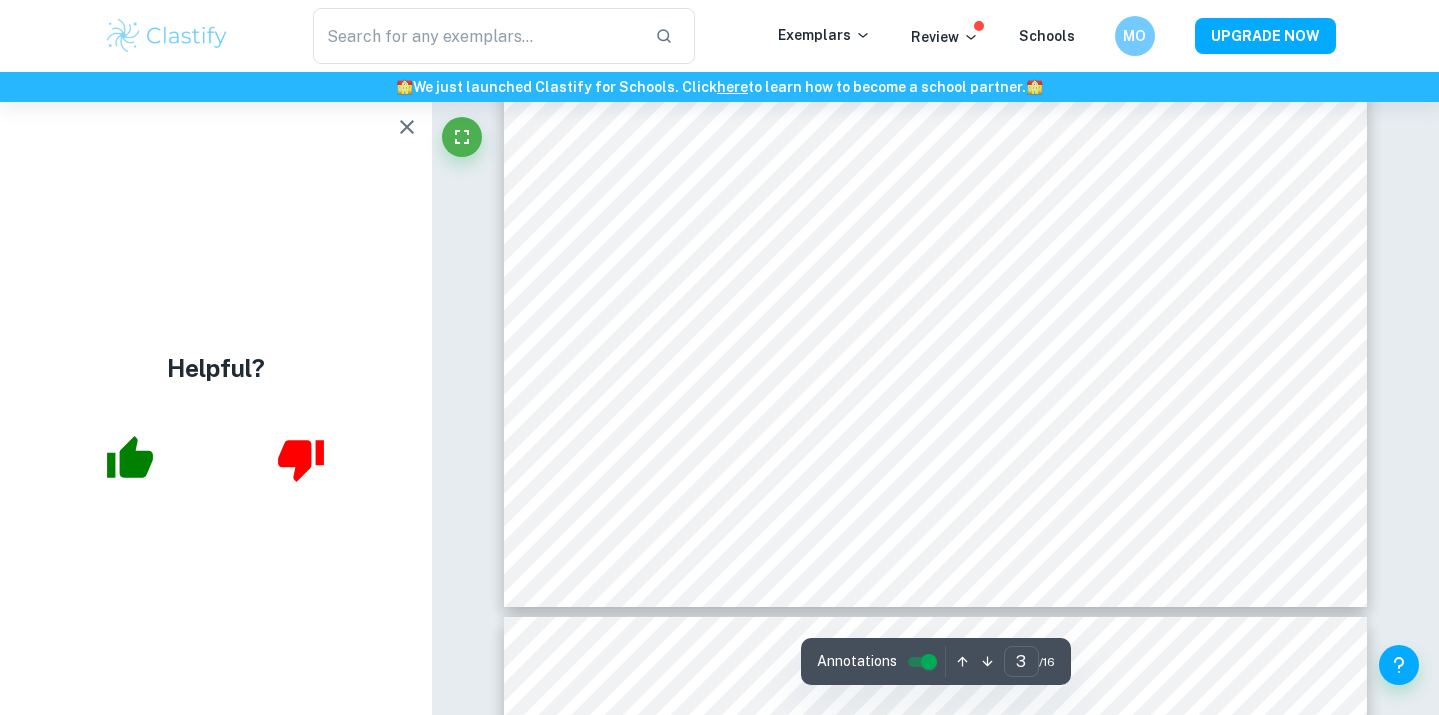 scroll, scrollTop: 3540, scrollLeft: 0, axis: vertical 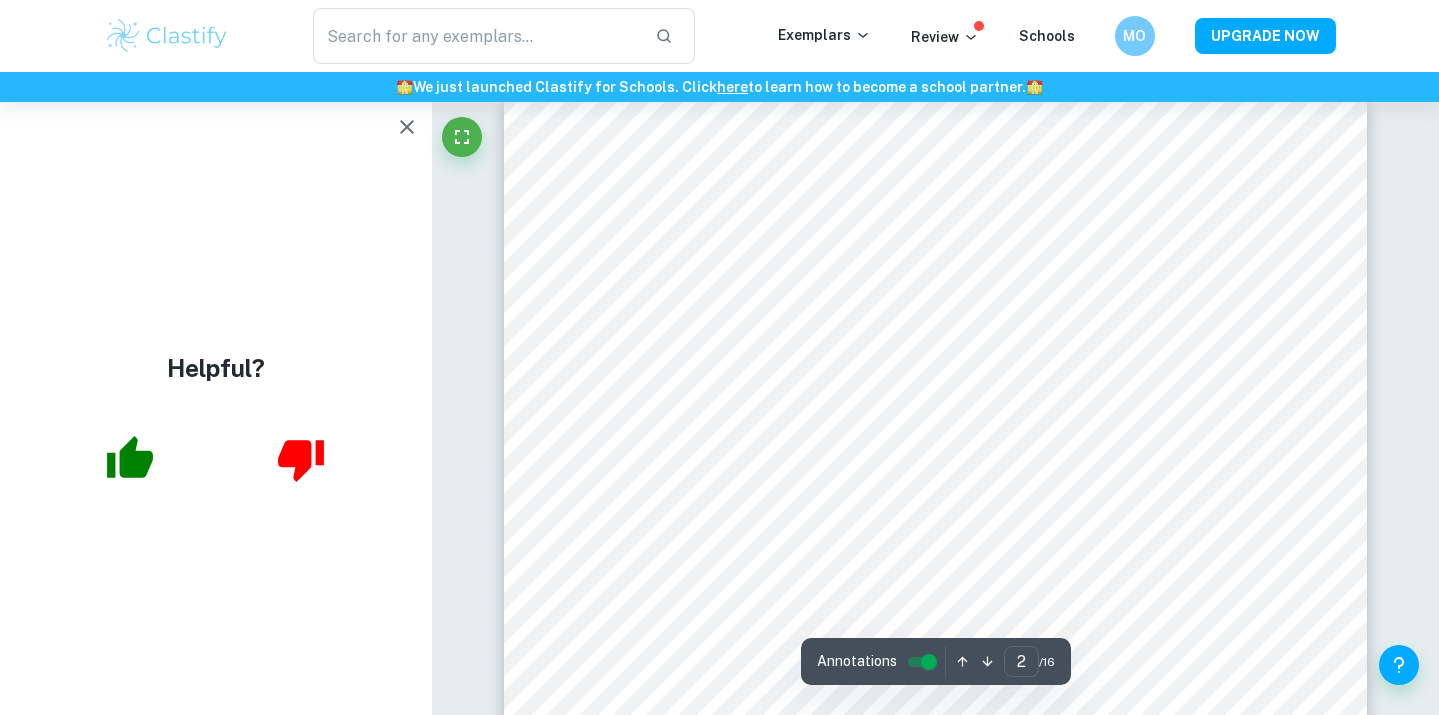 type on "1" 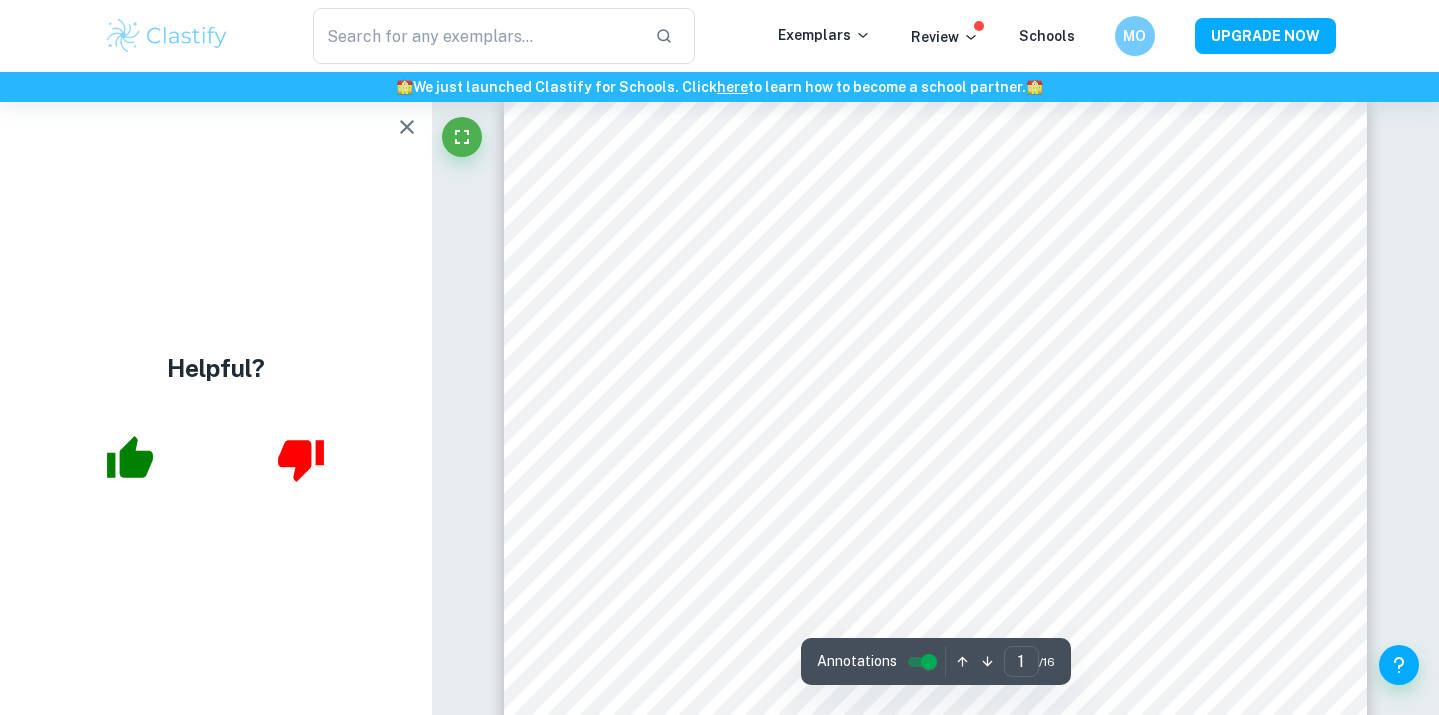 scroll, scrollTop: 948, scrollLeft: 0, axis: vertical 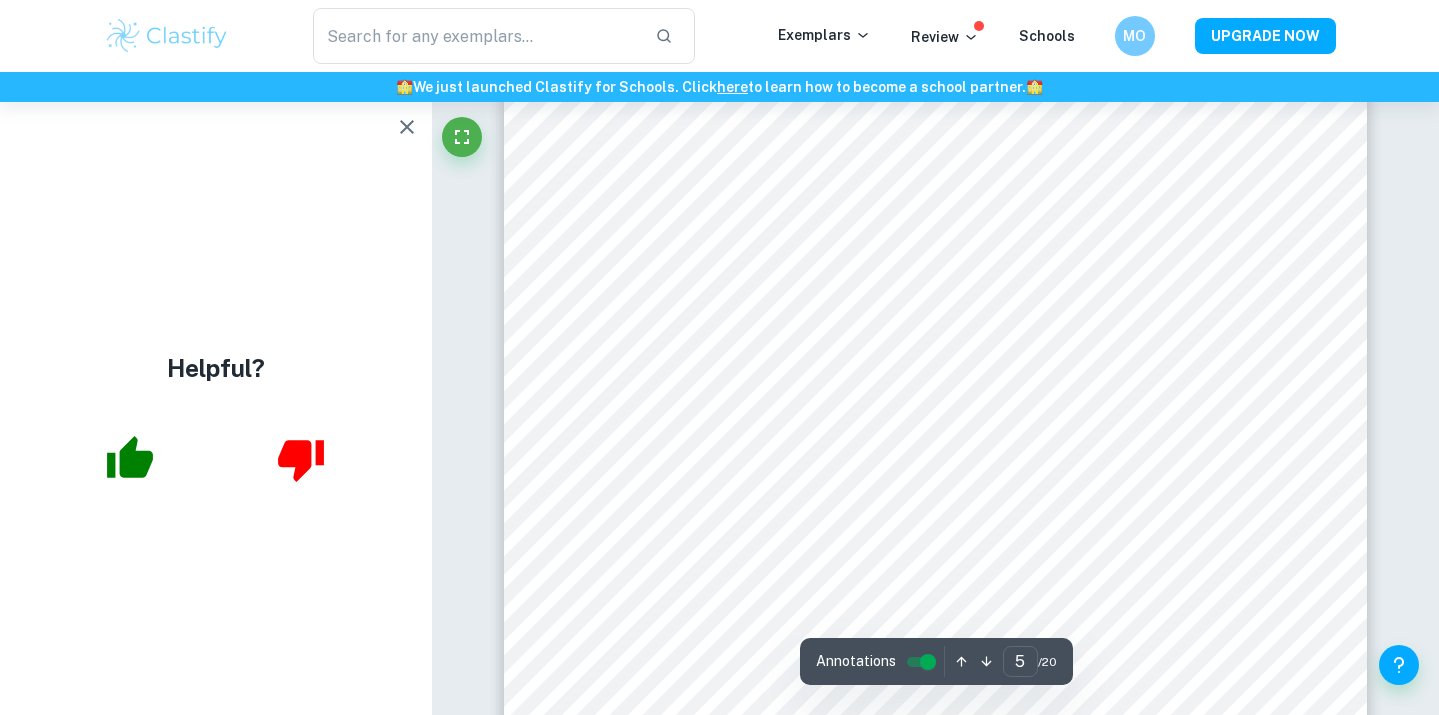 click 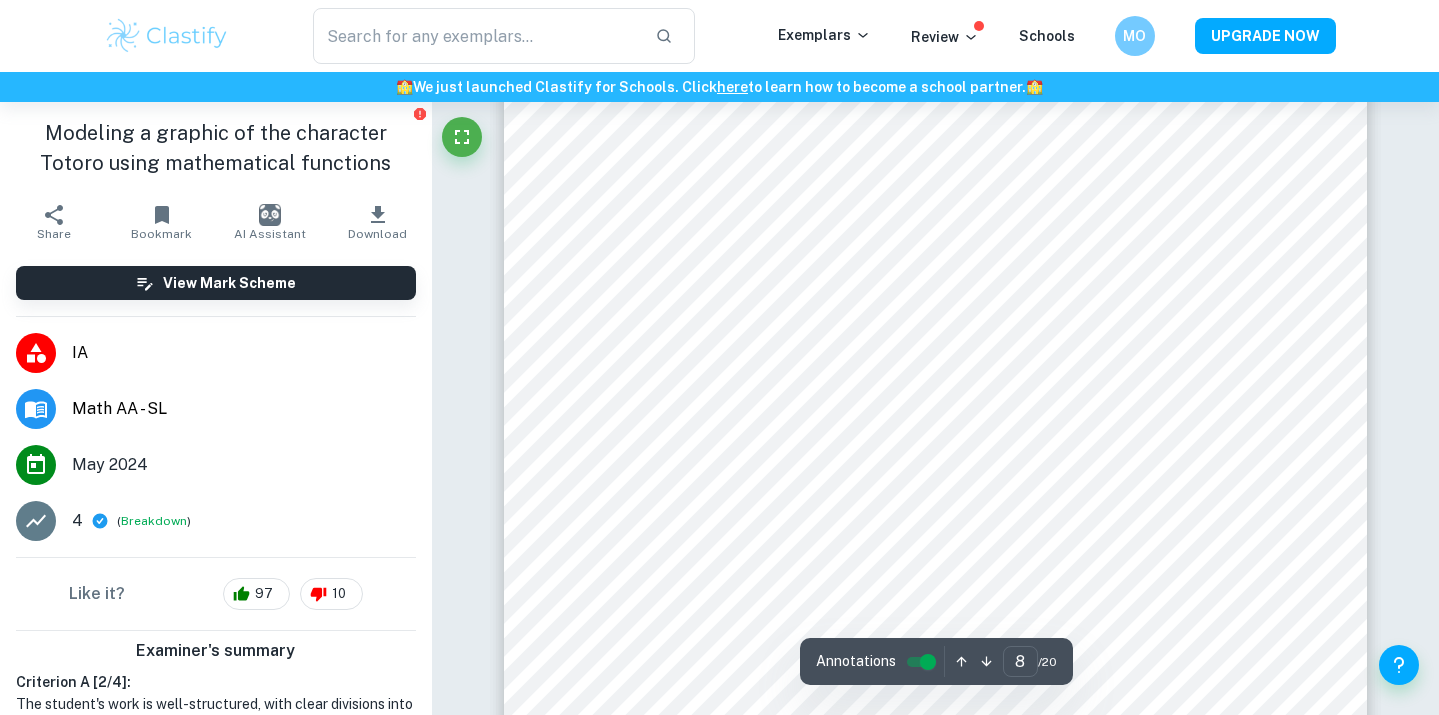 scroll, scrollTop: 9126, scrollLeft: 0, axis: vertical 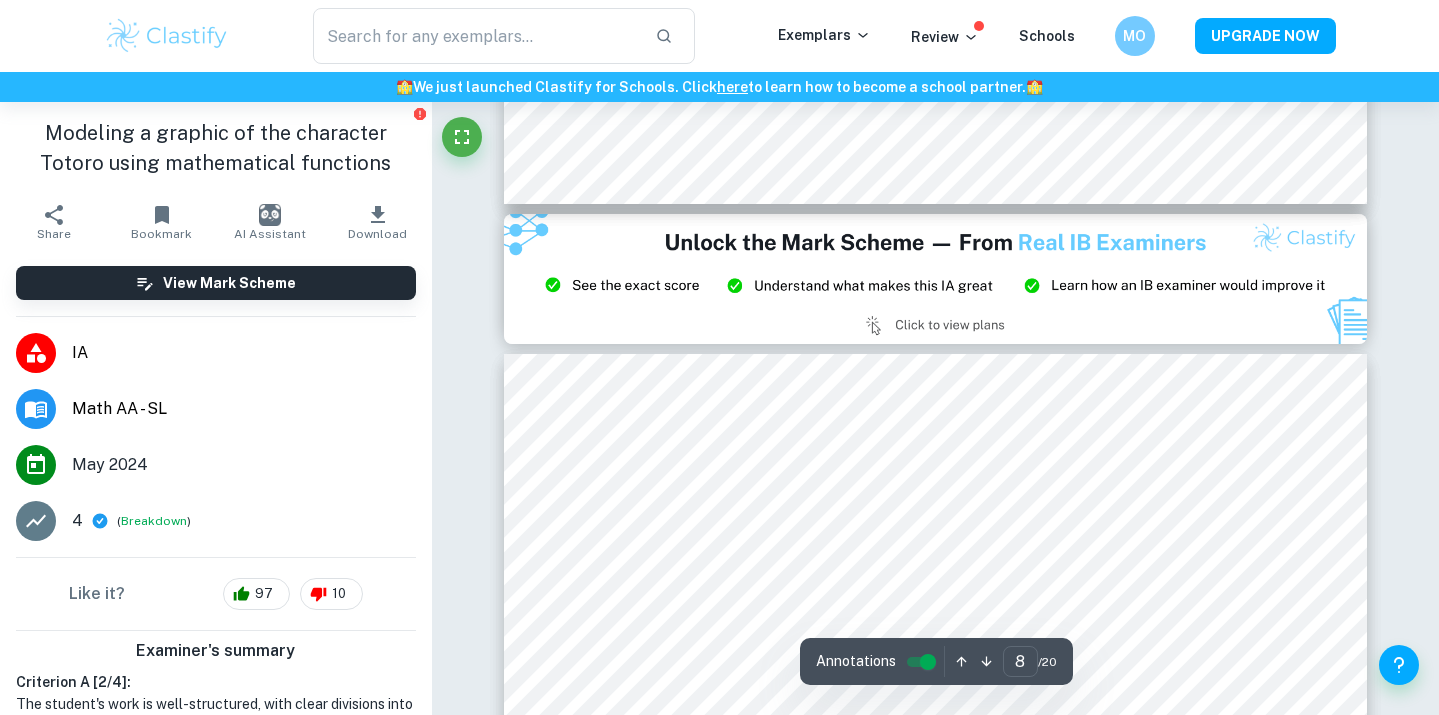 type on "9" 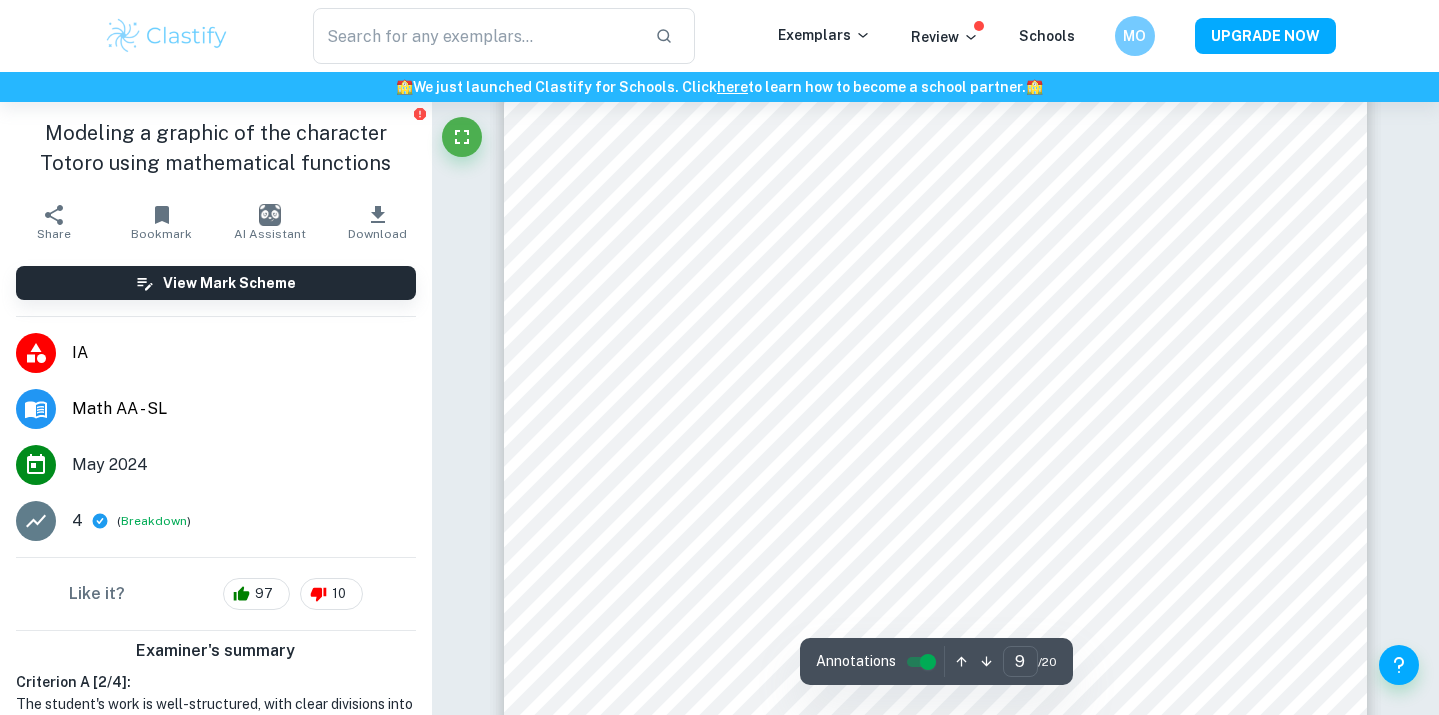 scroll, scrollTop: 11030, scrollLeft: 0, axis: vertical 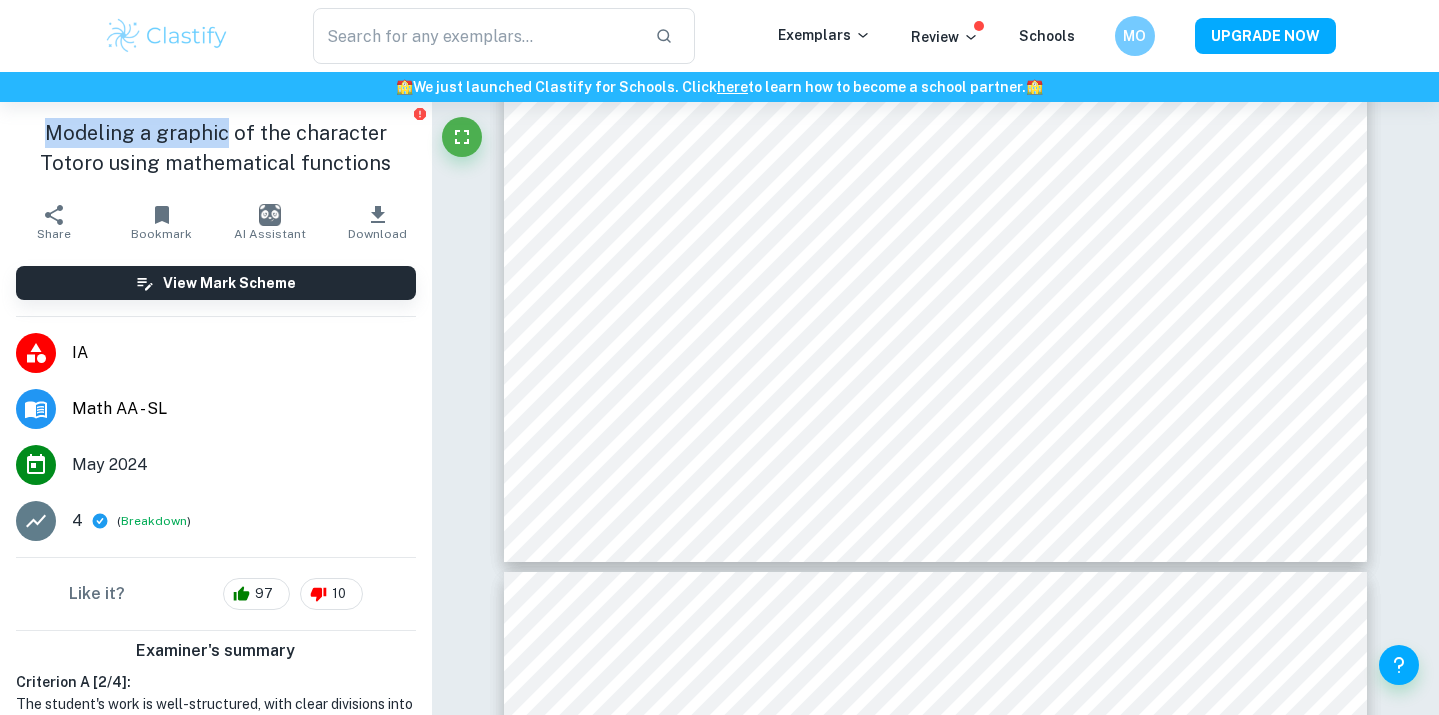drag, startPoint x: 23, startPoint y: 134, endPoint x: 194, endPoint y: 131, distance: 171.0263 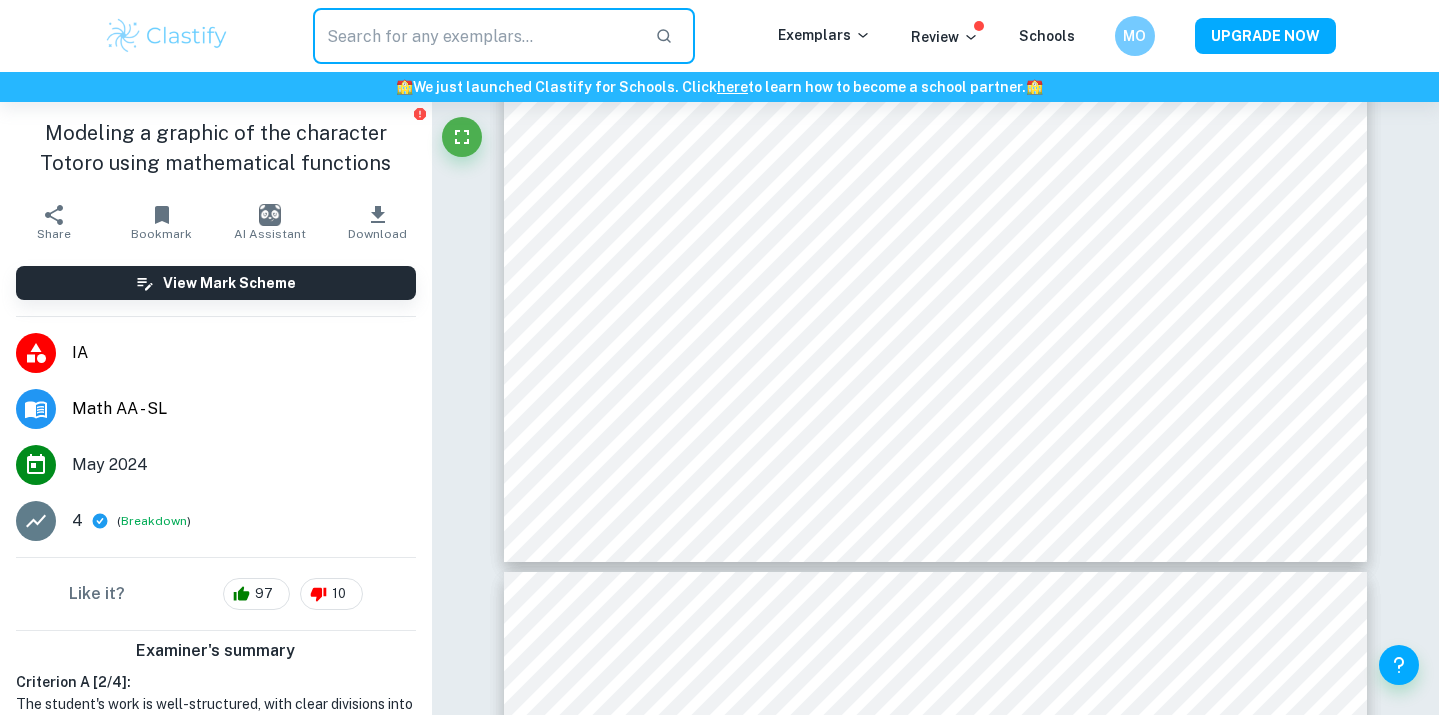click at bounding box center [476, 36] 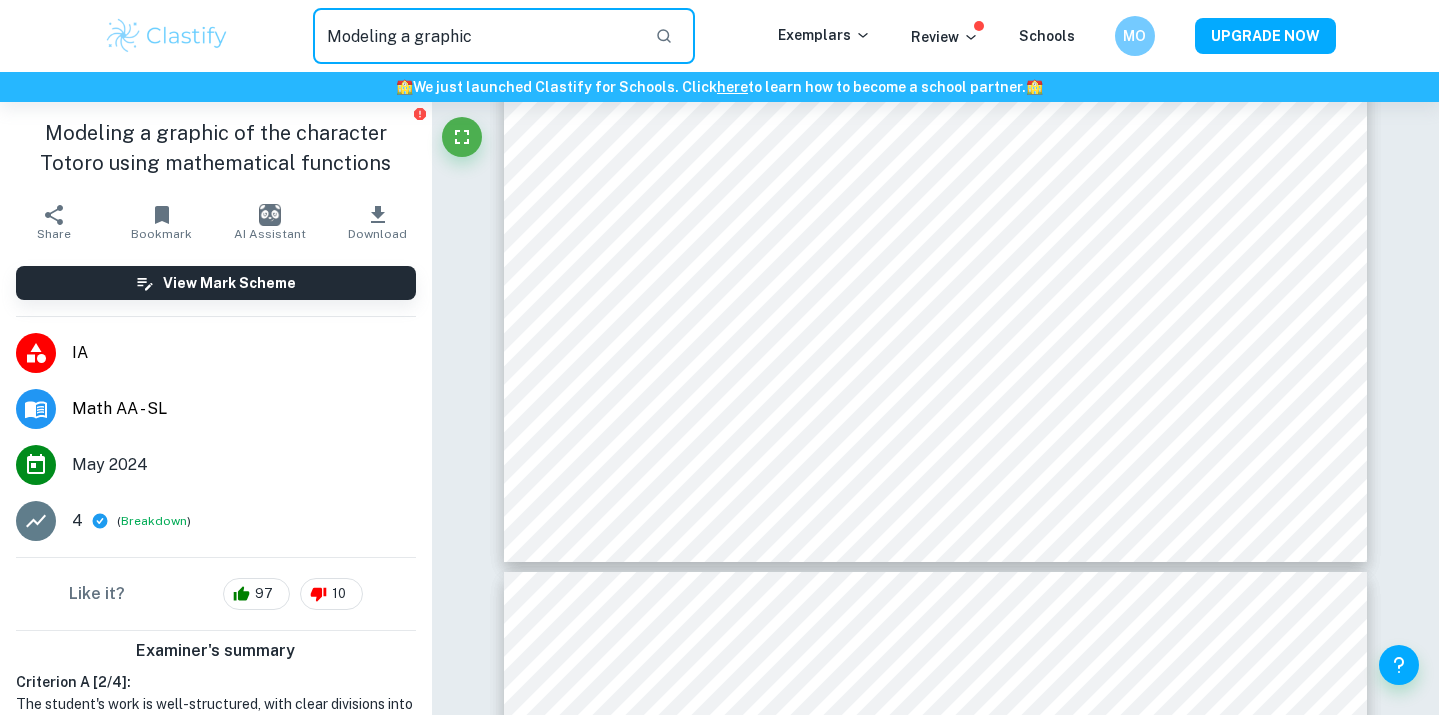 type on "Modeling a graphic" 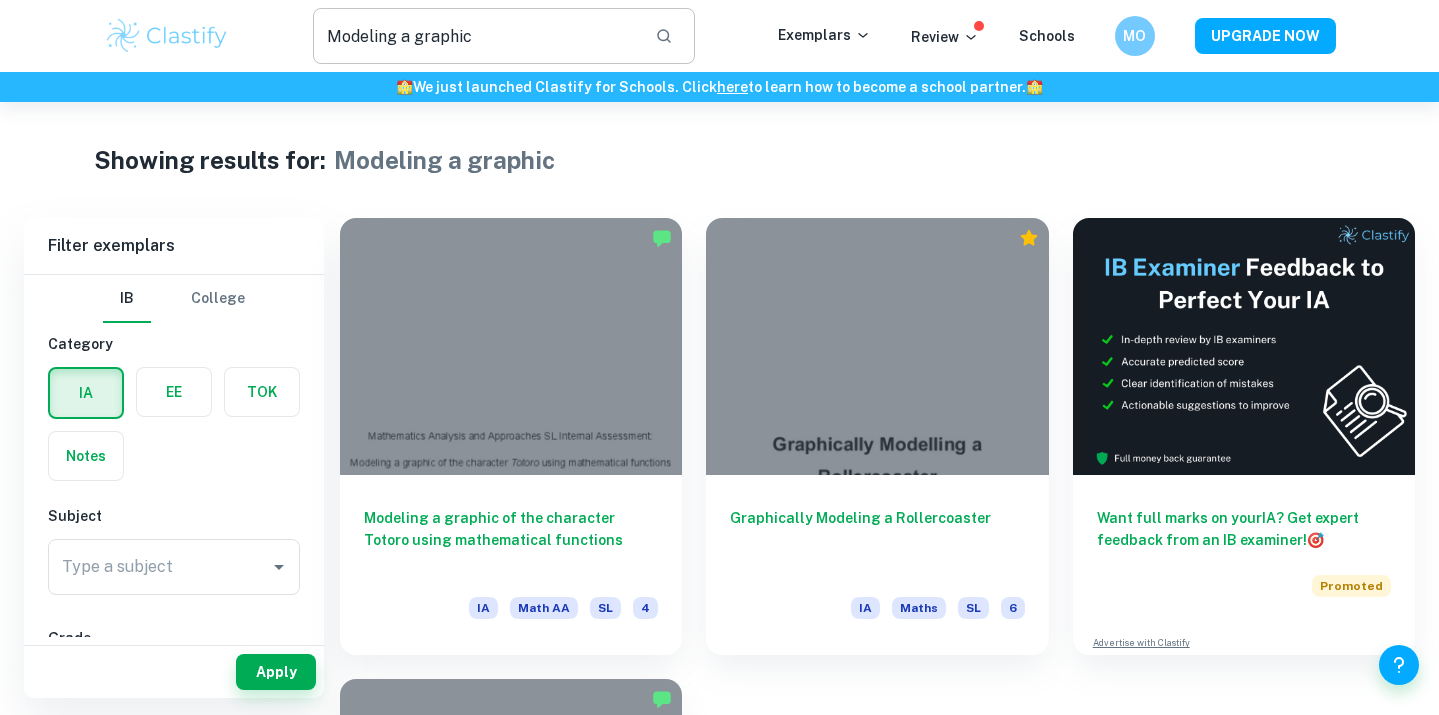 scroll, scrollTop: 400, scrollLeft: 0, axis: vertical 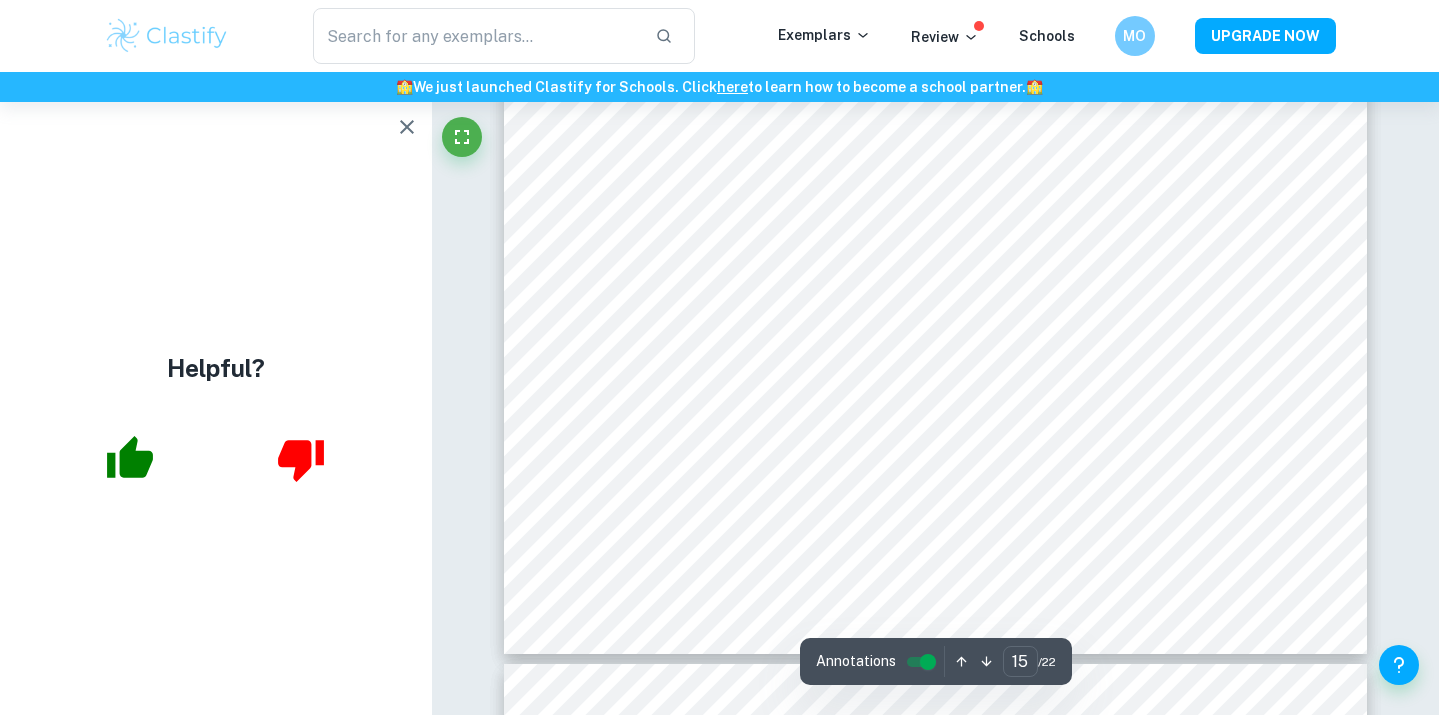 click 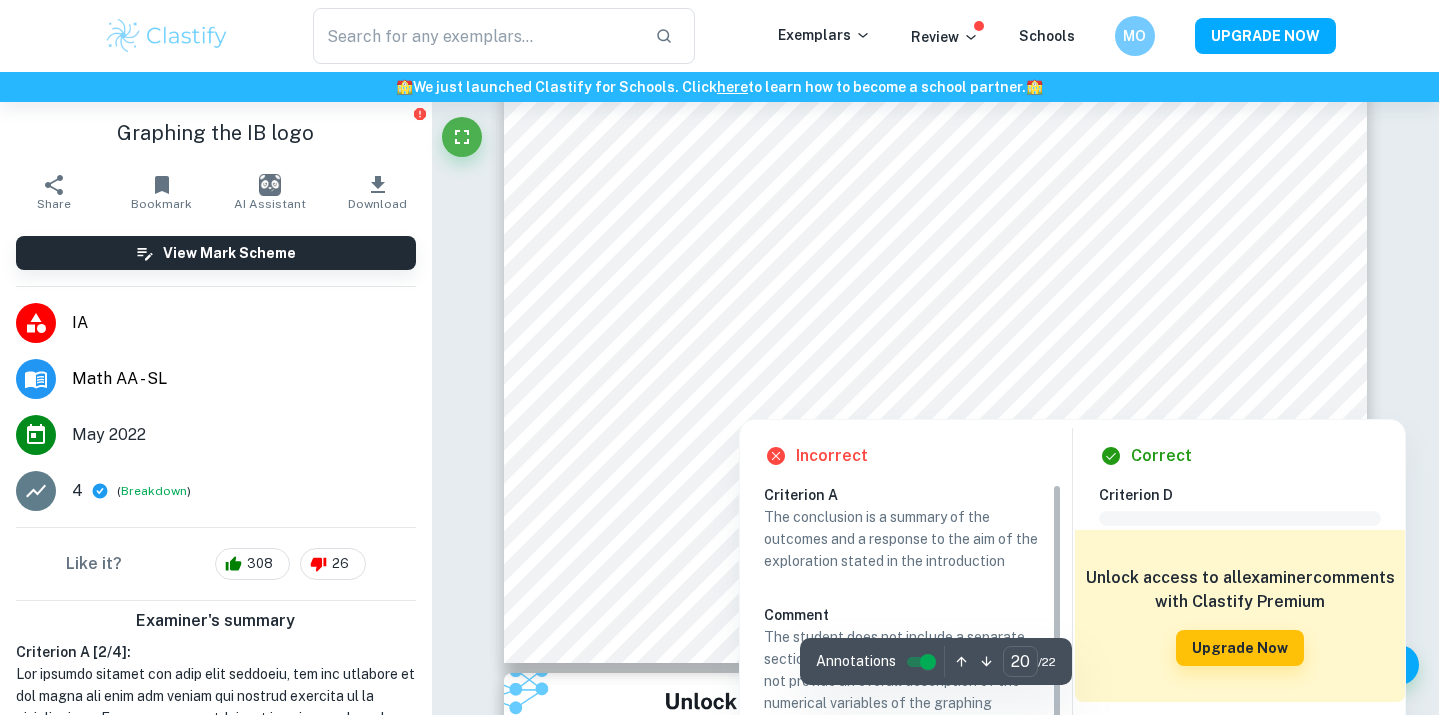 scroll, scrollTop: 24710, scrollLeft: 0, axis: vertical 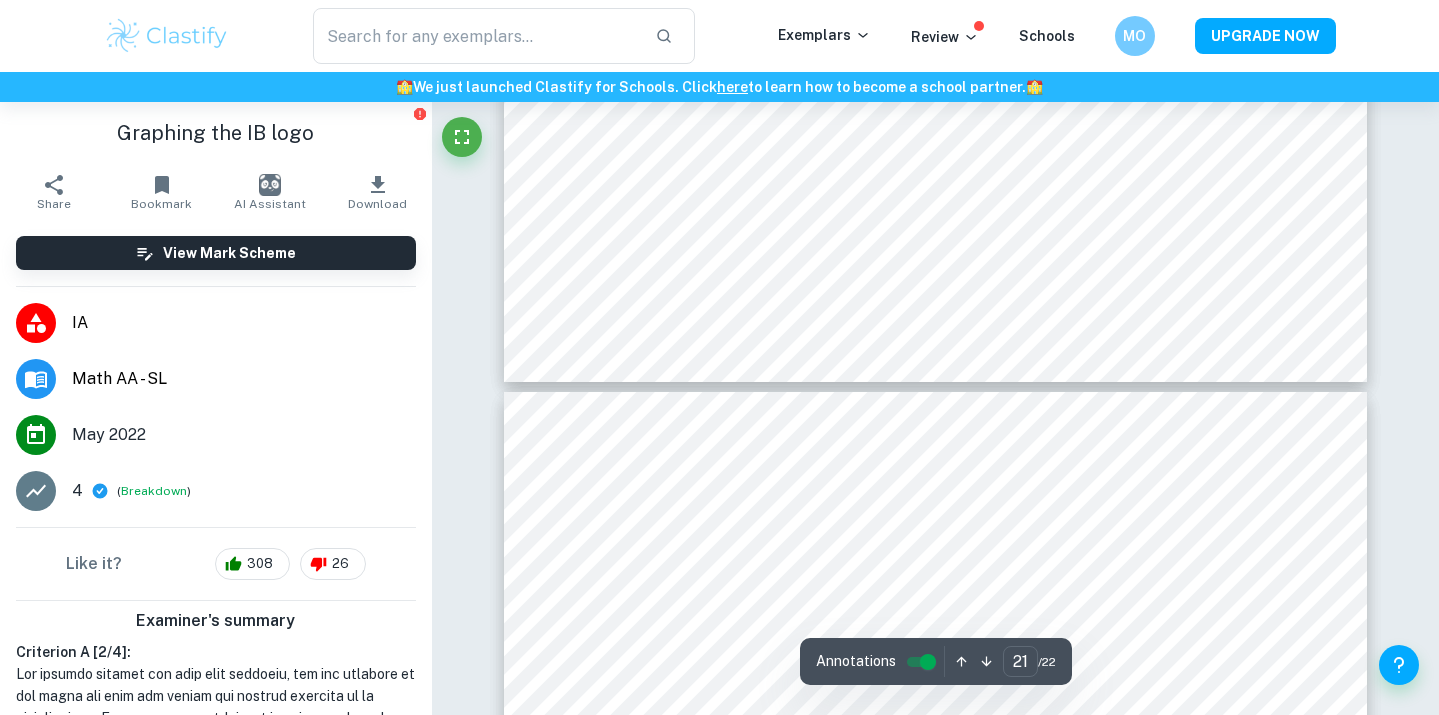 type on "22" 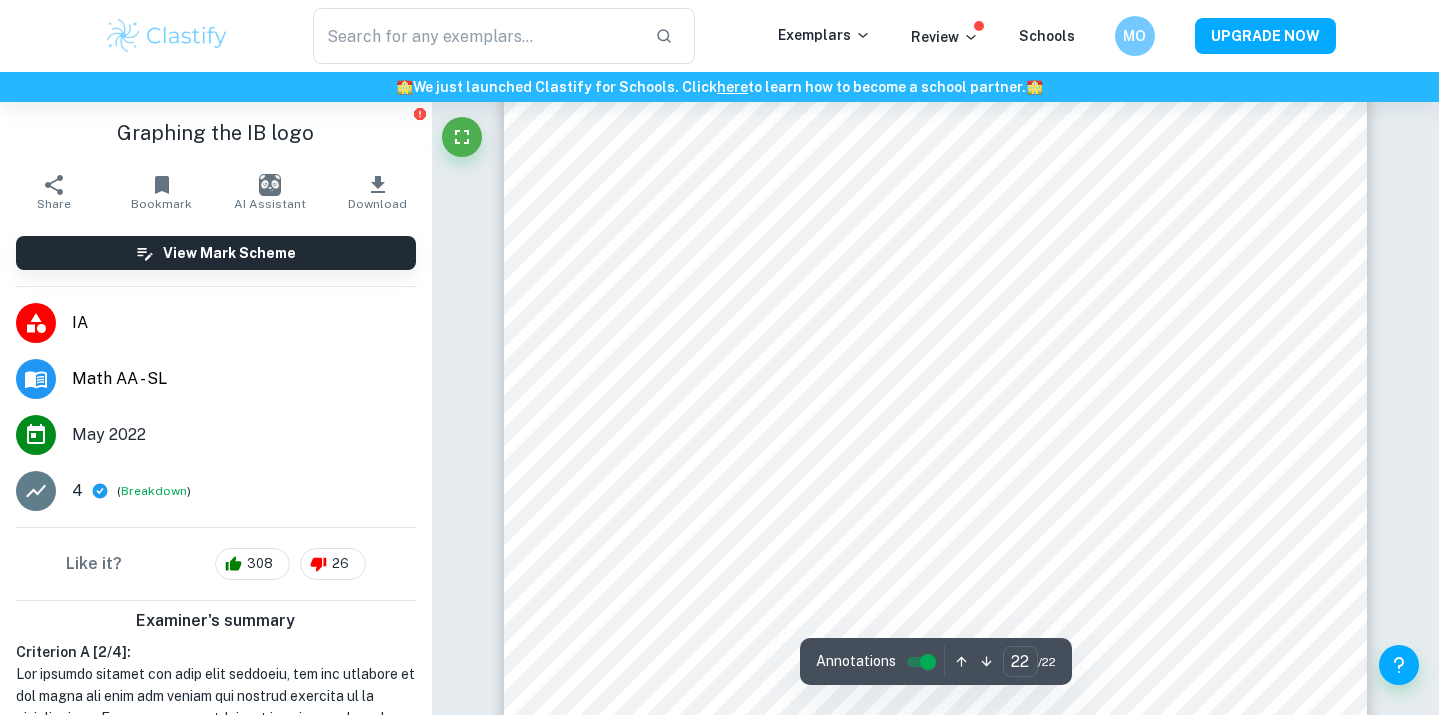 scroll, scrollTop: 27135, scrollLeft: 0, axis: vertical 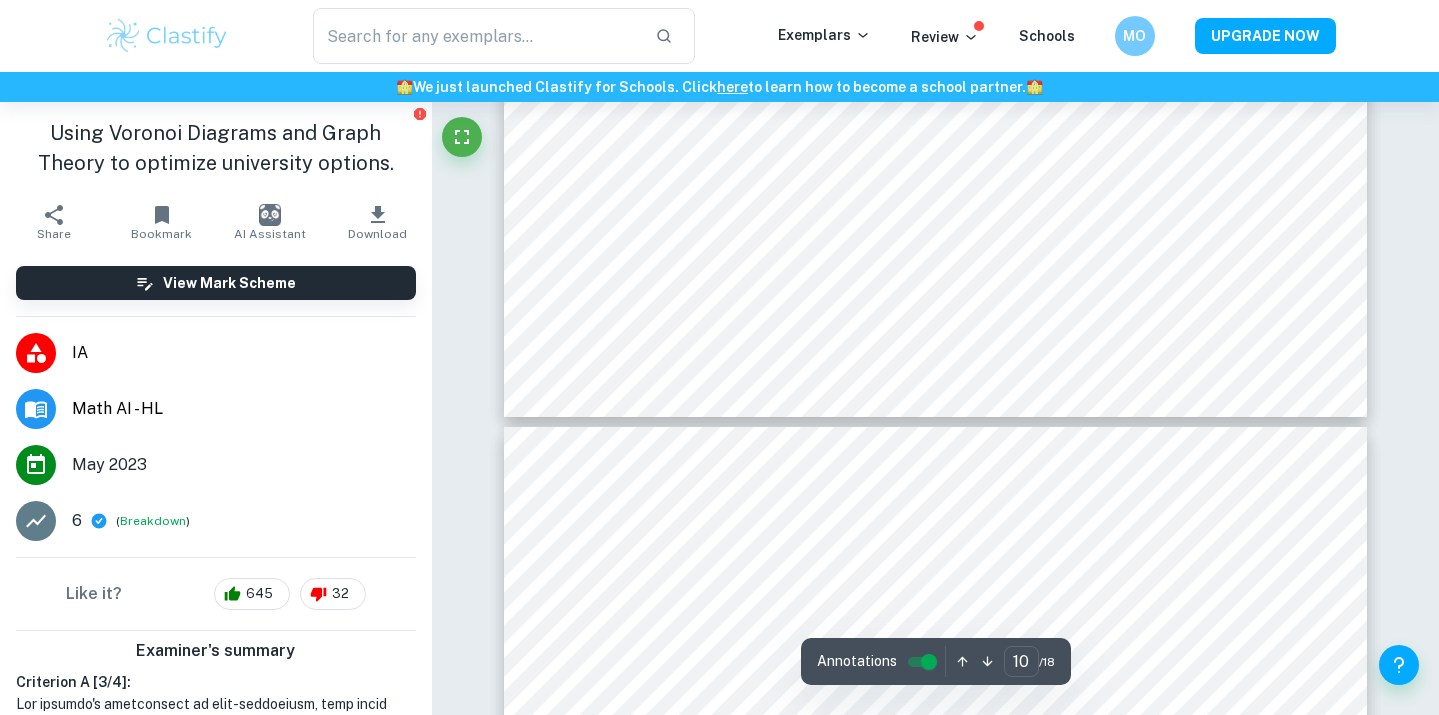 type on "11" 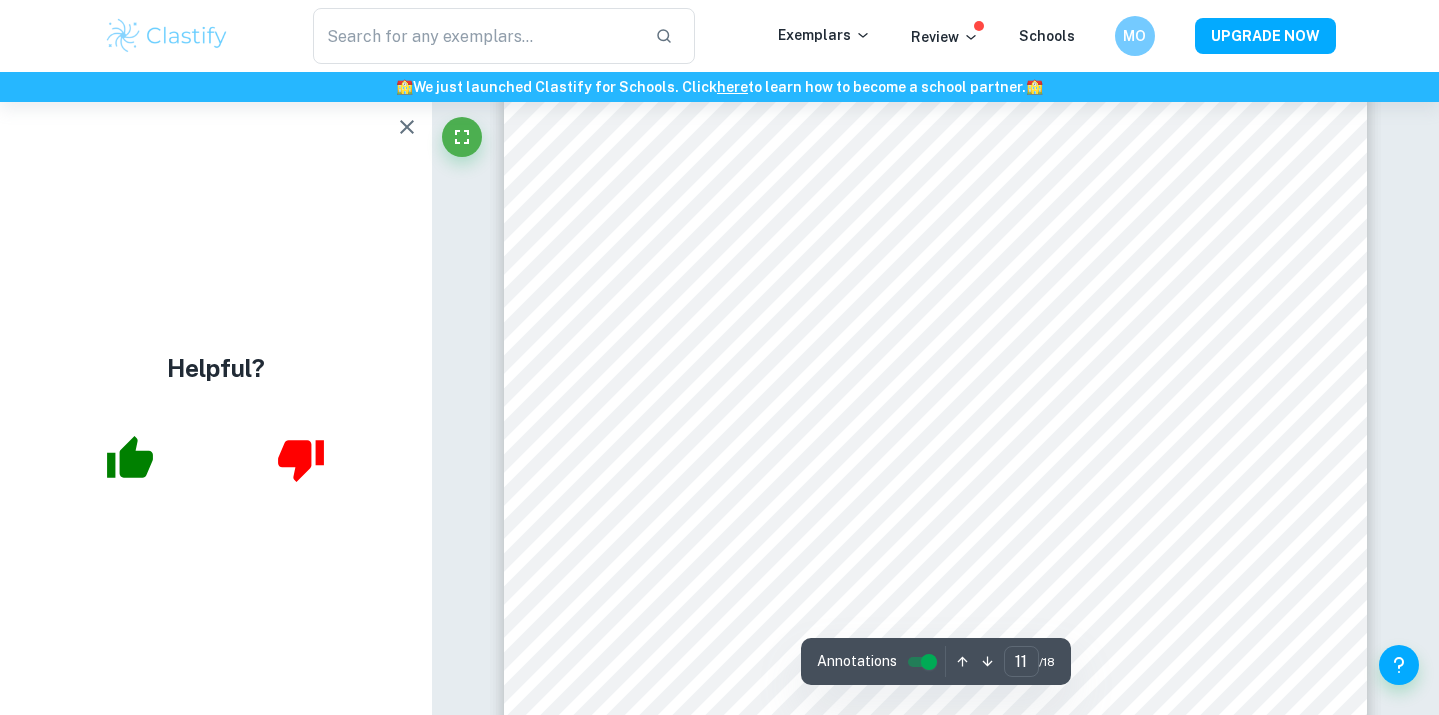 scroll, scrollTop: 13289, scrollLeft: 0, axis: vertical 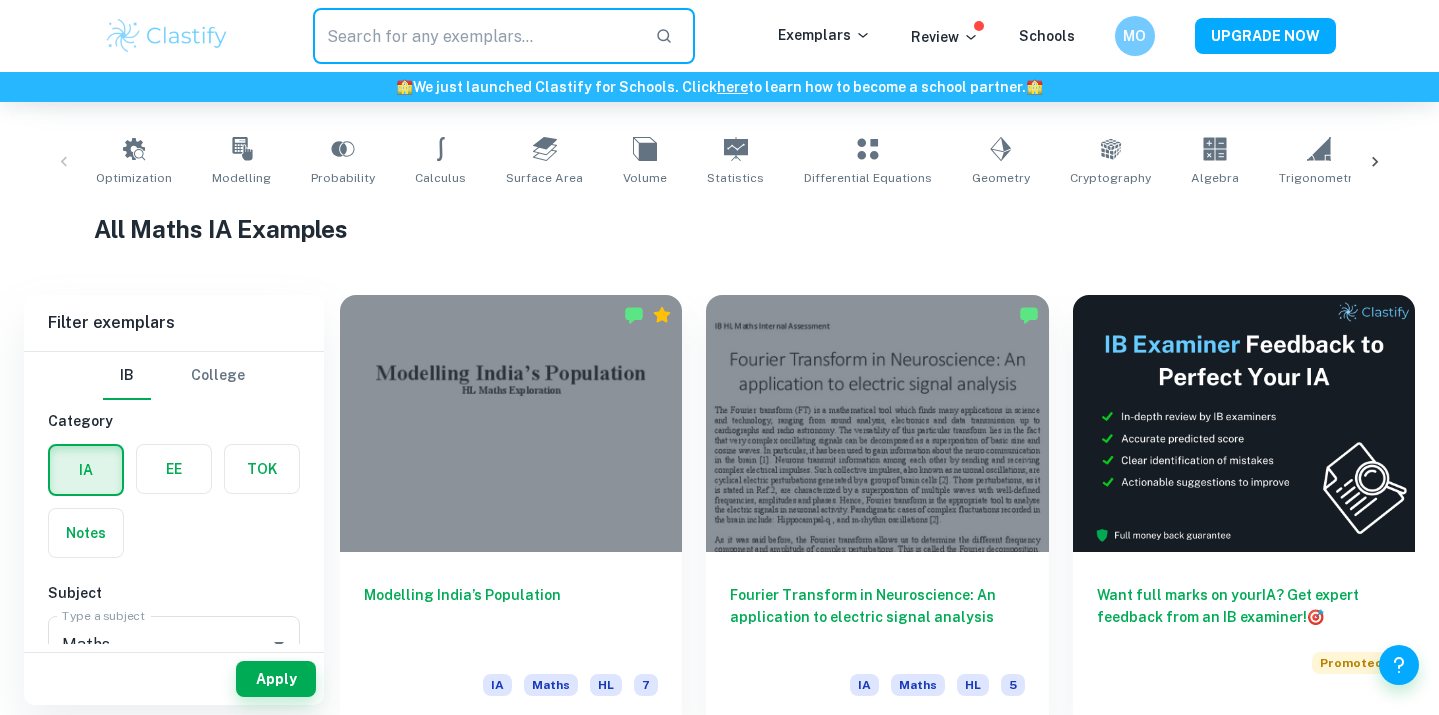 click at bounding box center (476, 36) 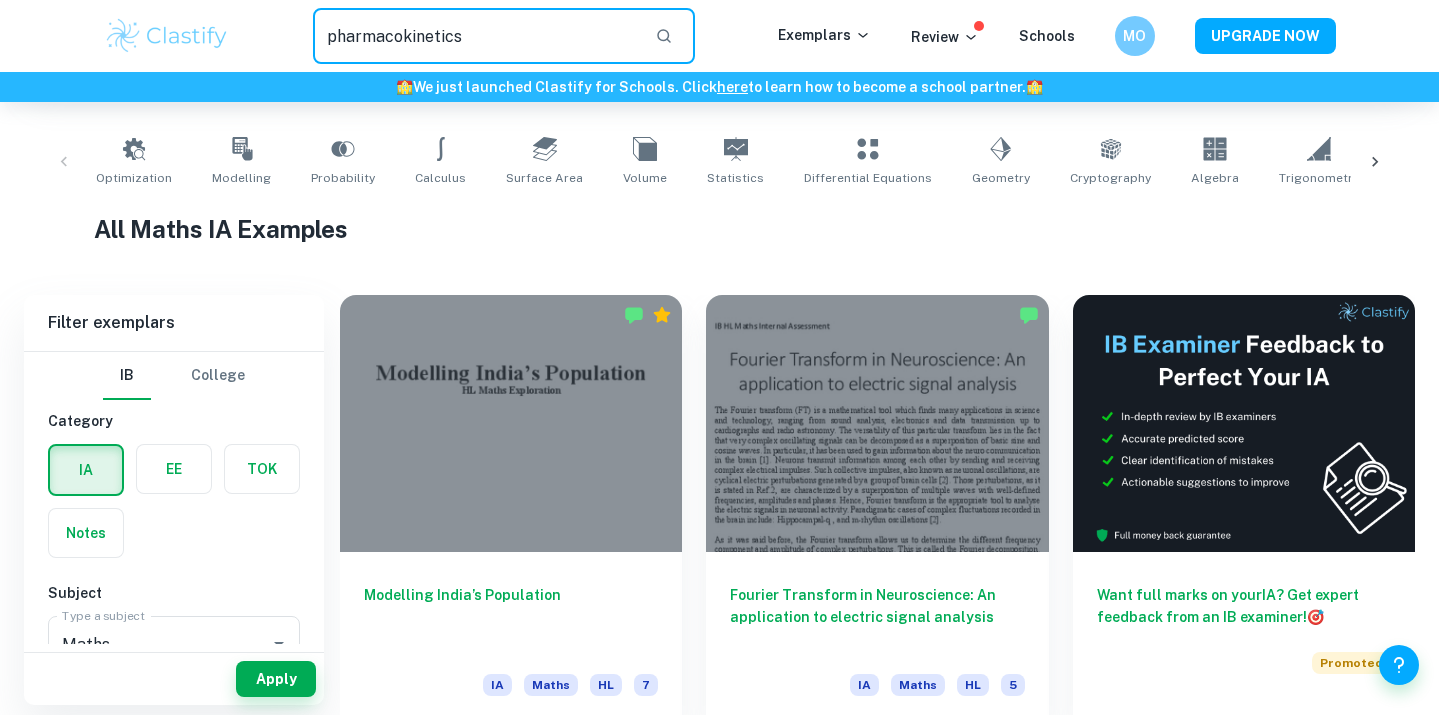 type on "pharmacokinetics" 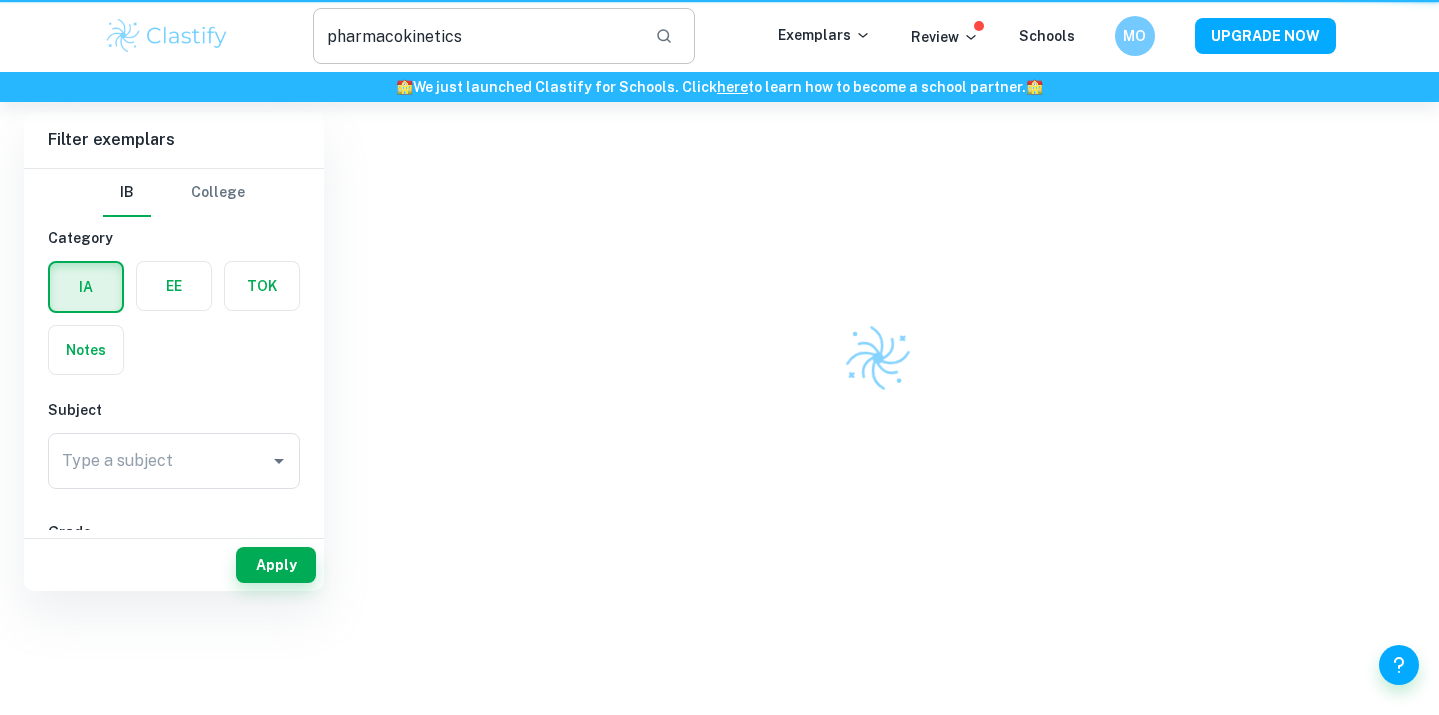 scroll, scrollTop: 0, scrollLeft: 0, axis: both 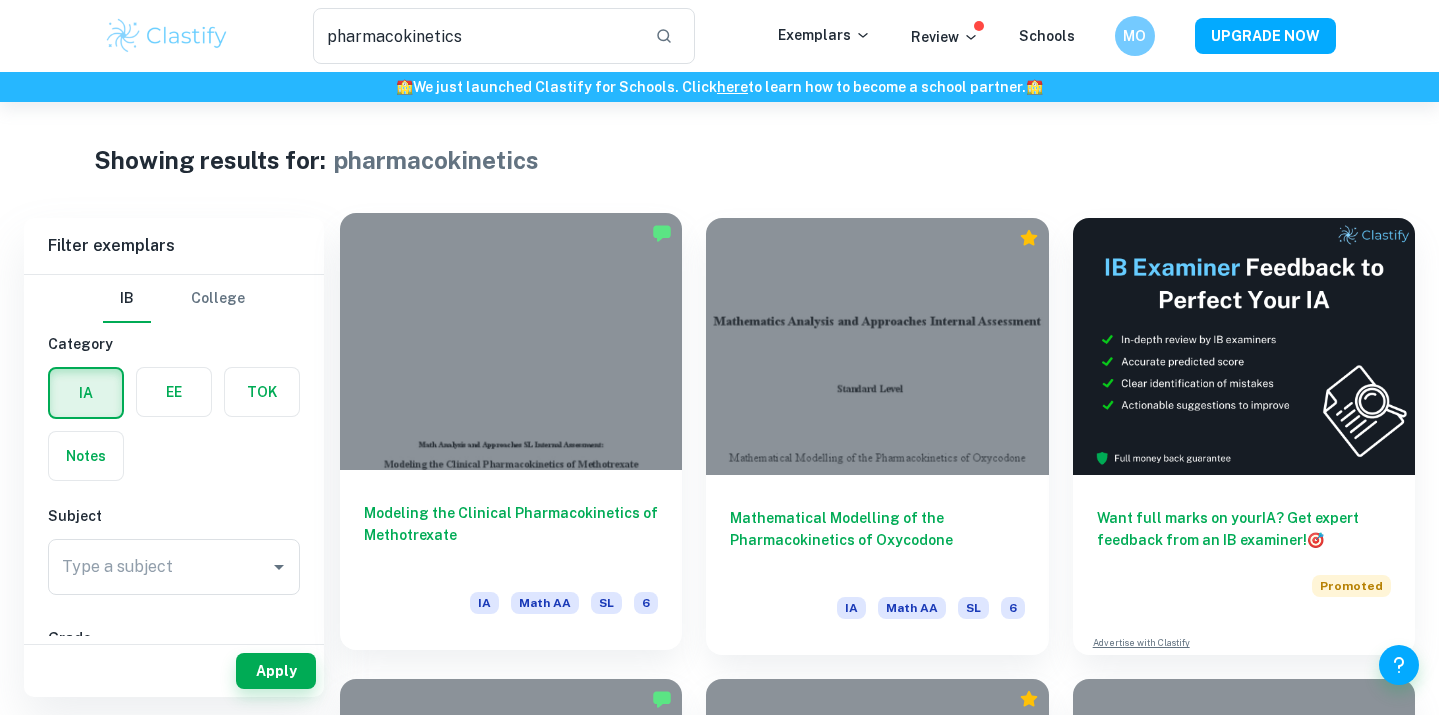 click at bounding box center [511, 341] 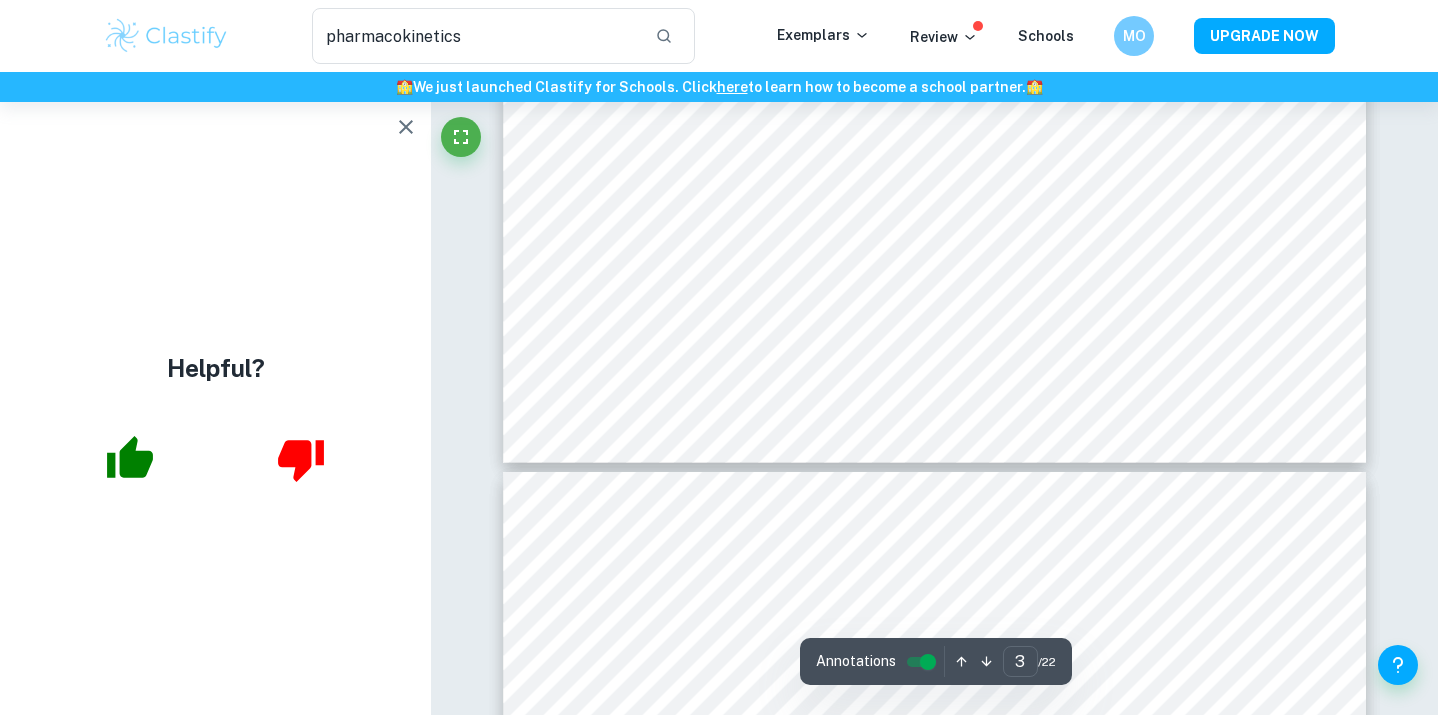 scroll, scrollTop: 2481, scrollLeft: 0, axis: vertical 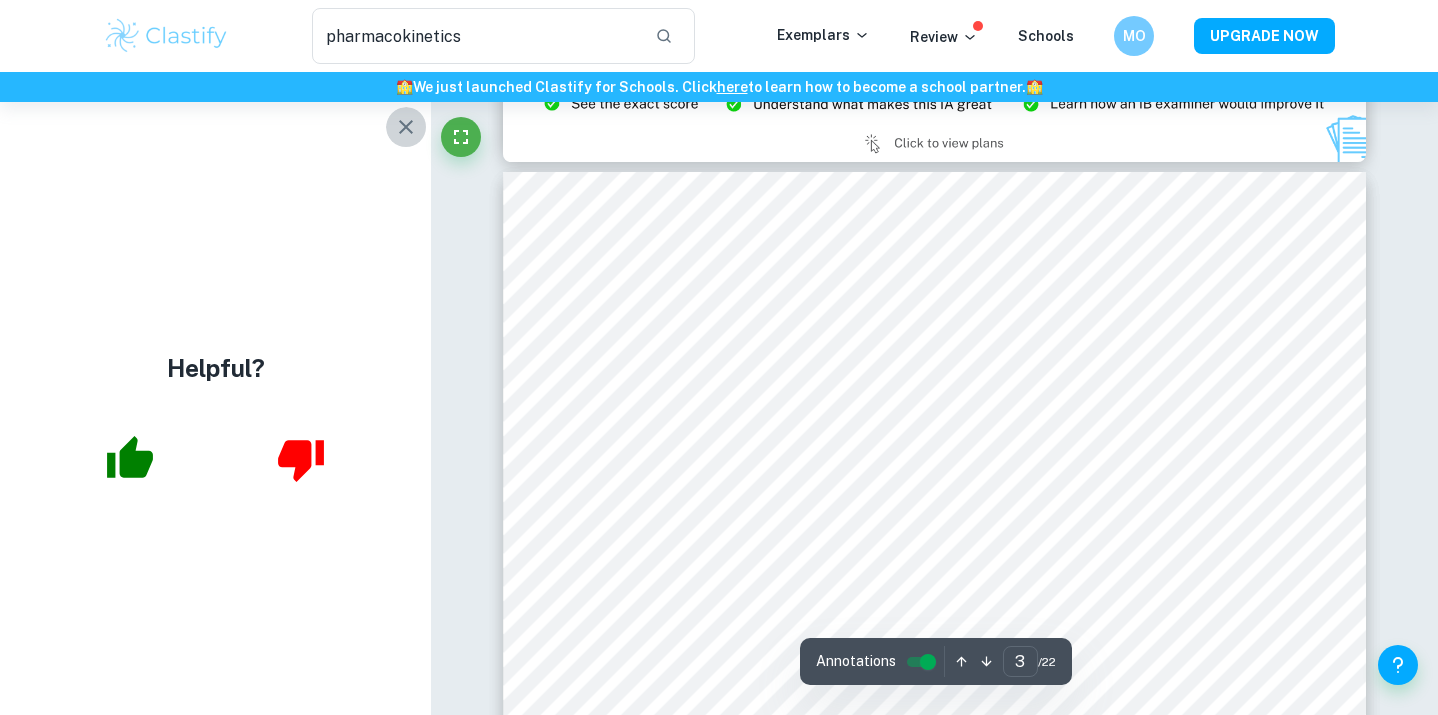 click 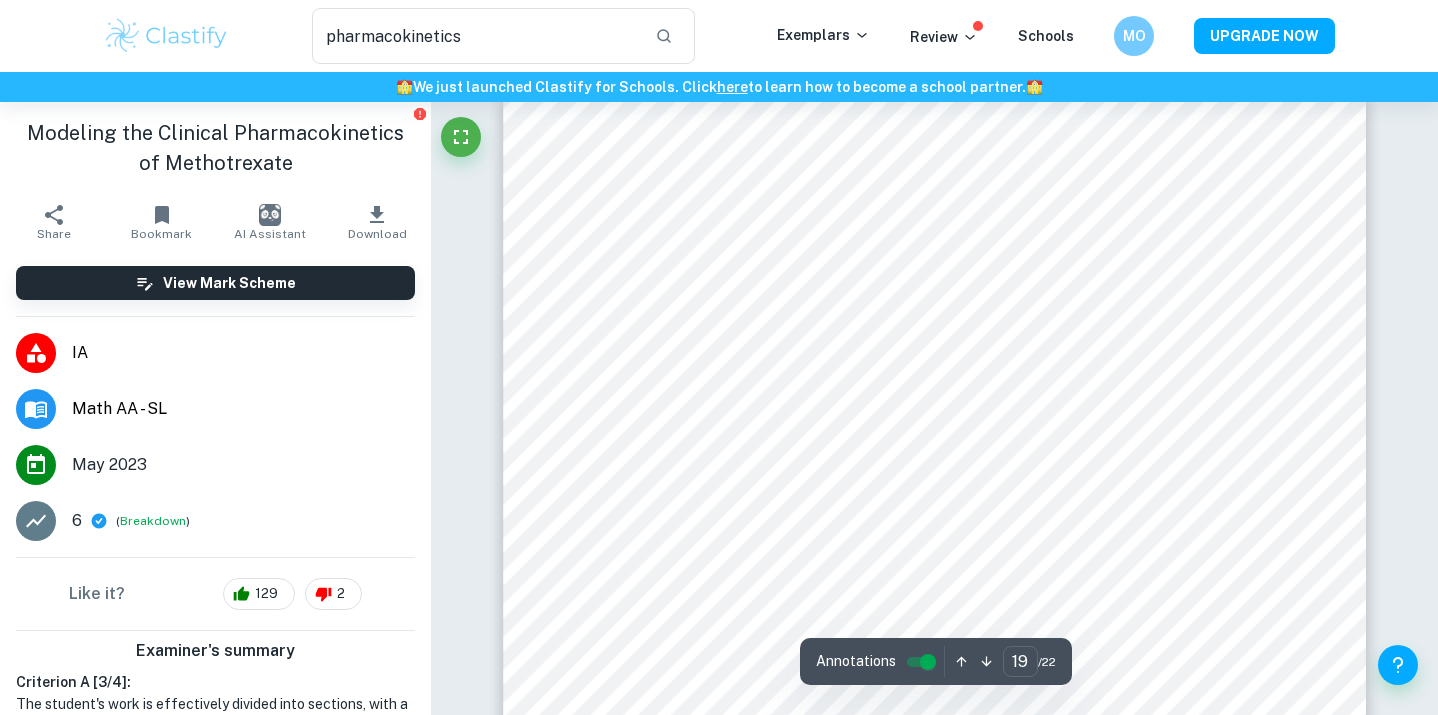 scroll, scrollTop: 20859, scrollLeft: 0, axis: vertical 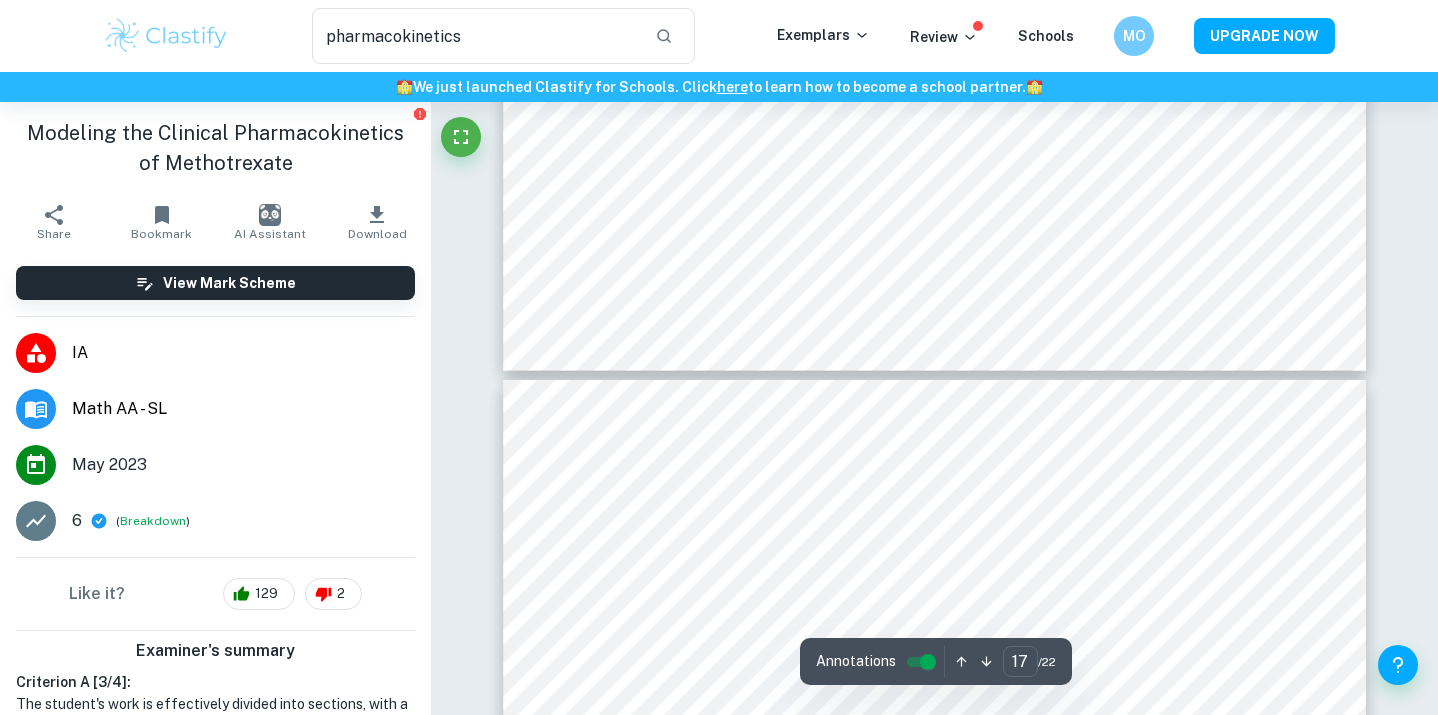 type on "18" 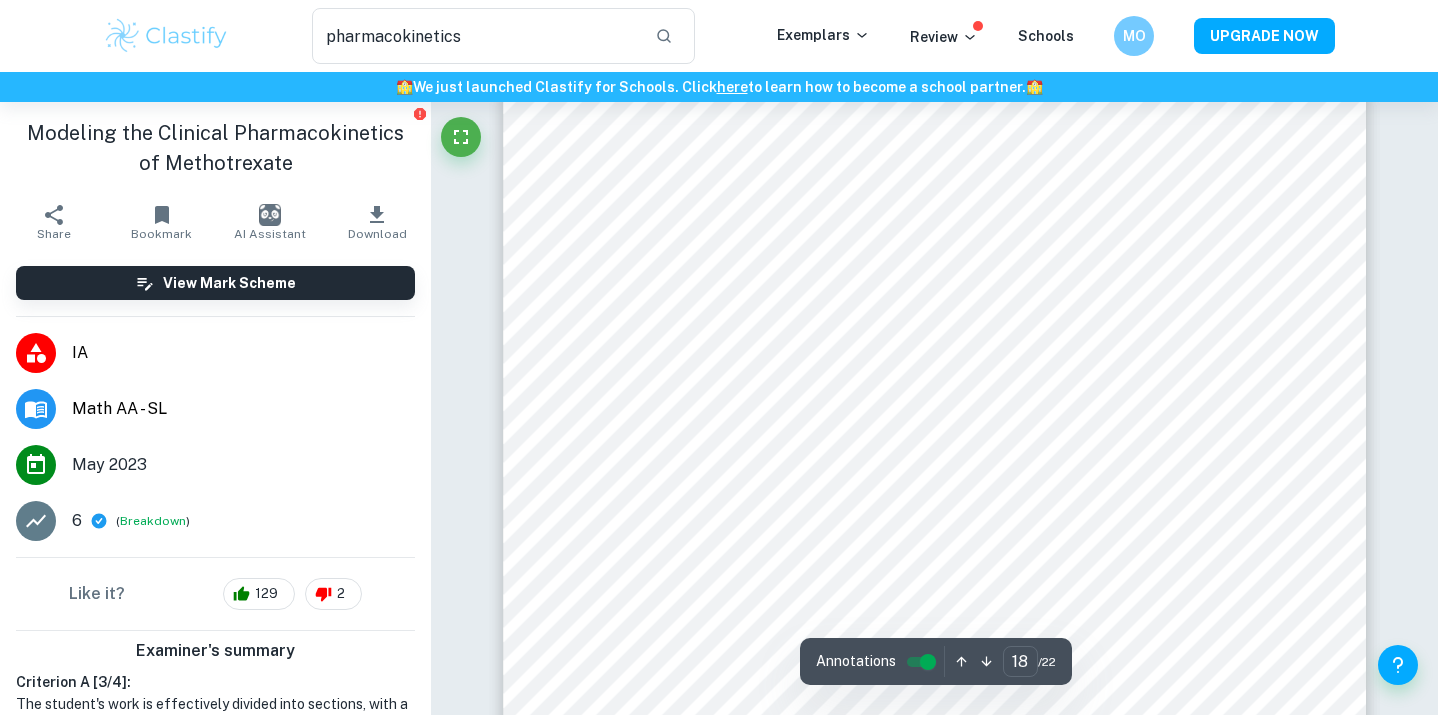 scroll, scrollTop: 20577, scrollLeft: 0, axis: vertical 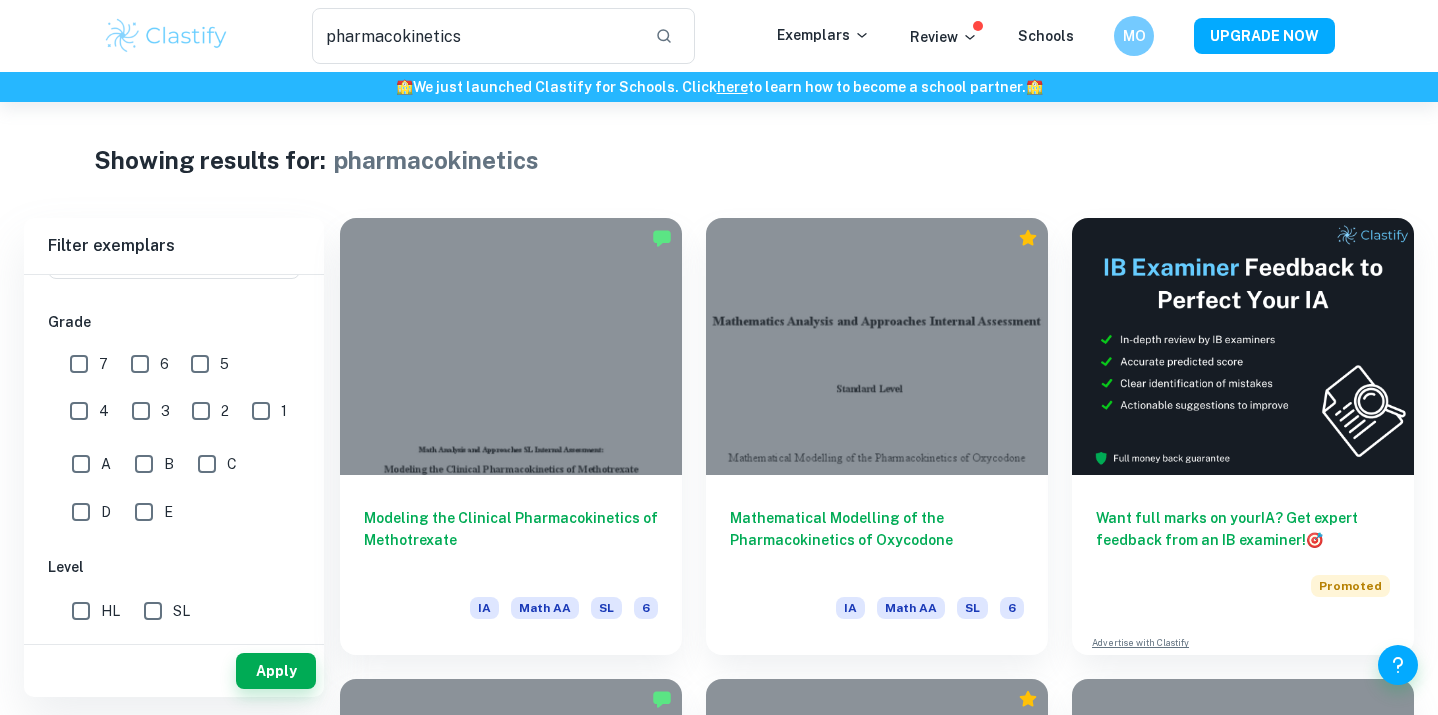 click on "6" at bounding box center [140, 364] 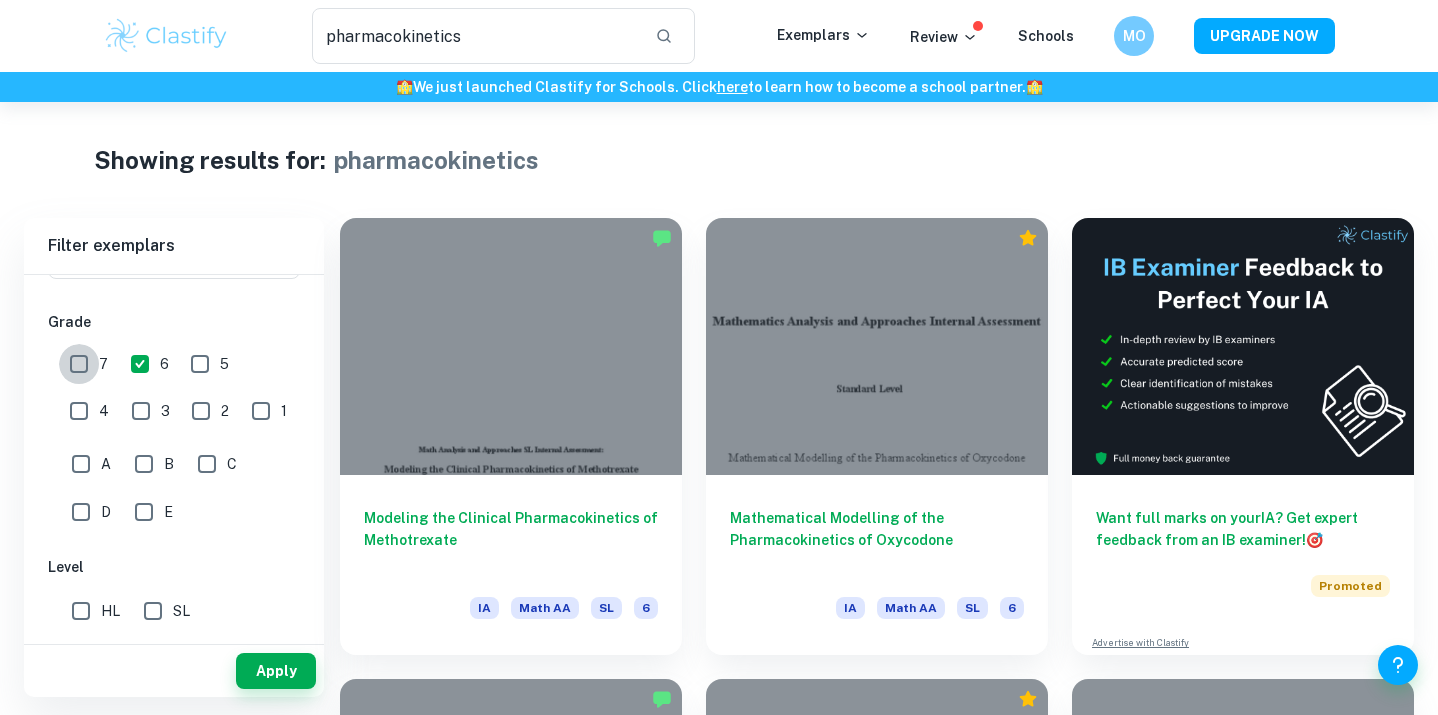 click on "7" at bounding box center [79, 364] 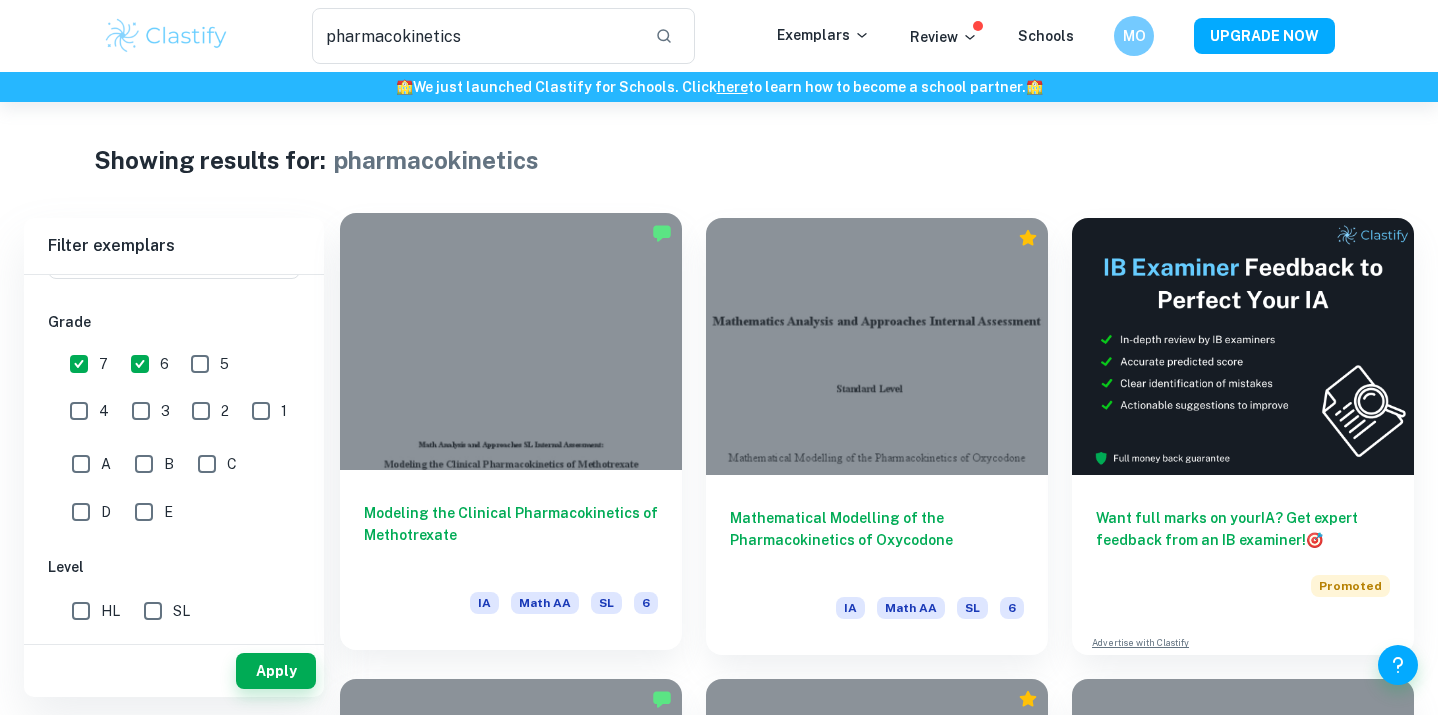 scroll, scrollTop: 0, scrollLeft: 0, axis: both 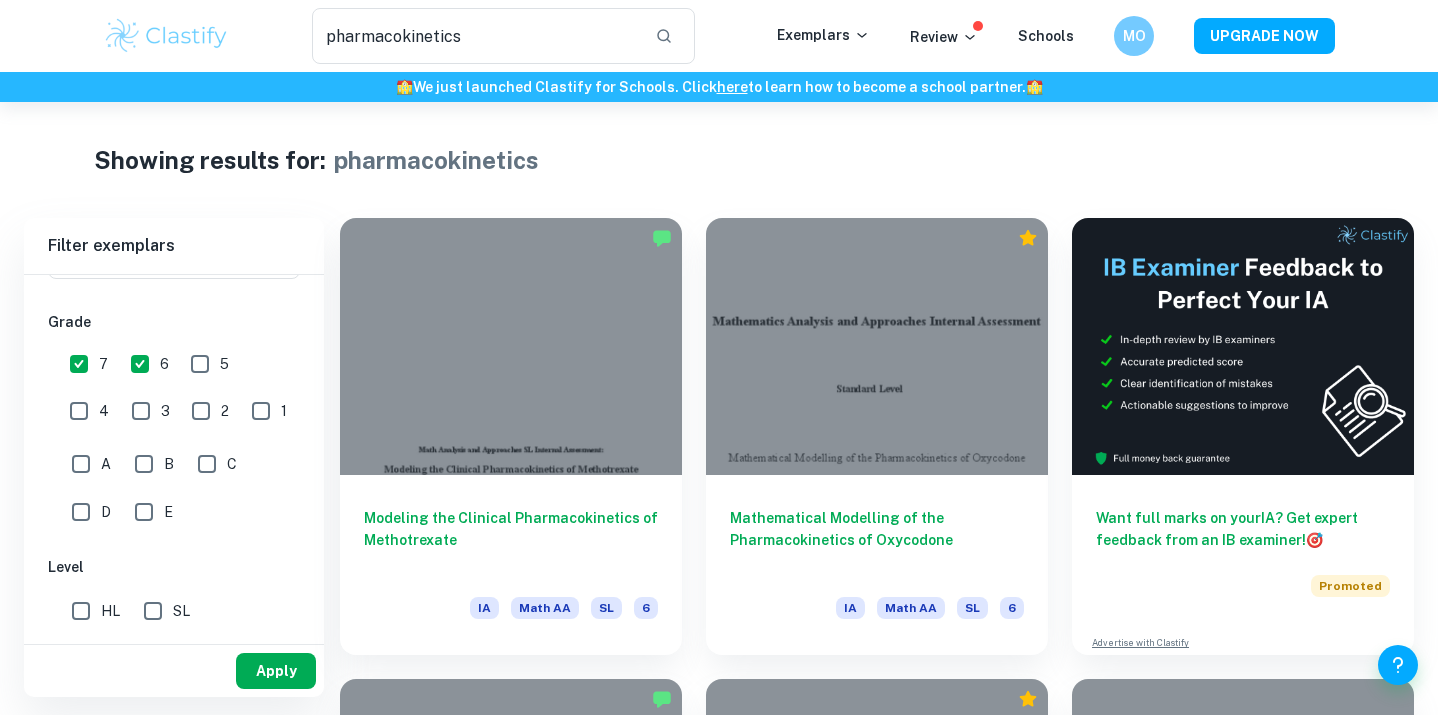 click on "Apply" at bounding box center [276, 671] 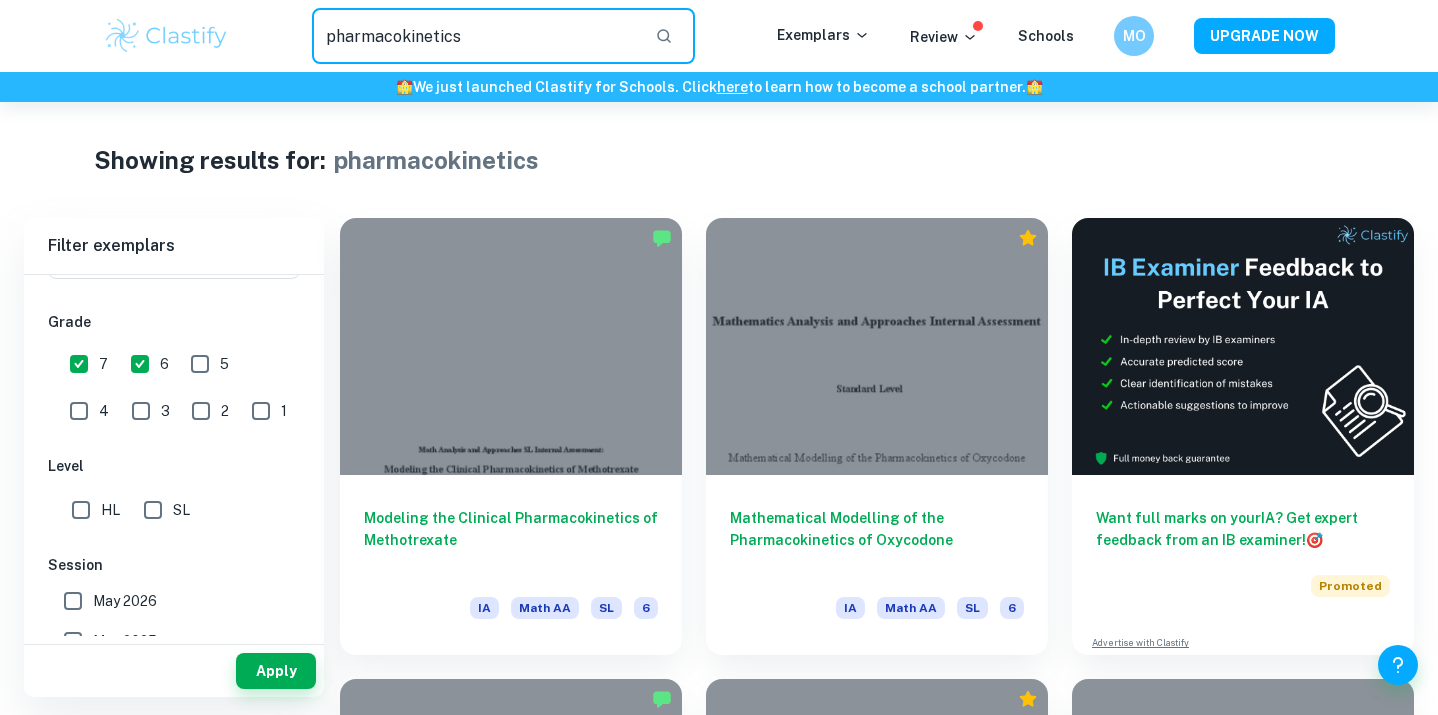 drag, startPoint x: 498, startPoint y: 34, endPoint x: 294, endPoint y: 34, distance: 204 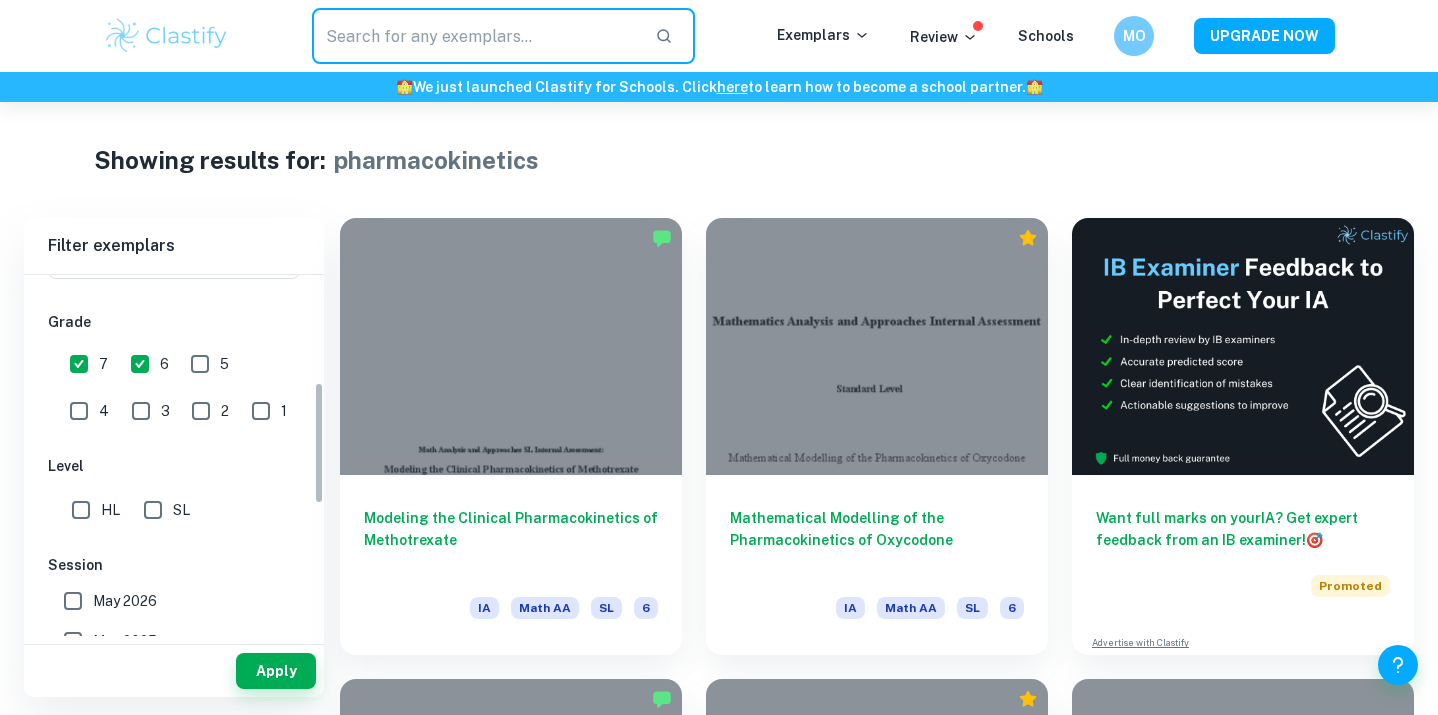 type 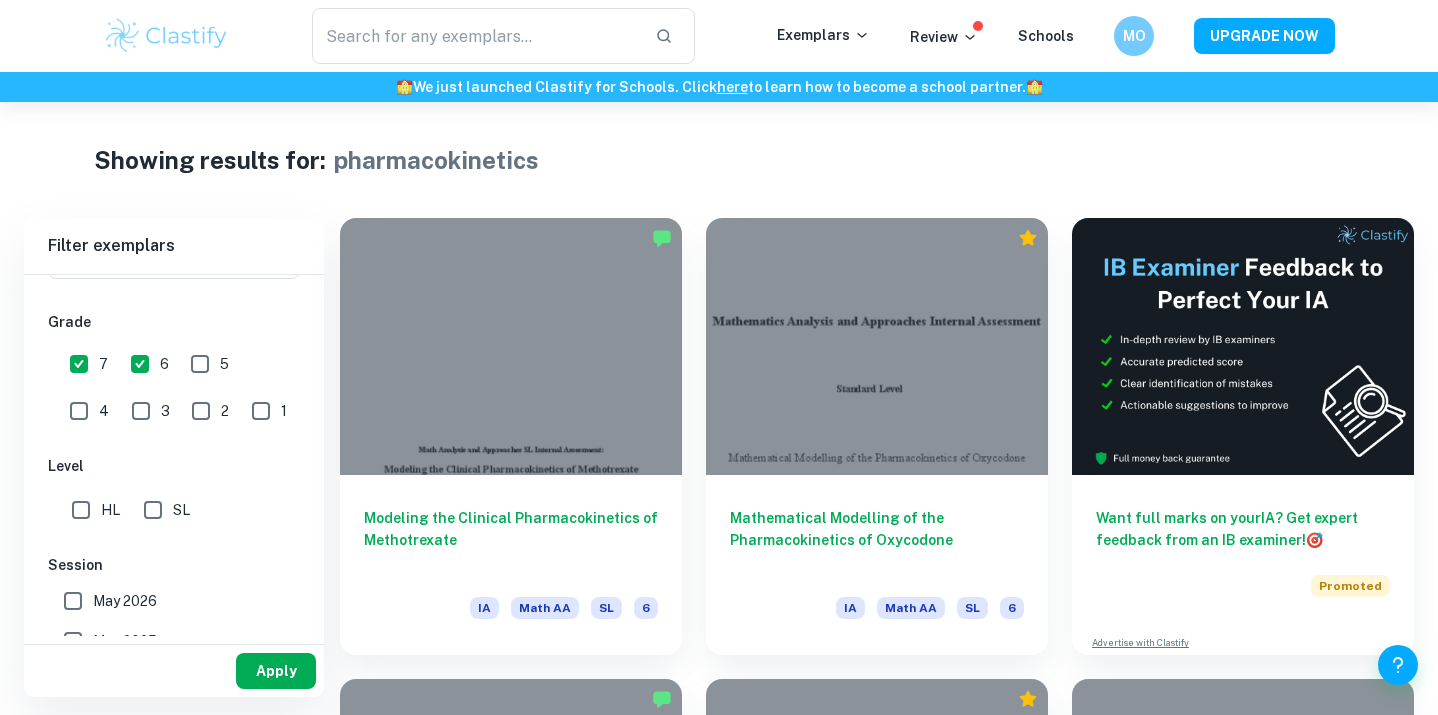 click on "Apply" at bounding box center (276, 671) 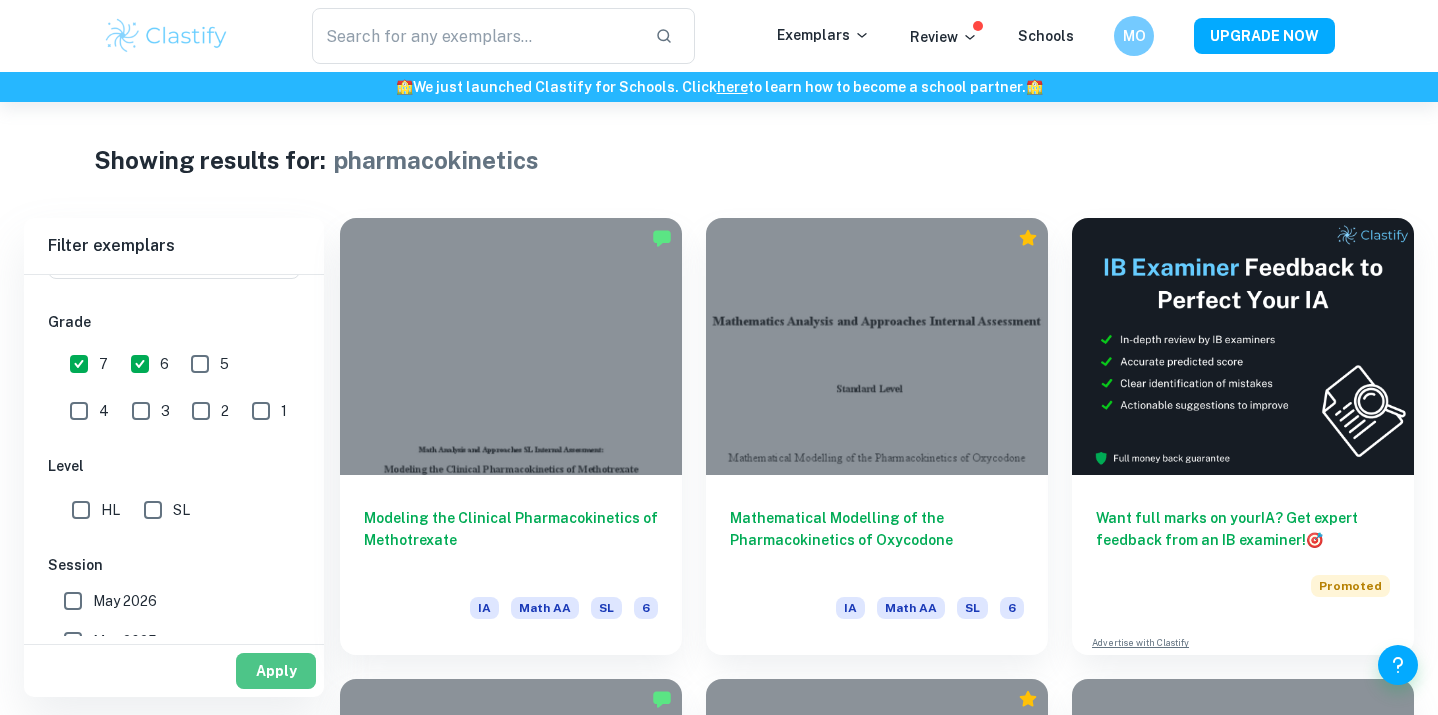click on "Apply" at bounding box center [276, 671] 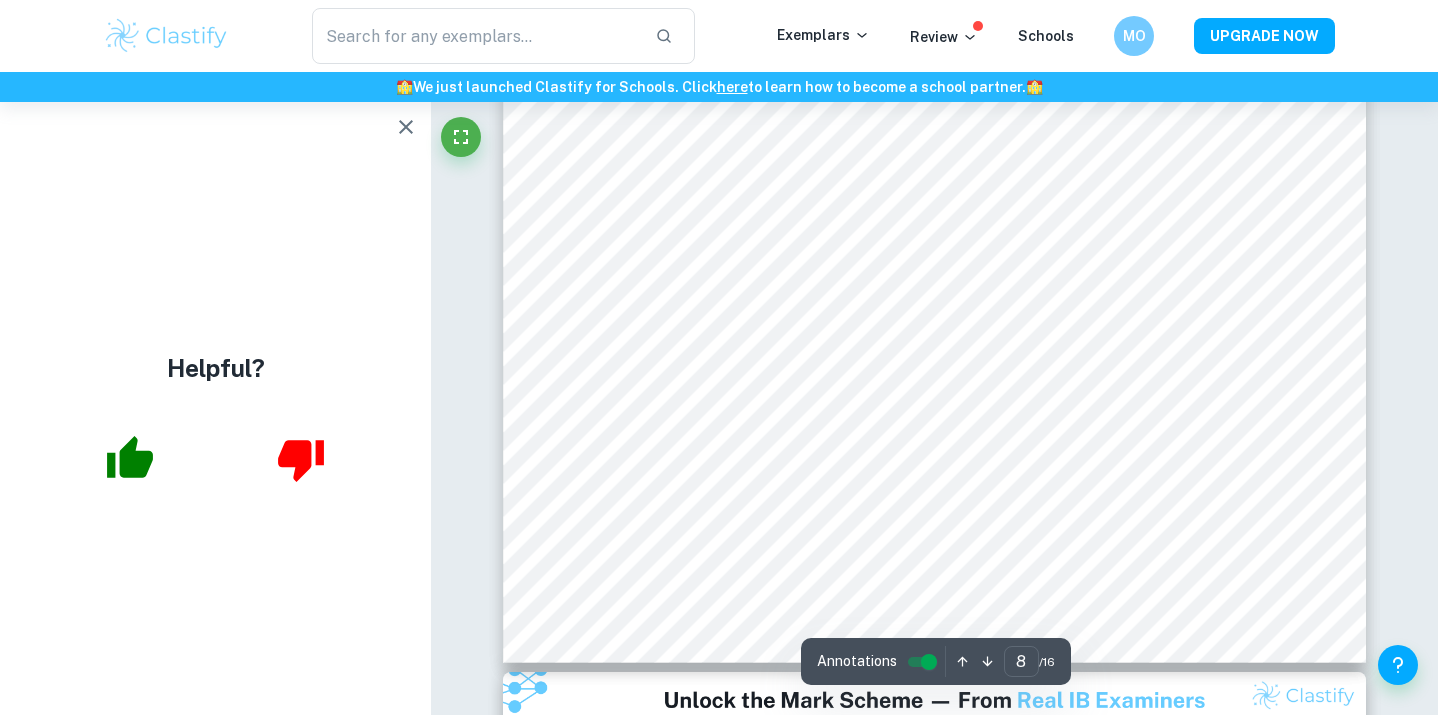 scroll, scrollTop: 10089, scrollLeft: 0, axis: vertical 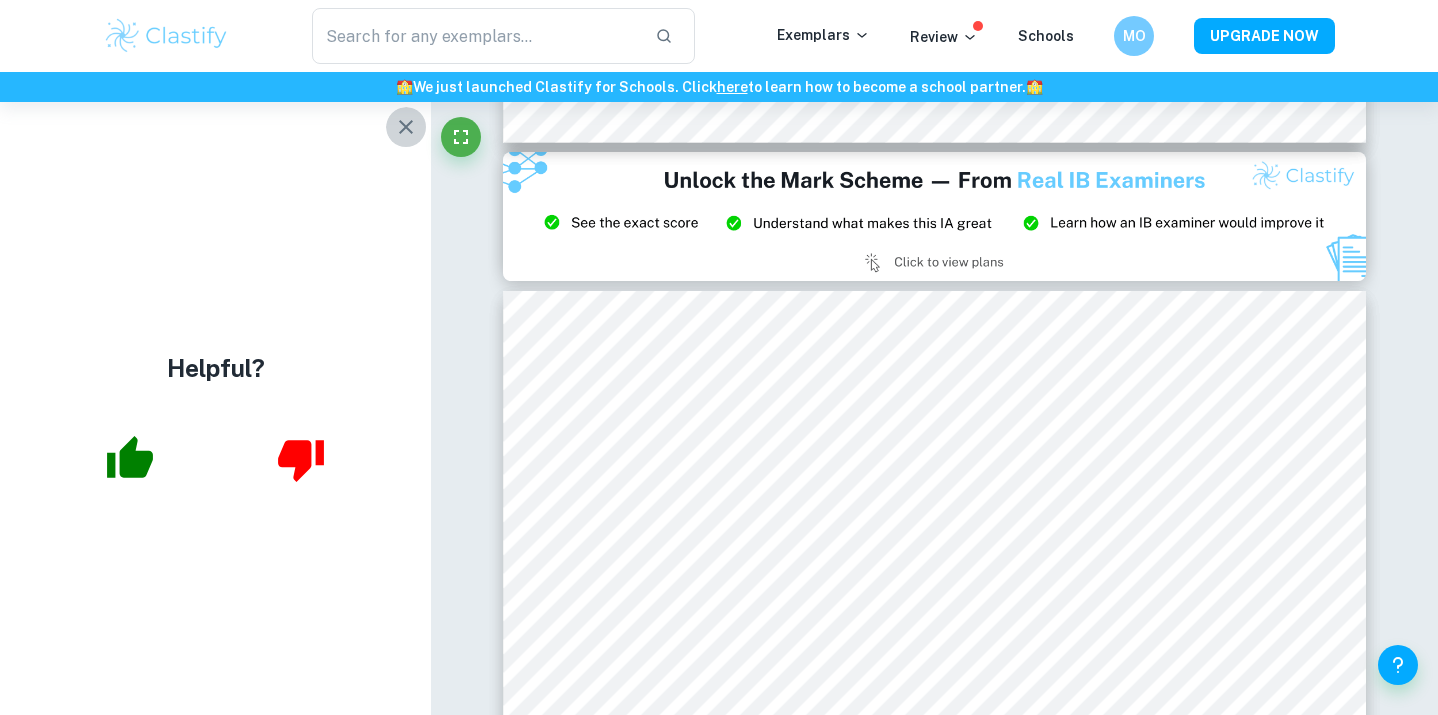 click 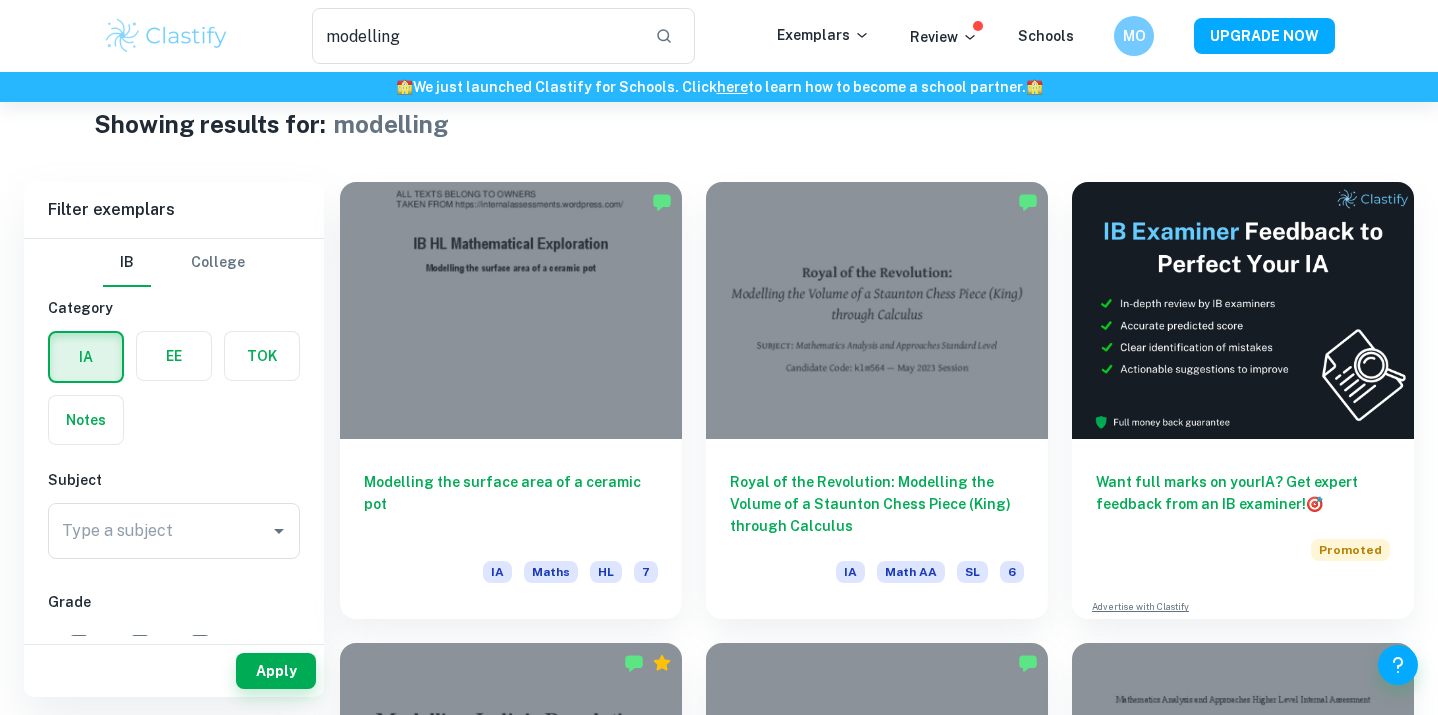 scroll, scrollTop: 16, scrollLeft: 0, axis: vertical 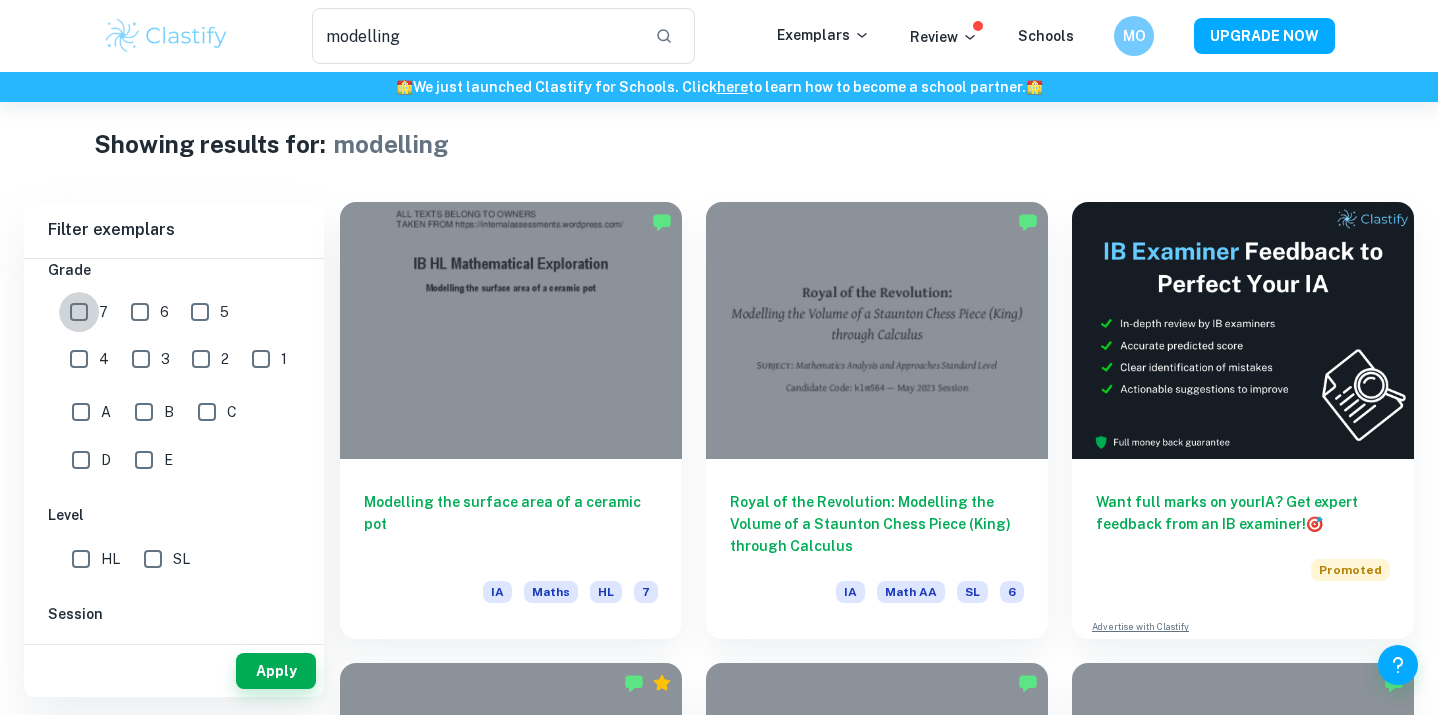 click on "7" at bounding box center (79, 312) 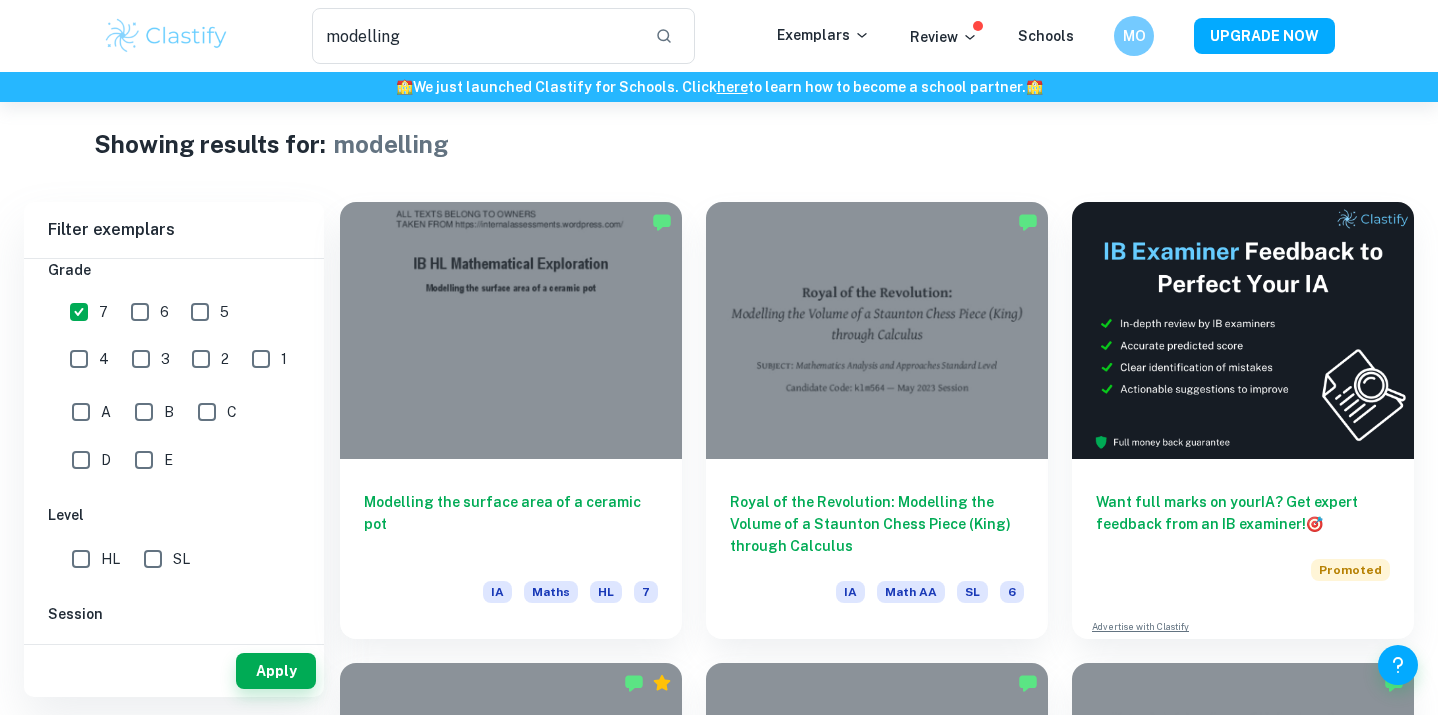 click on "6" at bounding box center (140, 312) 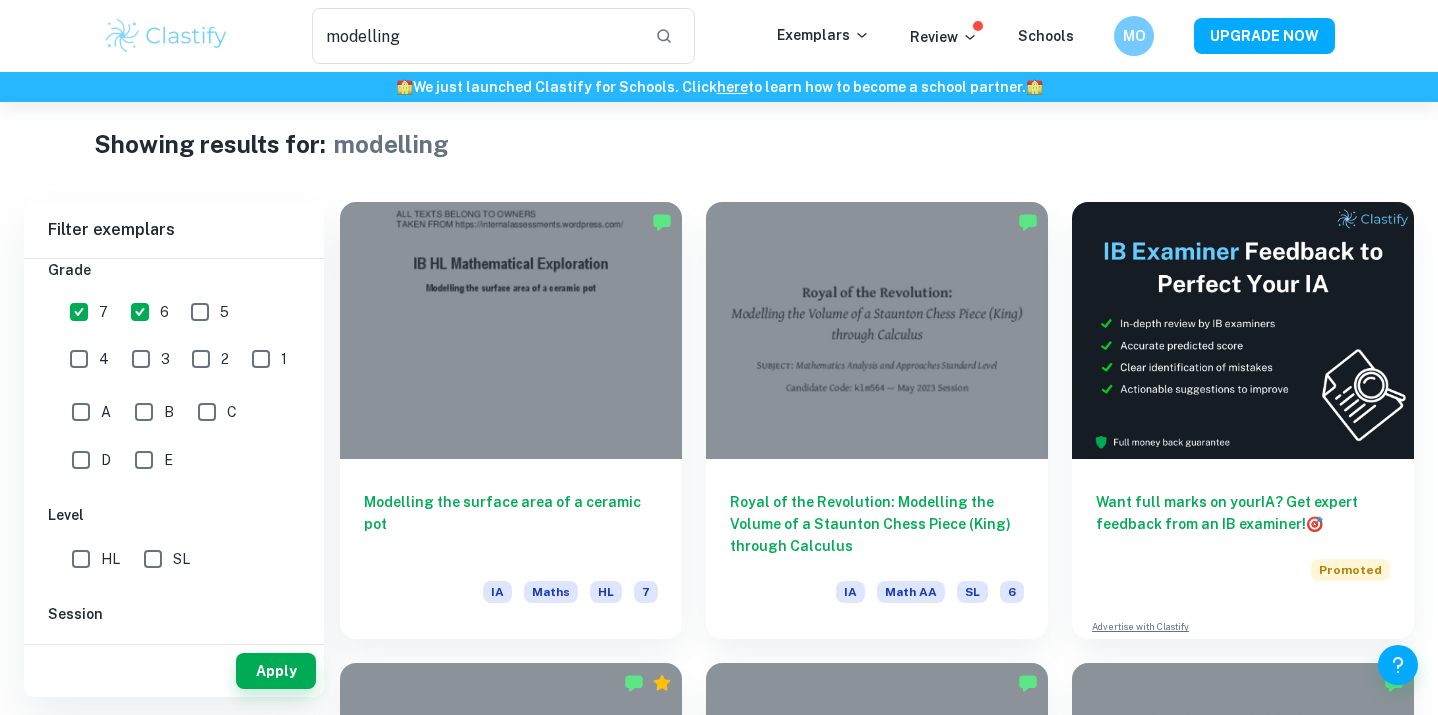 click on "Apply" at bounding box center [174, 671] 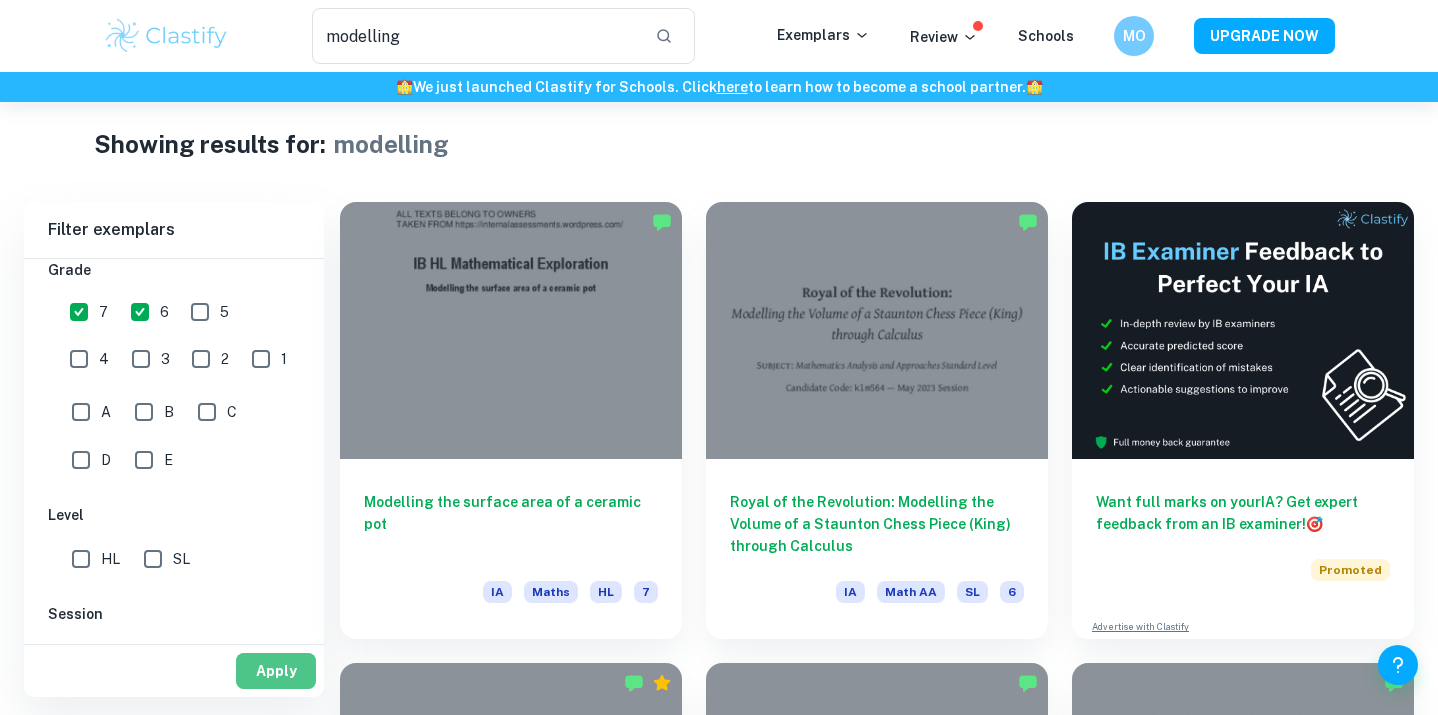 click on "Apply" at bounding box center (276, 671) 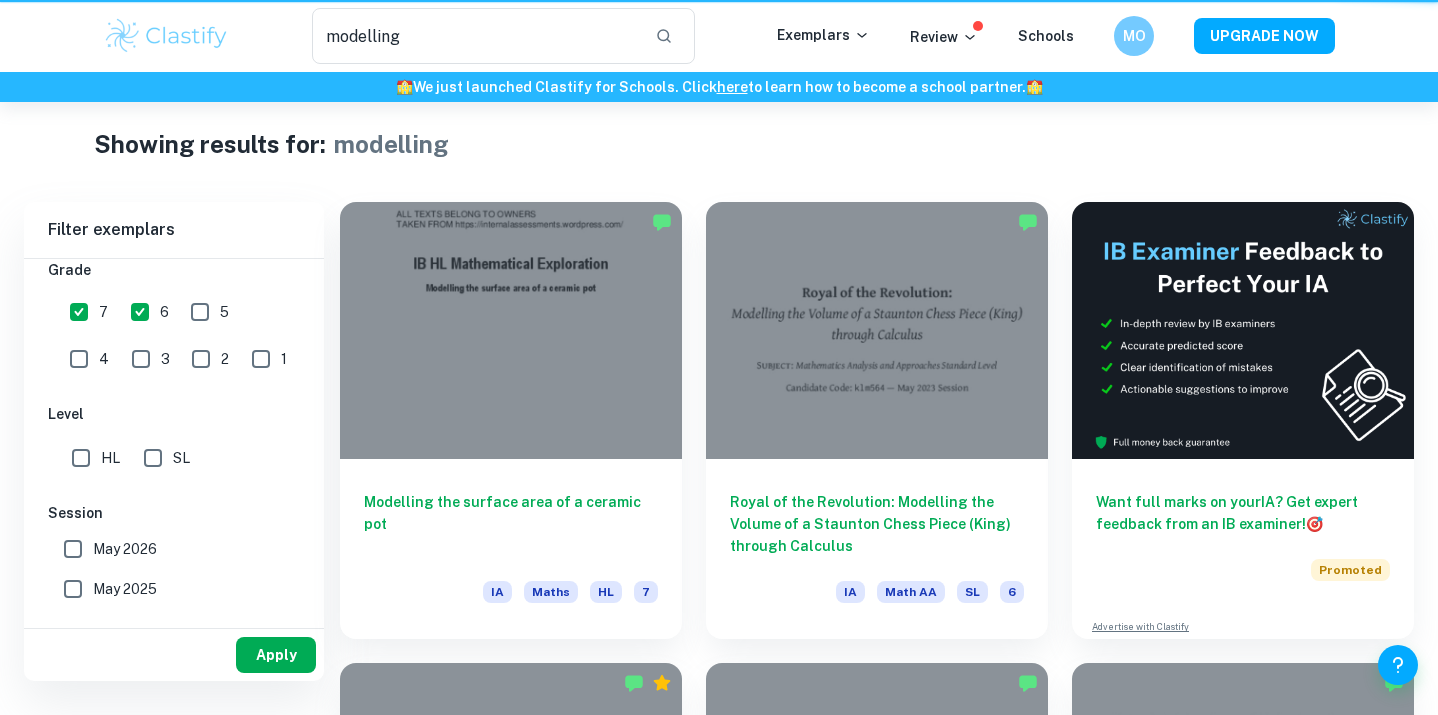 scroll, scrollTop: 0, scrollLeft: 0, axis: both 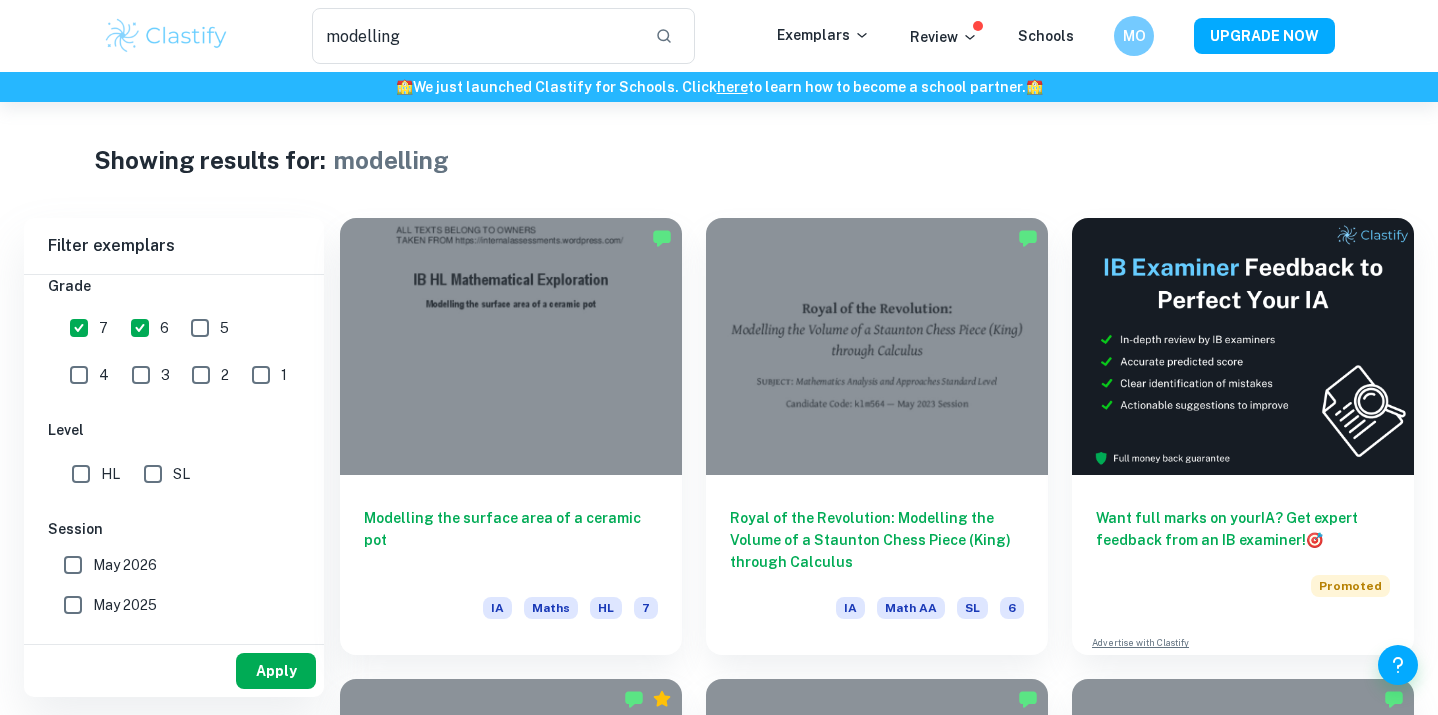 click on "Apply" at bounding box center (276, 671) 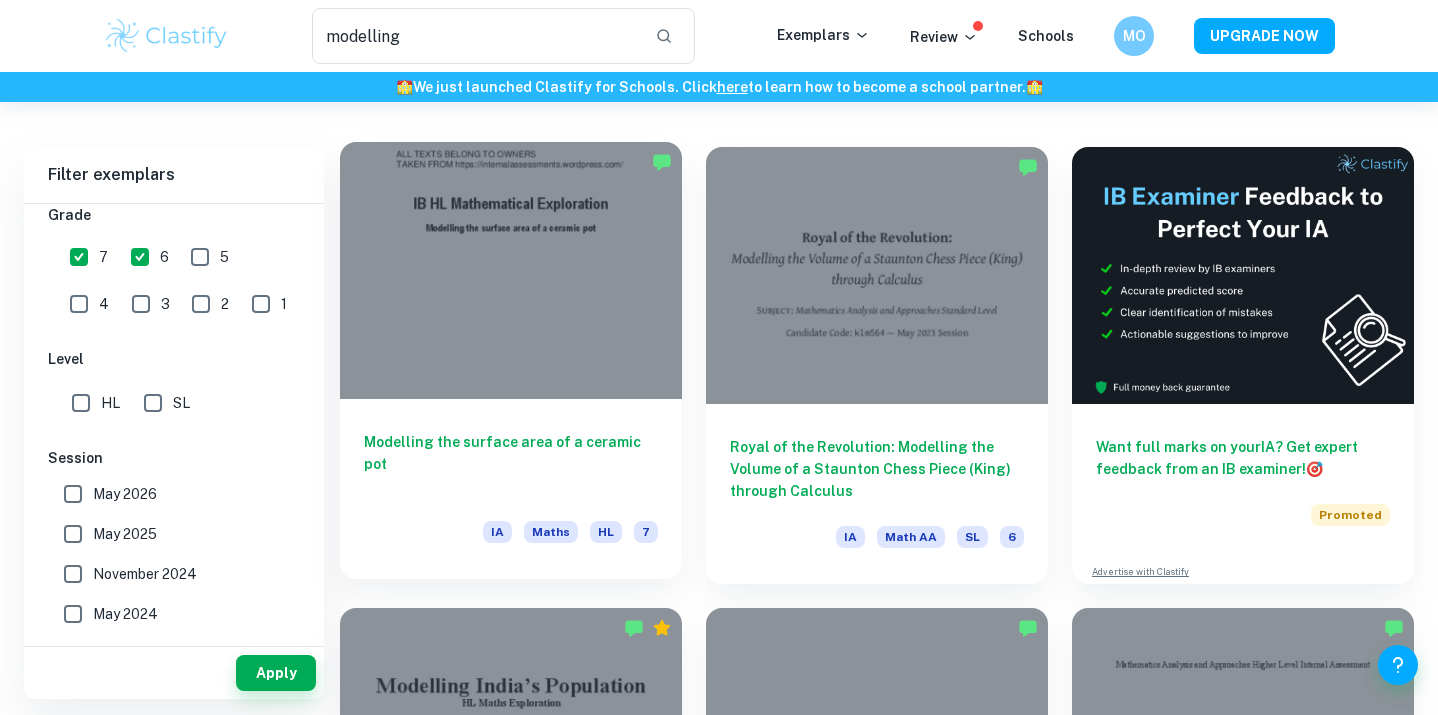 scroll, scrollTop: 73, scrollLeft: 0, axis: vertical 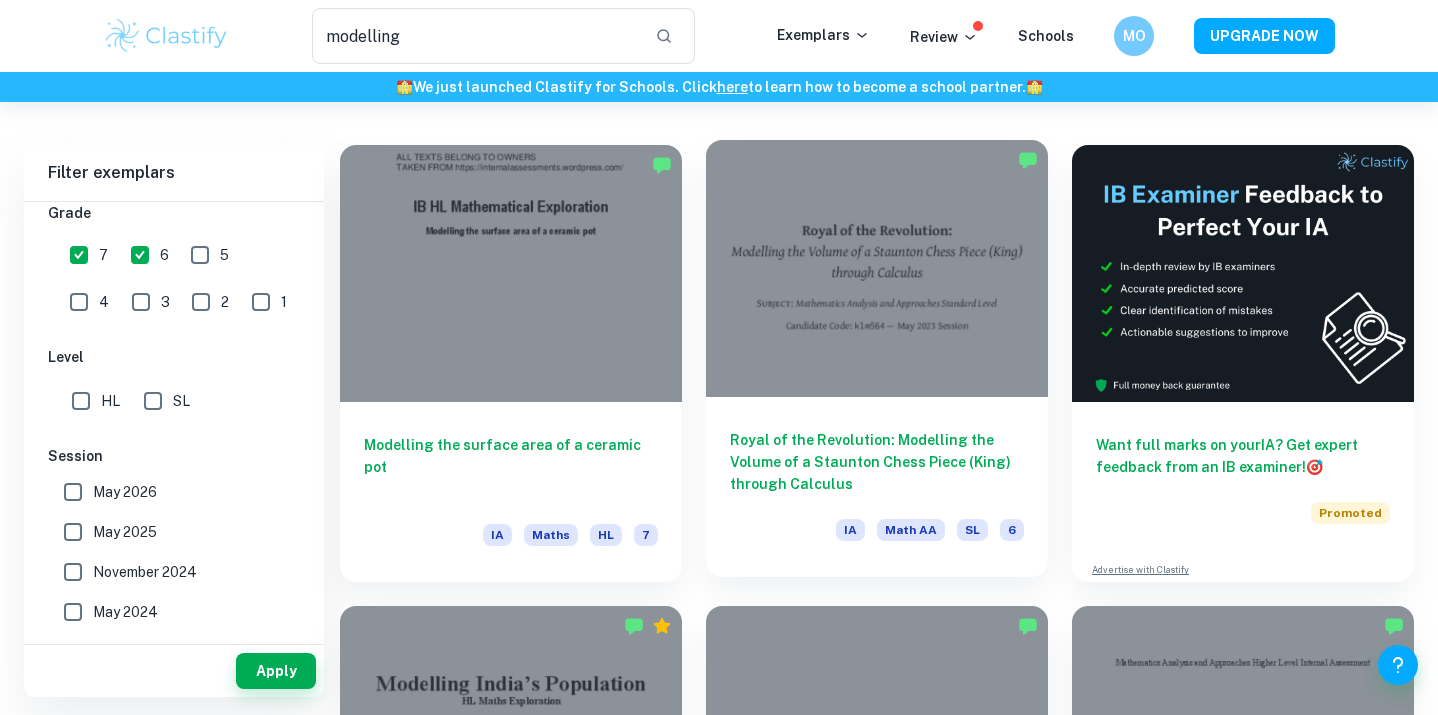 click at bounding box center (877, 268) 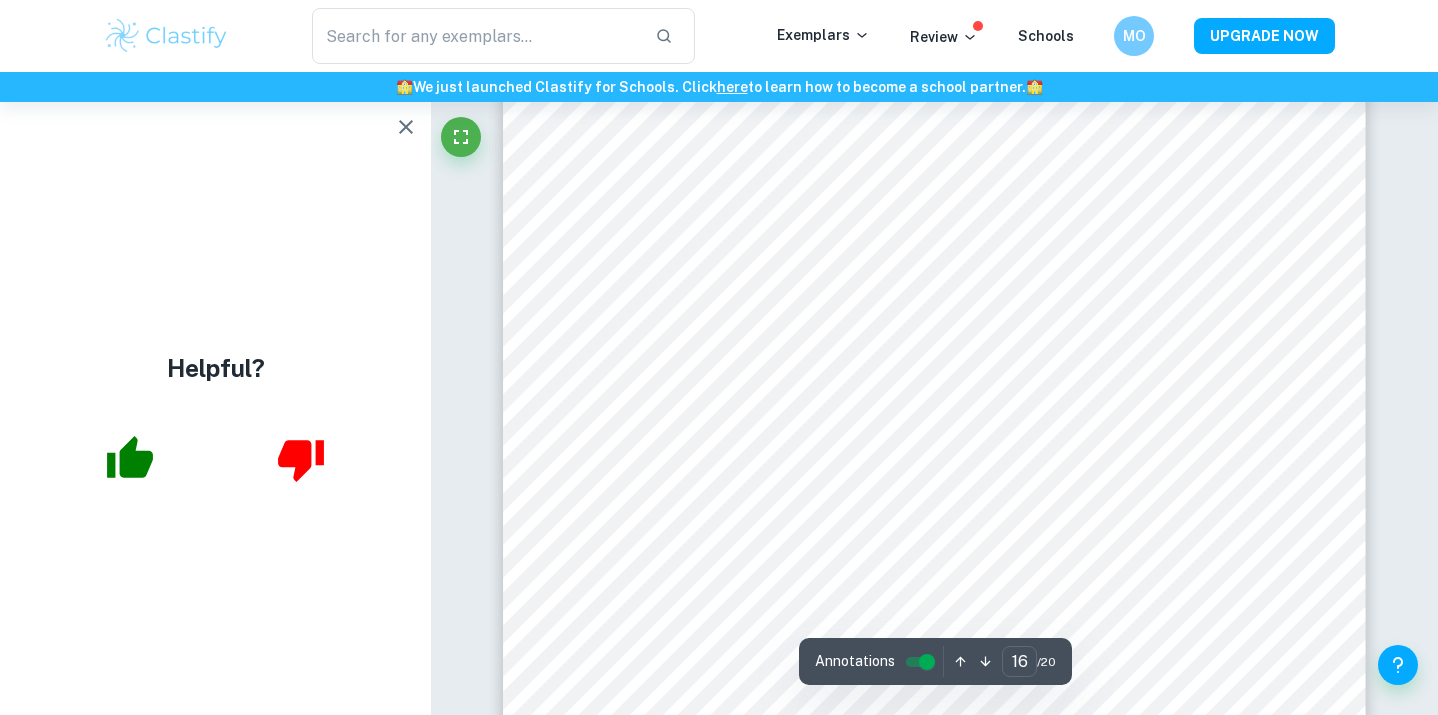 scroll, scrollTop: 17522, scrollLeft: 0, axis: vertical 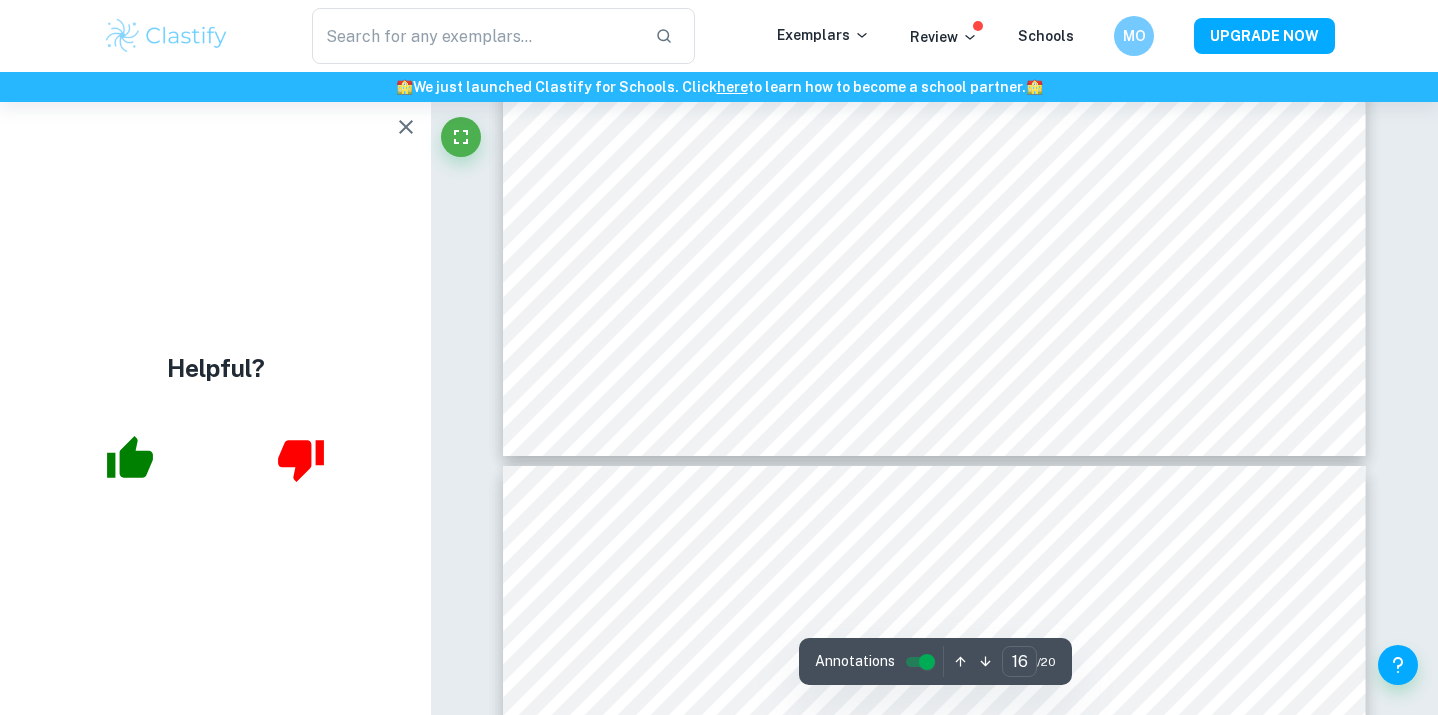 type on "17" 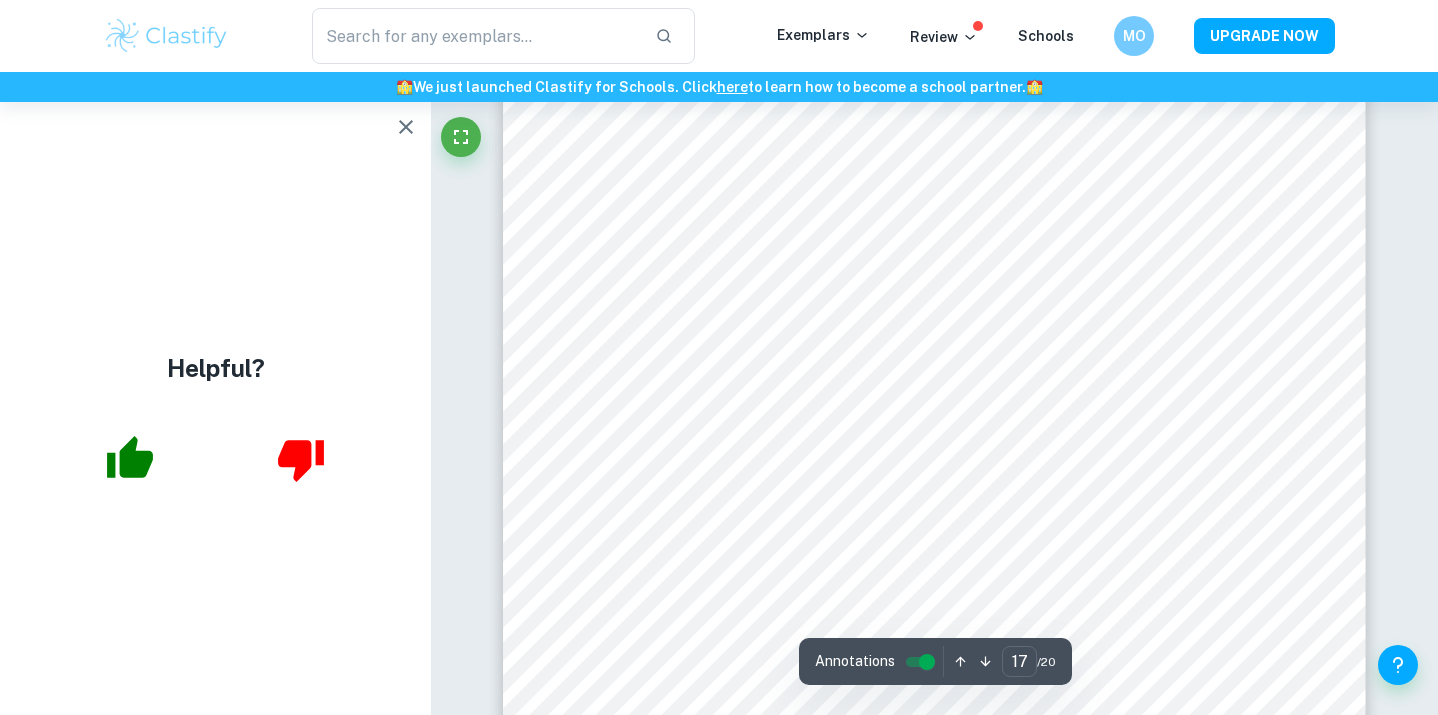 scroll, scrollTop: 18900, scrollLeft: 0, axis: vertical 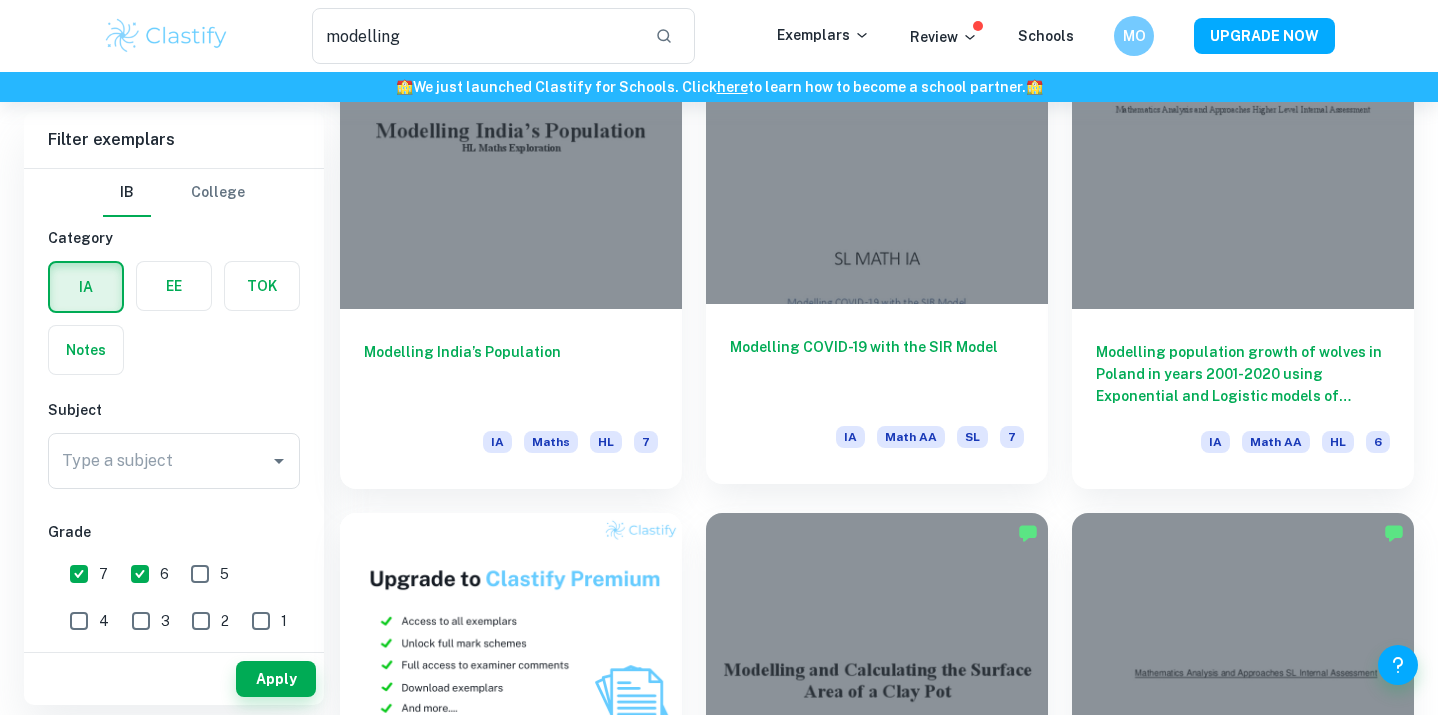 click on "Modelling COVID-19 with the SIR Model IA Math AA SL 7" at bounding box center (877, 394) 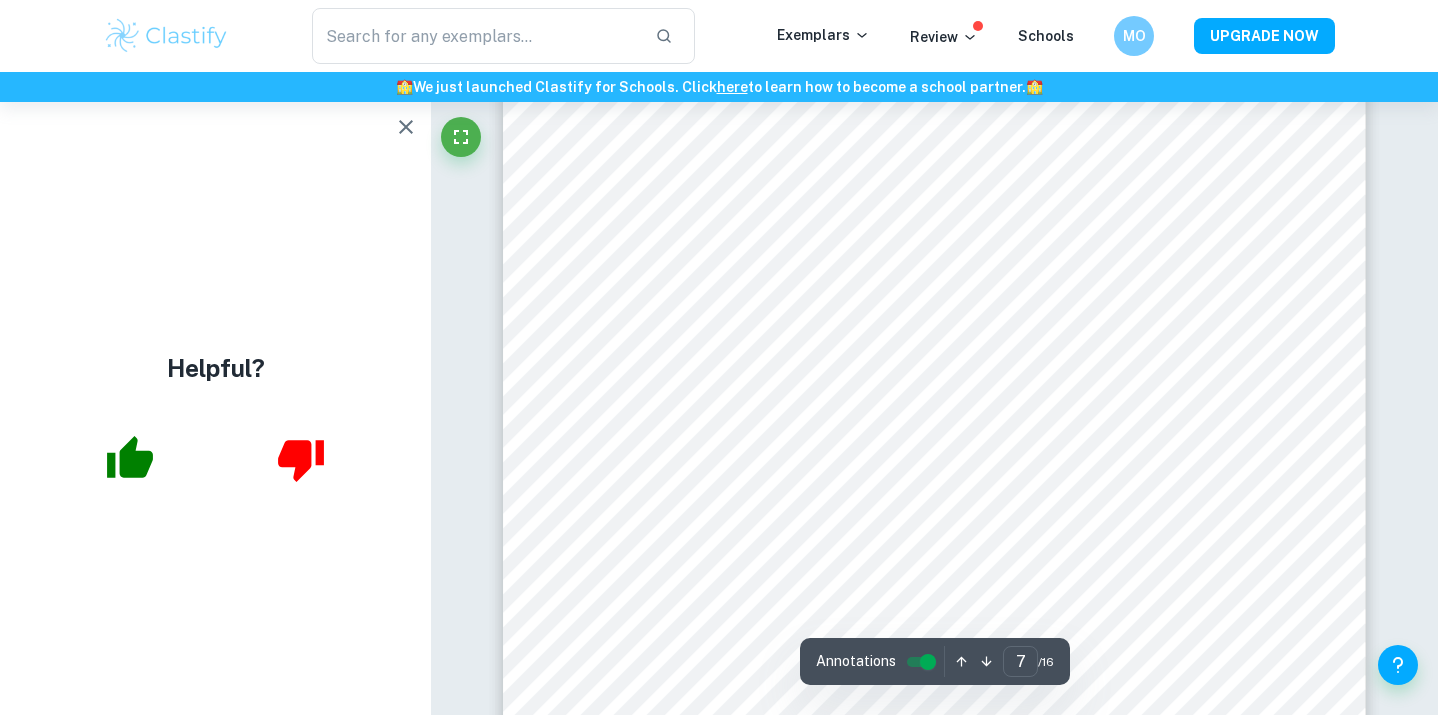 scroll, scrollTop: 7357, scrollLeft: 0, axis: vertical 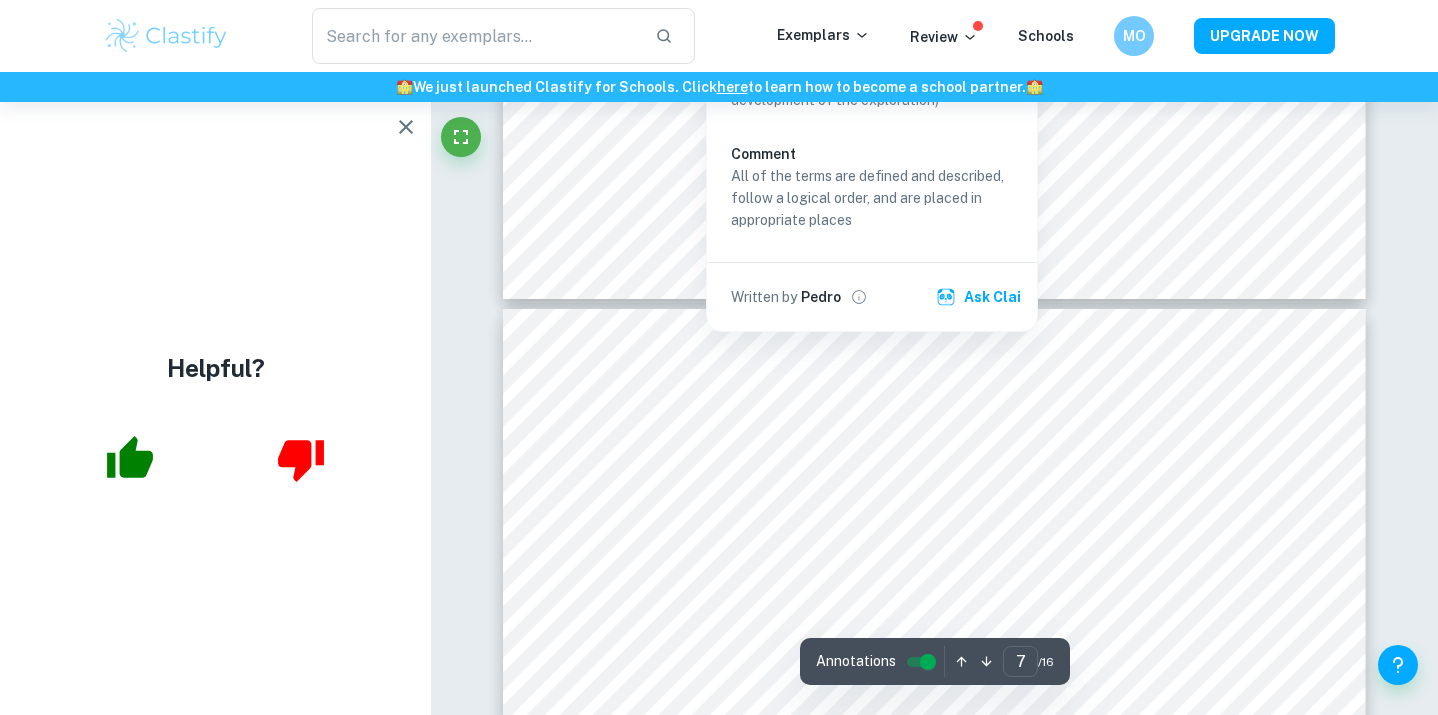 type on "8" 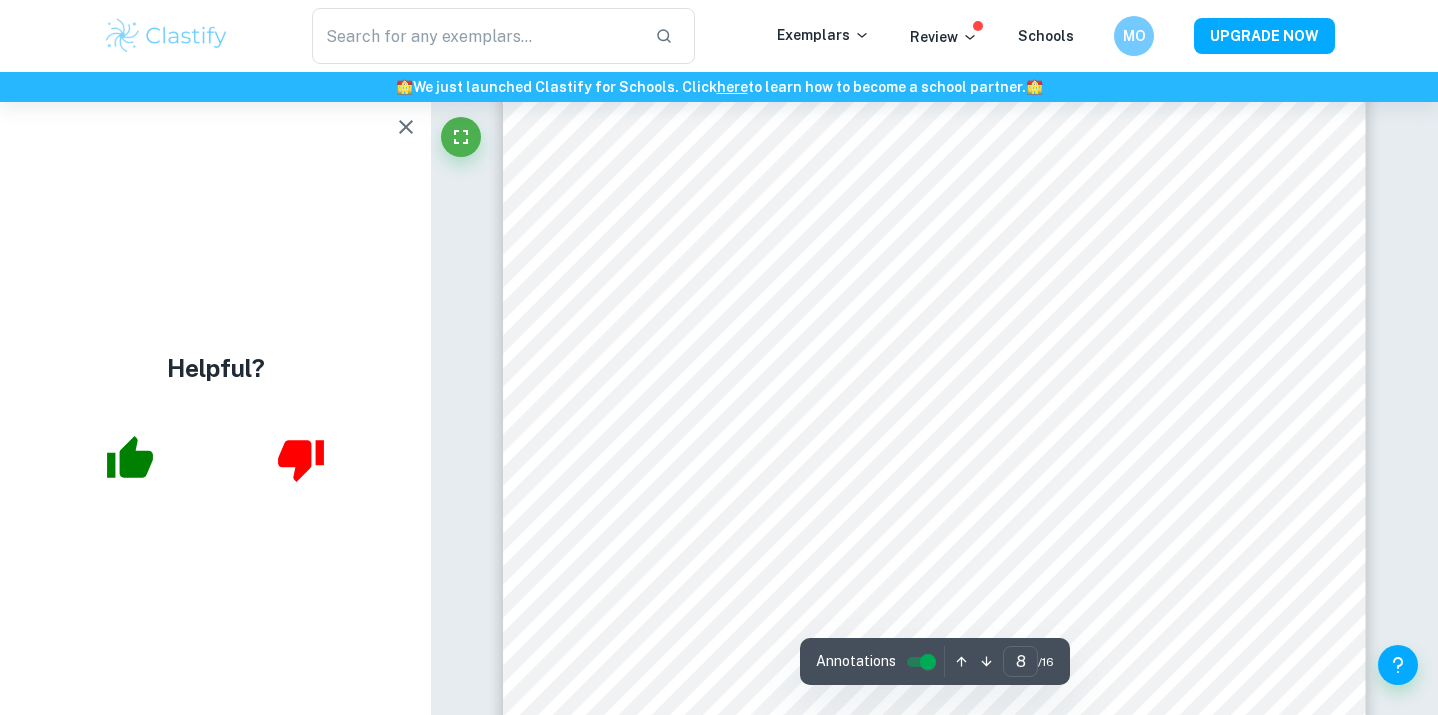 scroll, scrollTop: 8769, scrollLeft: 0, axis: vertical 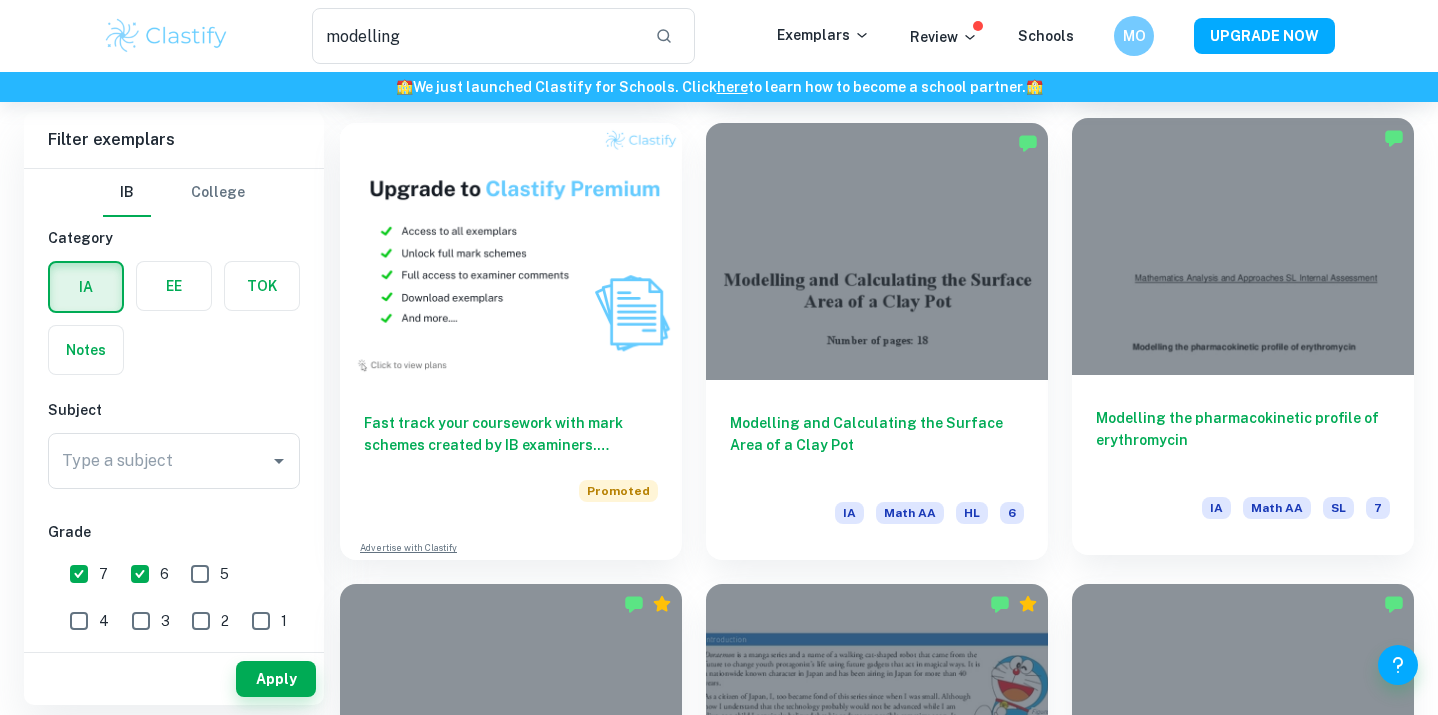 click at bounding box center (1243, 246) 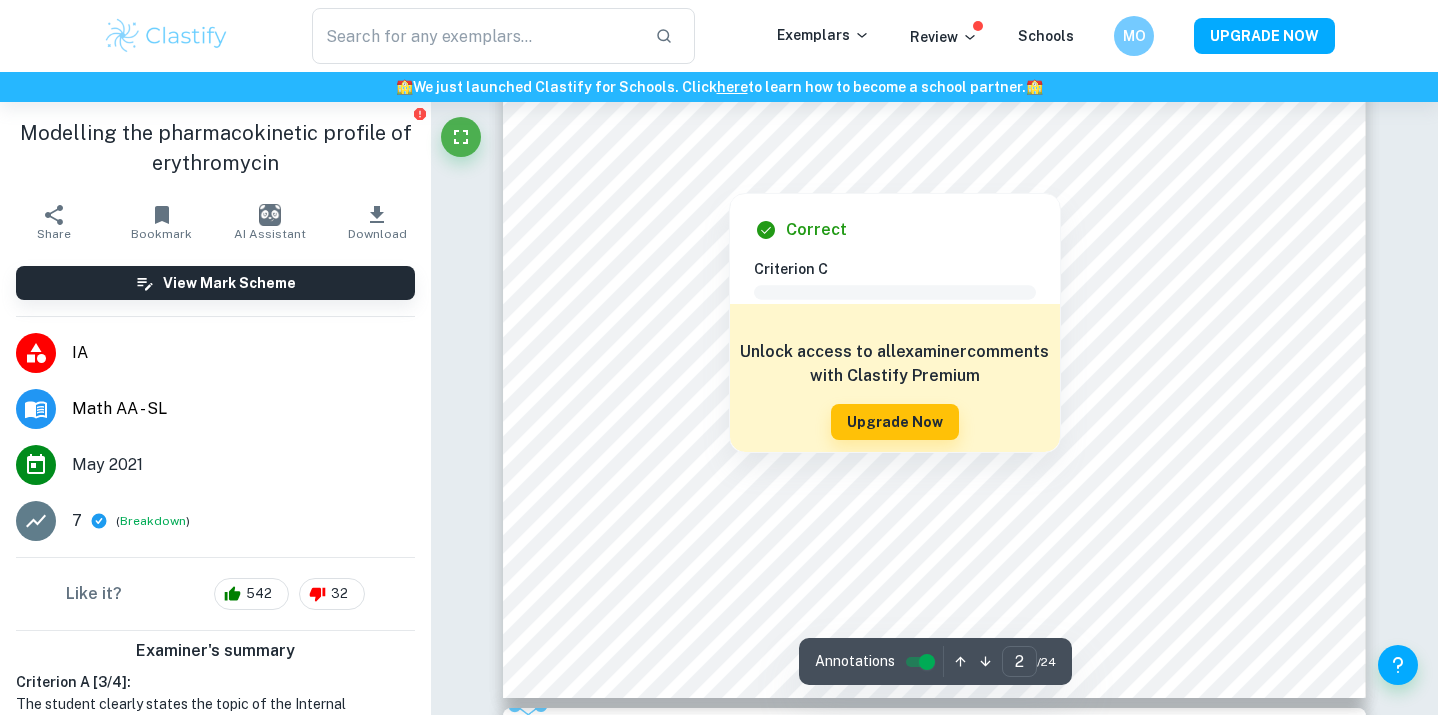 scroll, scrollTop: 2031, scrollLeft: 0, axis: vertical 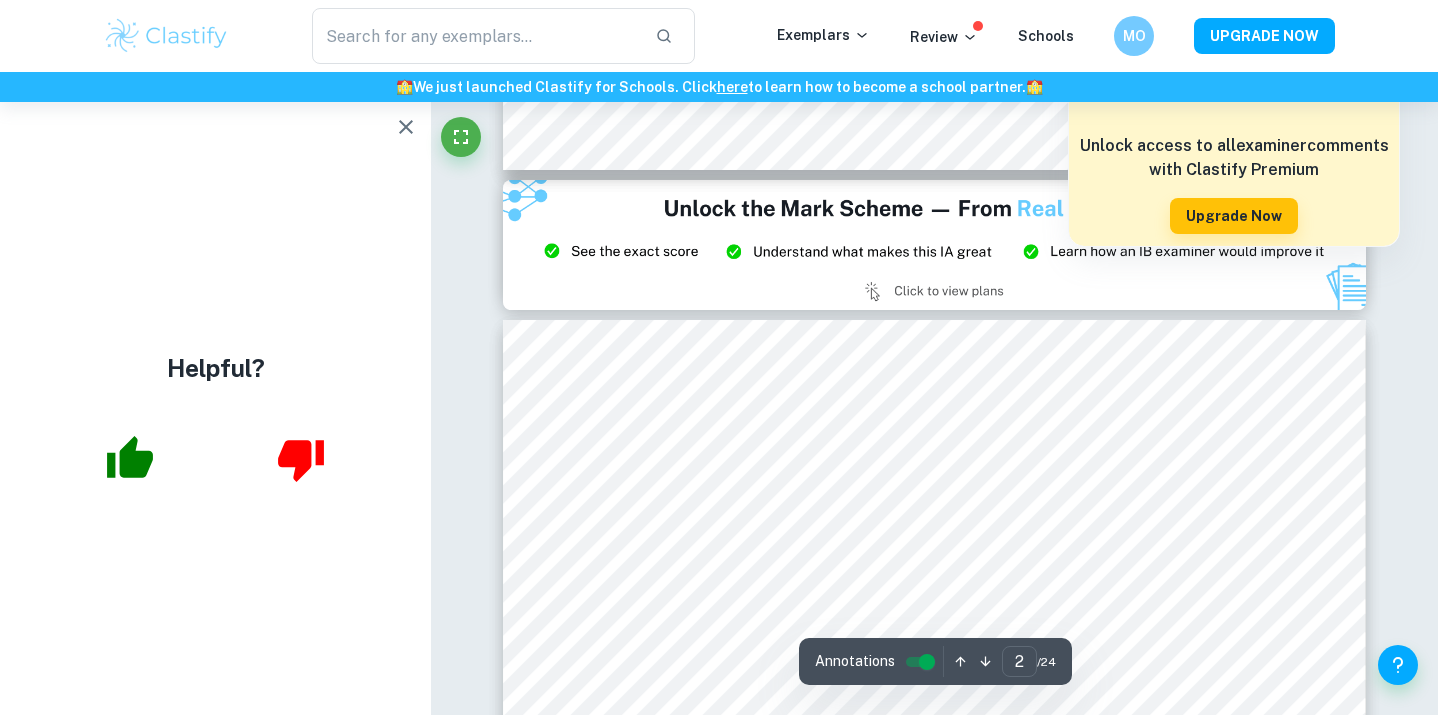 type on "3" 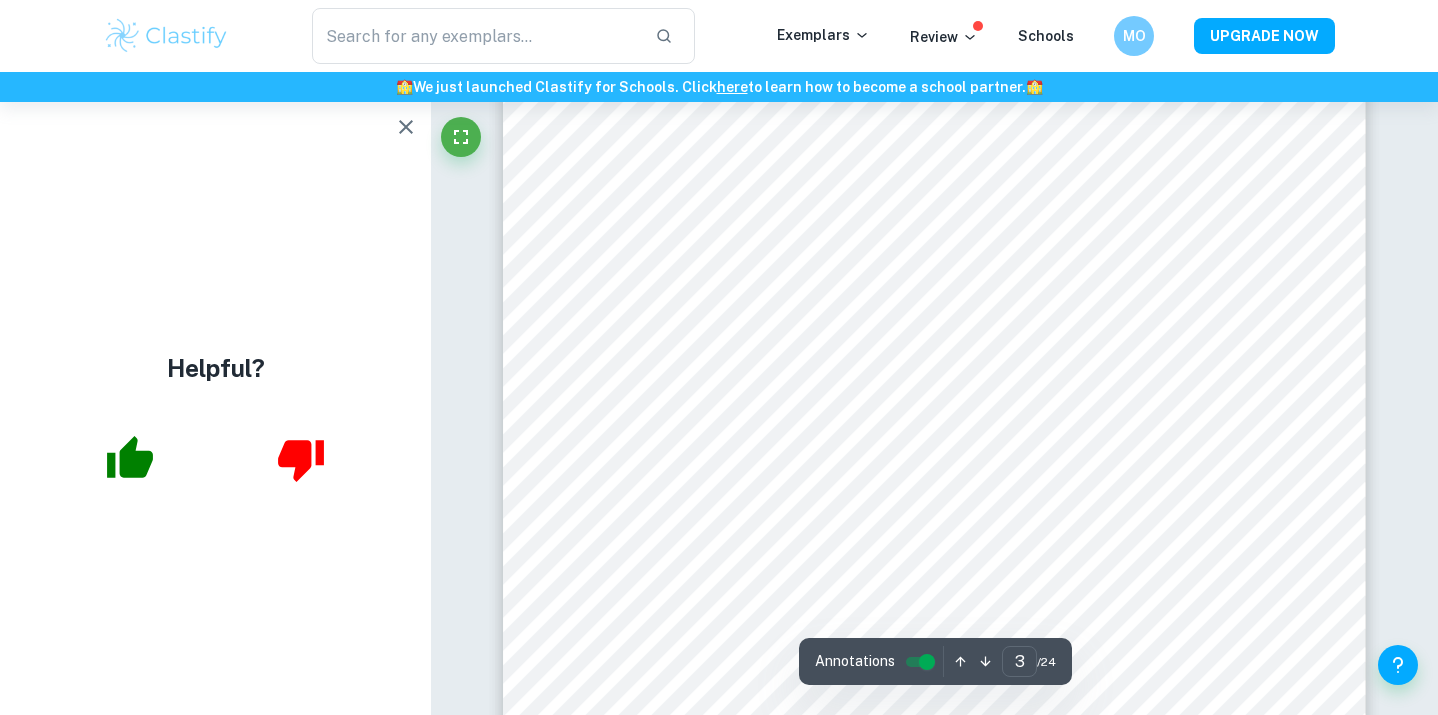 scroll, scrollTop: 3719, scrollLeft: 0, axis: vertical 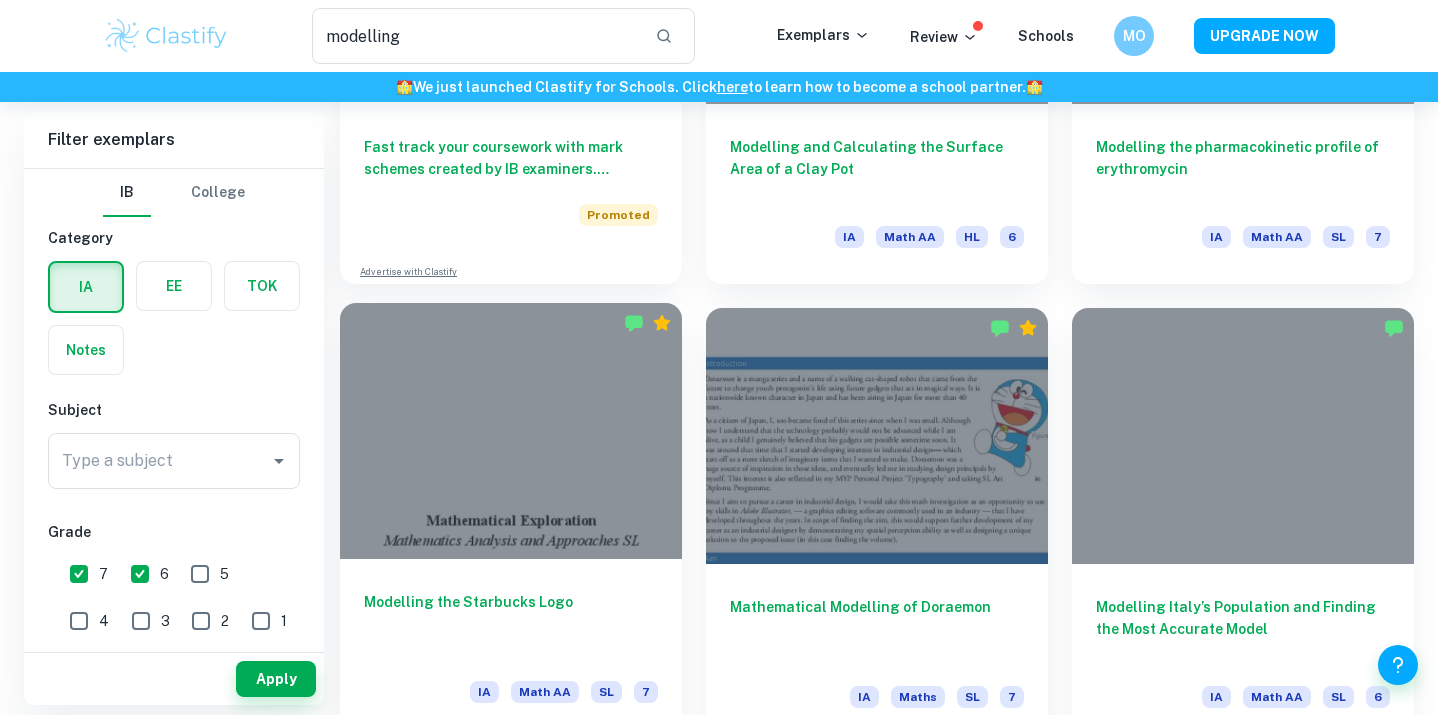 click at bounding box center (511, 431) 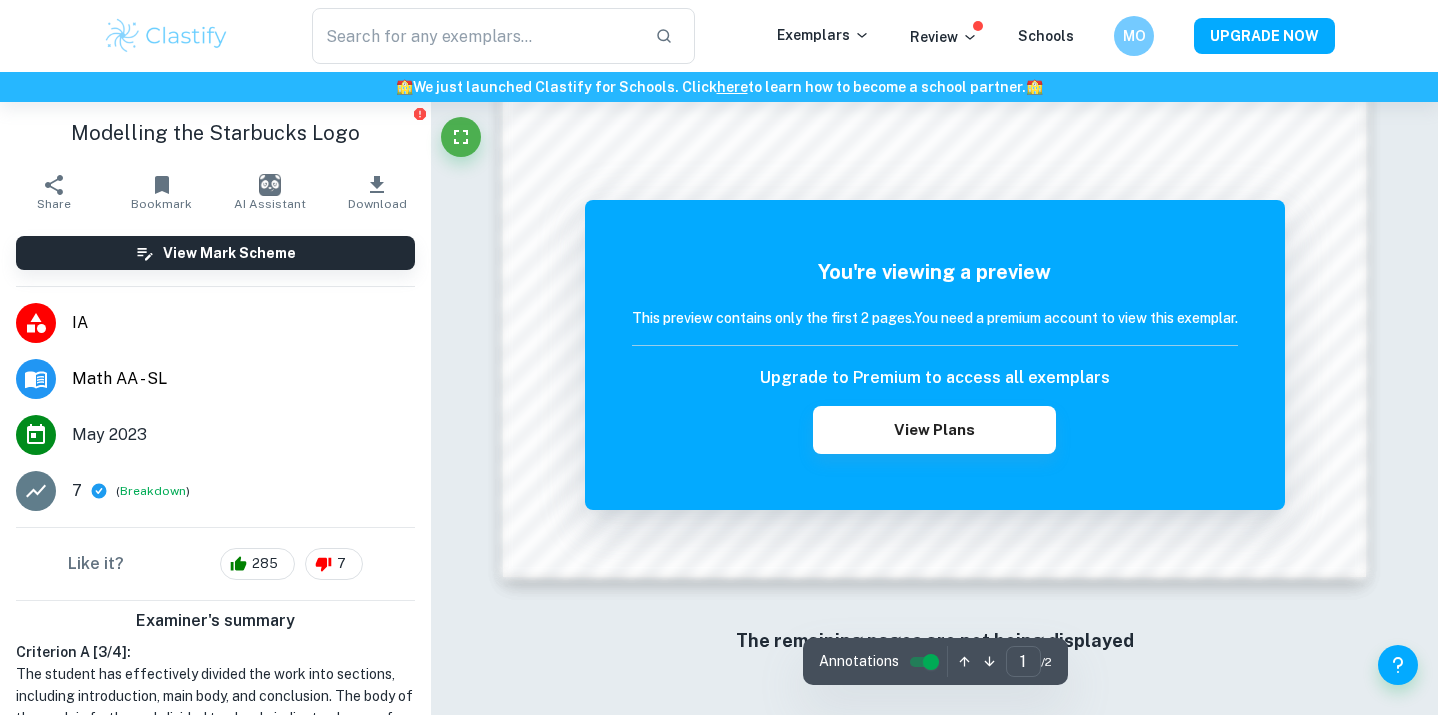 scroll, scrollTop: 1995, scrollLeft: 0, axis: vertical 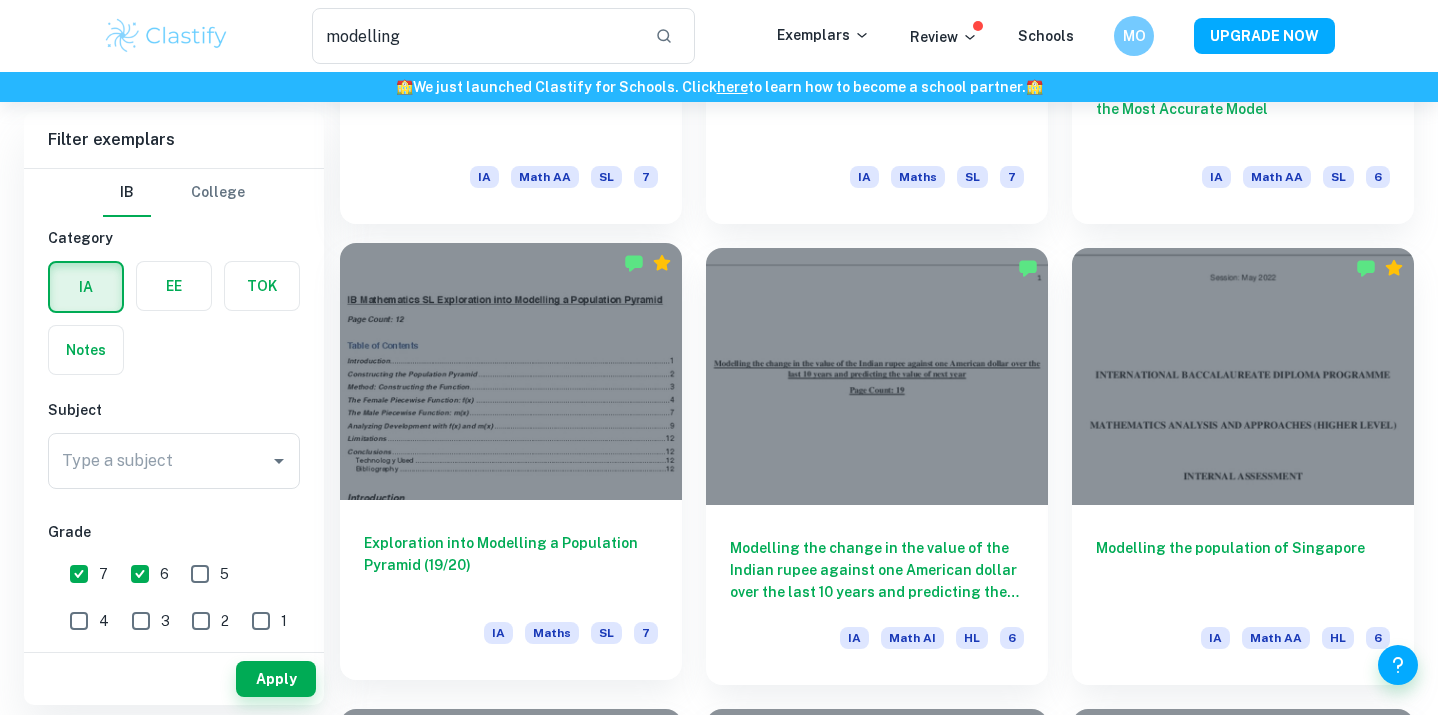 click at bounding box center [511, 371] 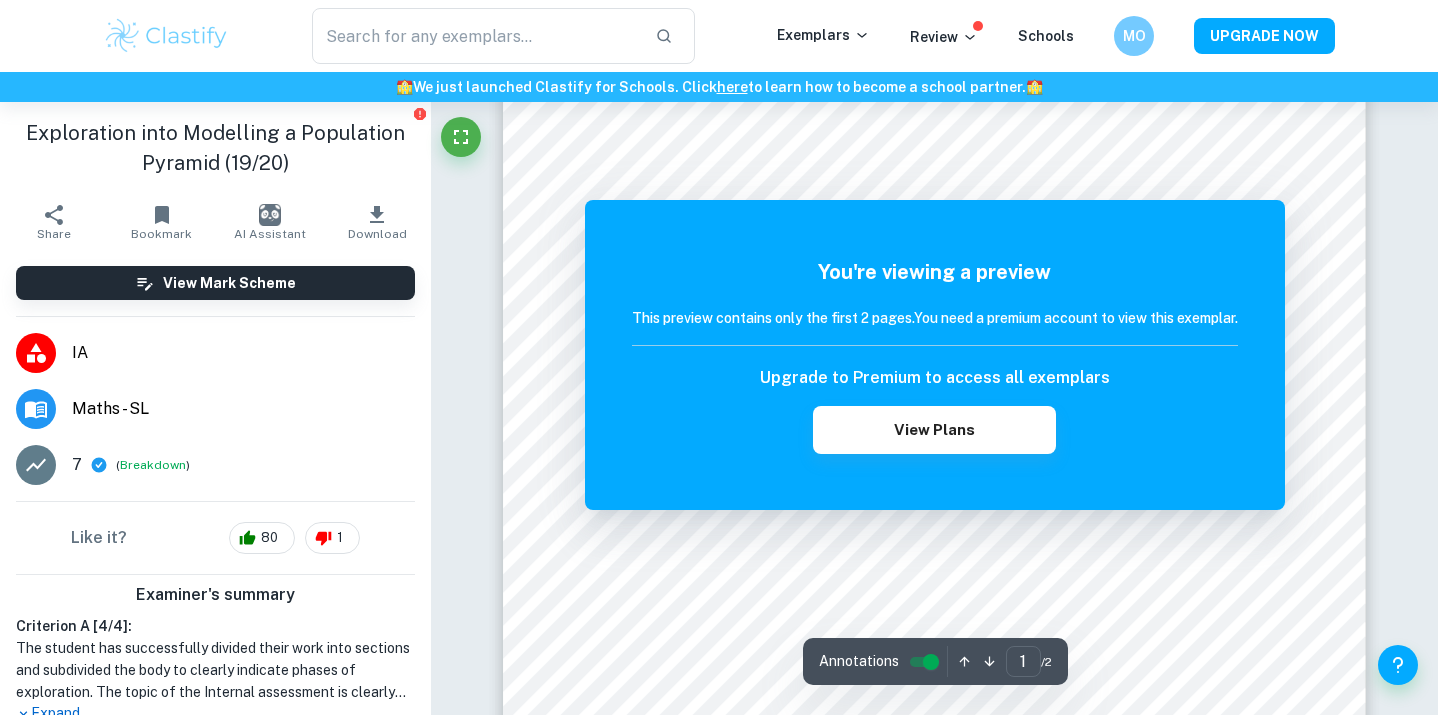 scroll, scrollTop: 443, scrollLeft: 0, axis: vertical 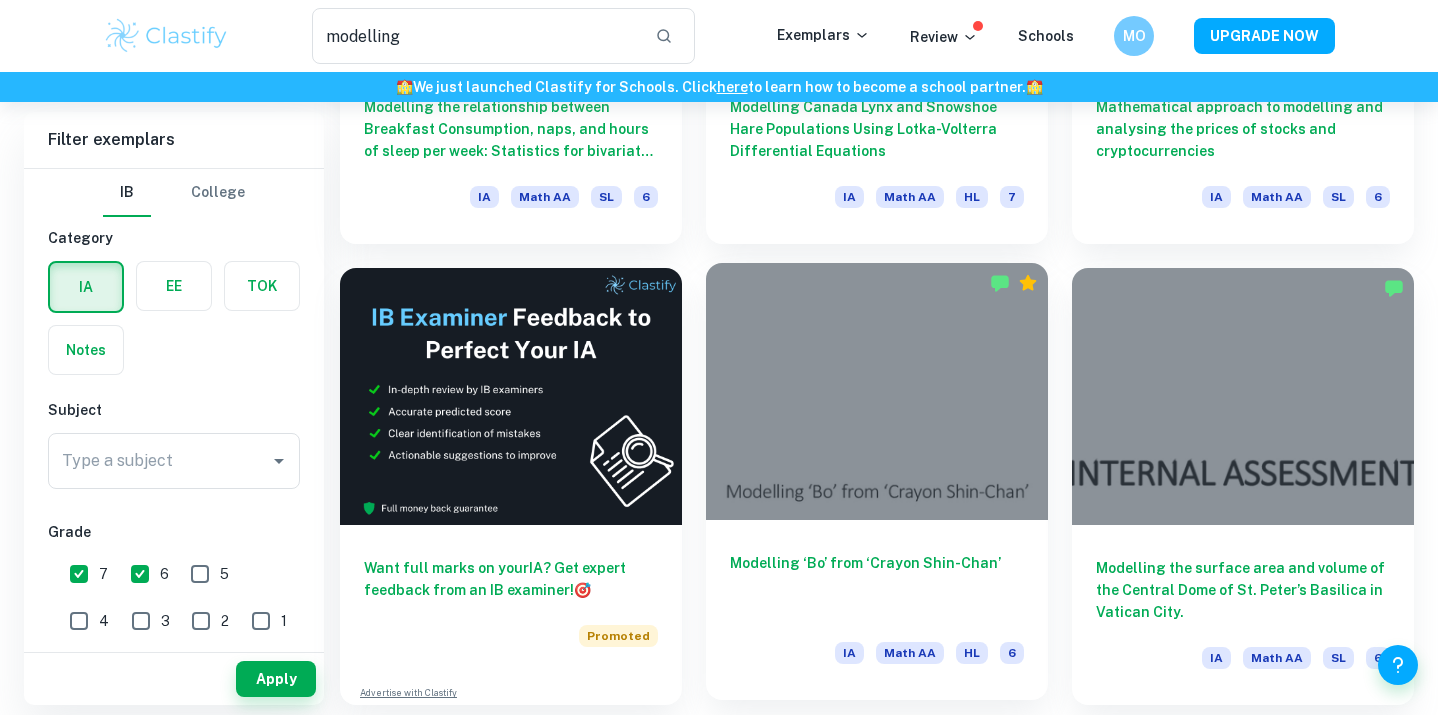 click at bounding box center (877, 391) 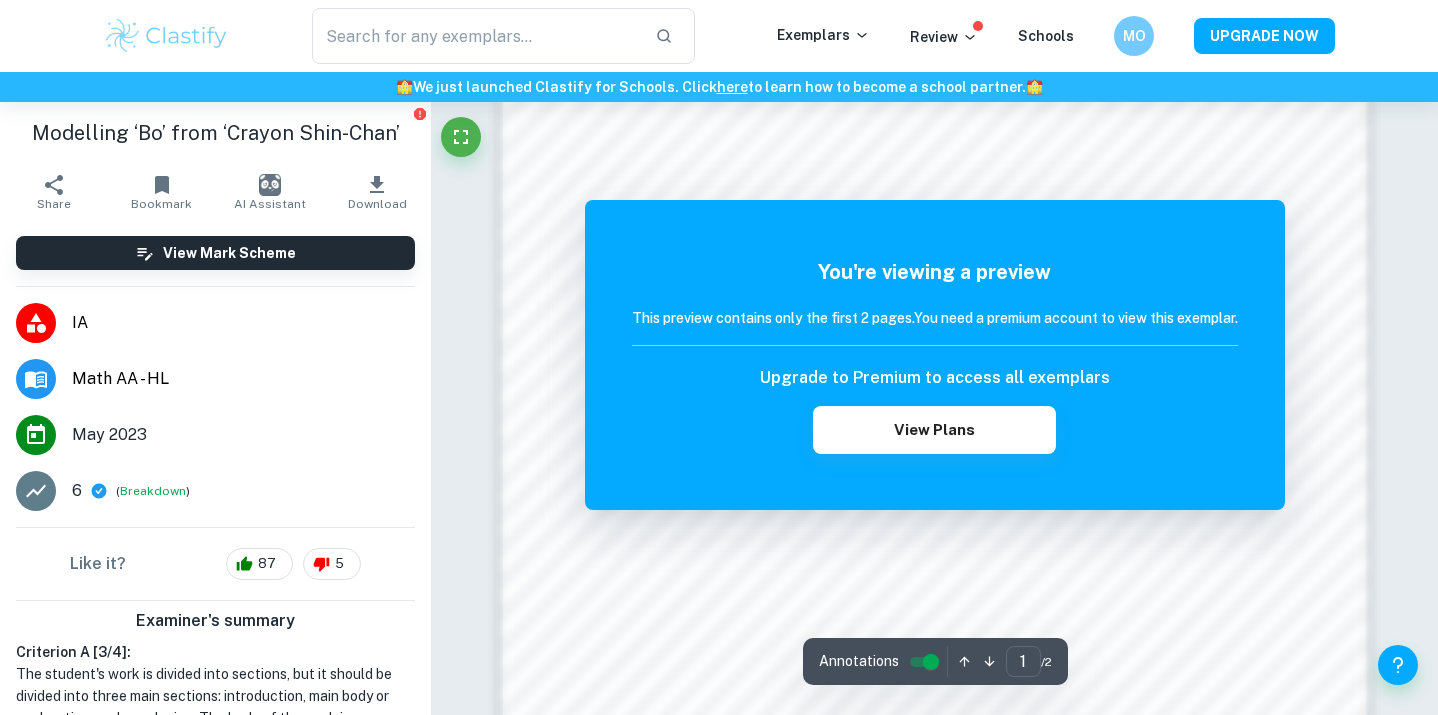 scroll, scrollTop: 1384, scrollLeft: 0, axis: vertical 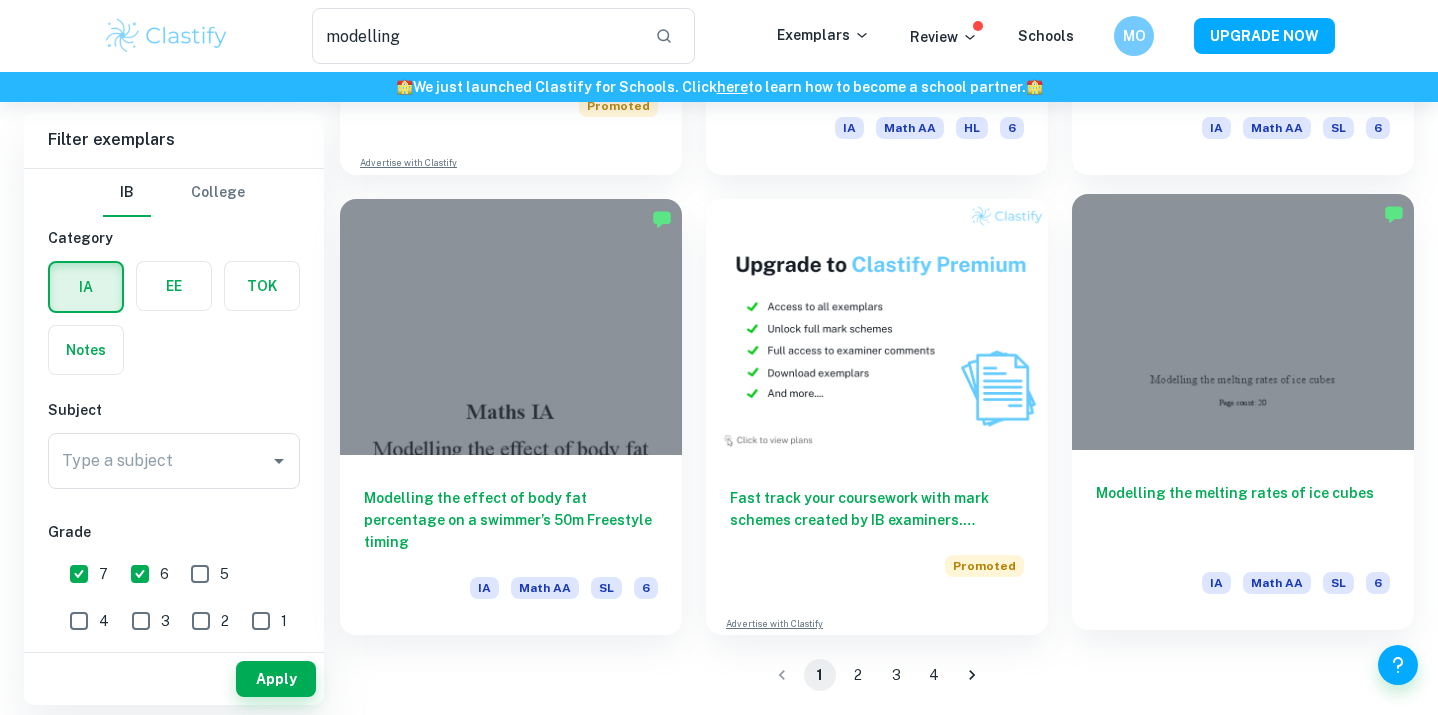 click at bounding box center (1243, 322) 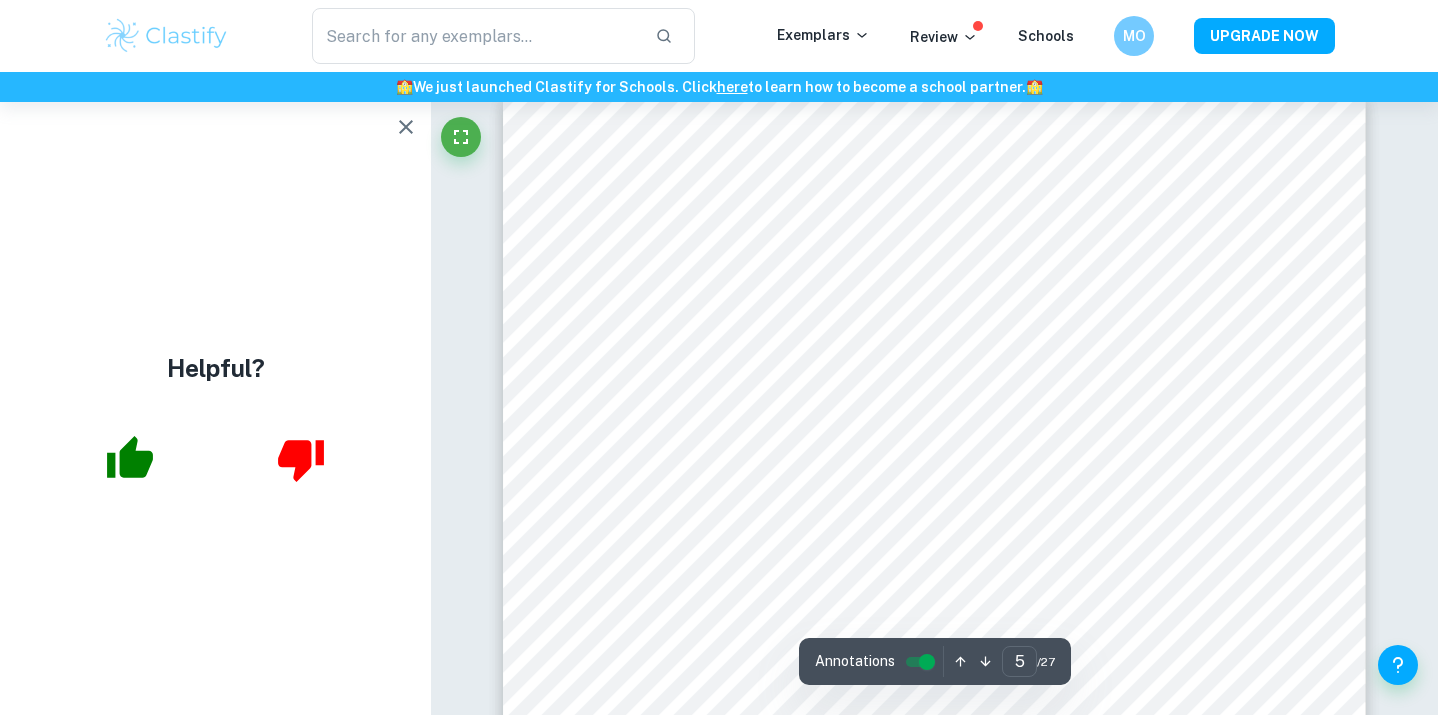 scroll, scrollTop: 5338, scrollLeft: 0, axis: vertical 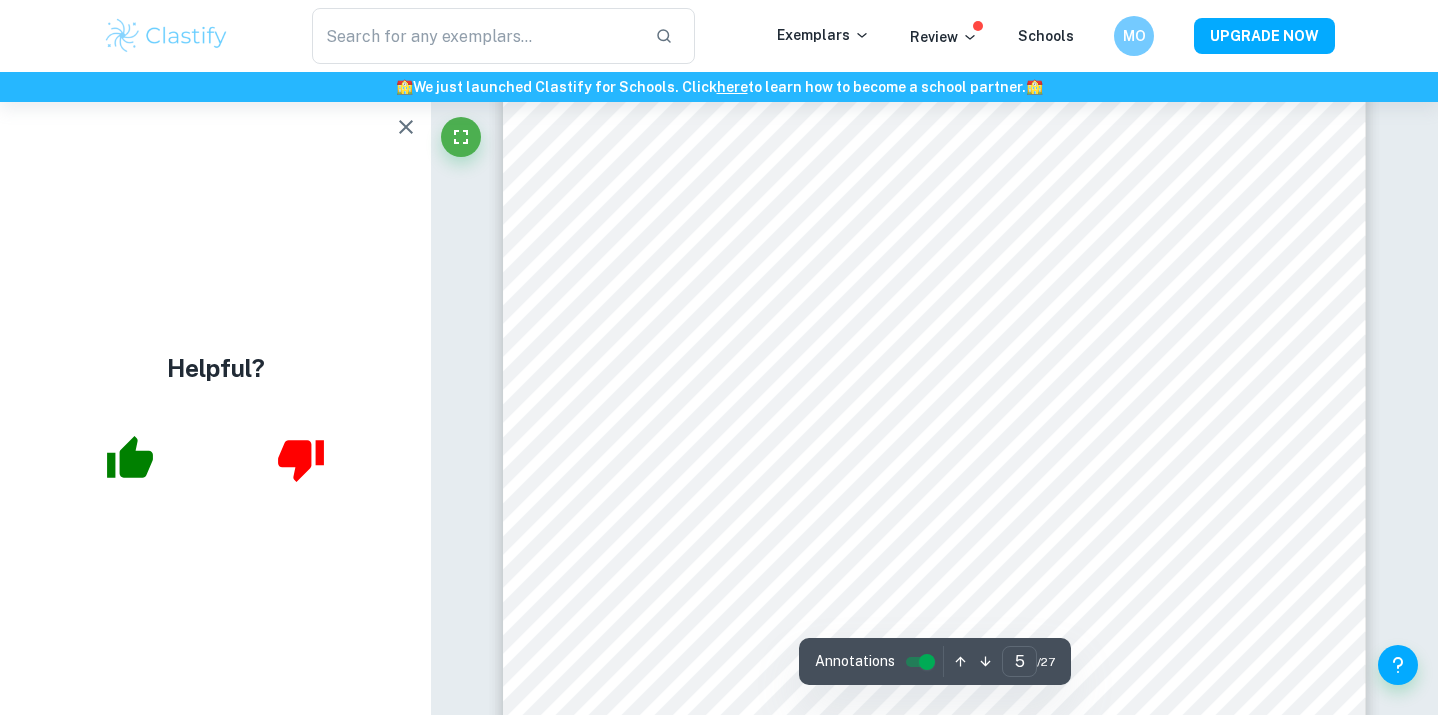 click 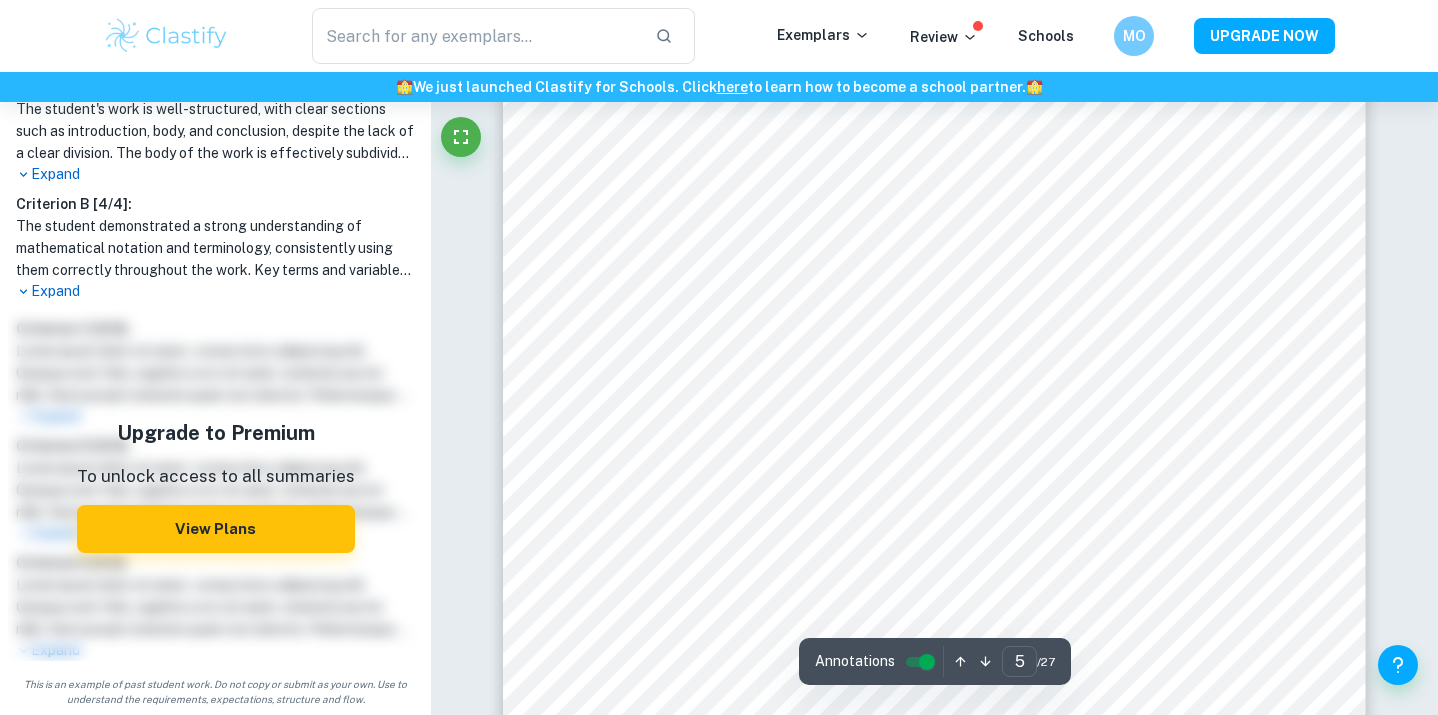 scroll, scrollTop: 565, scrollLeft: 0, axis: vertical 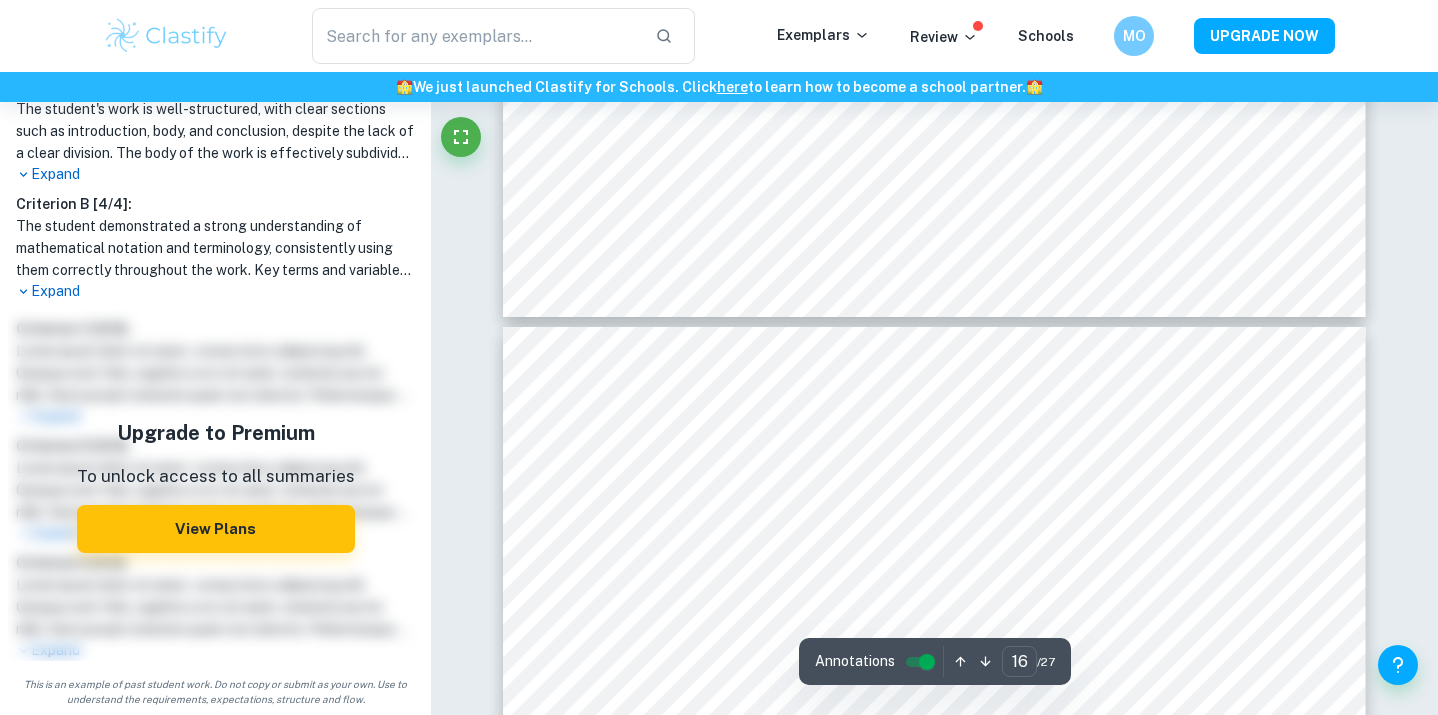 type on "17" 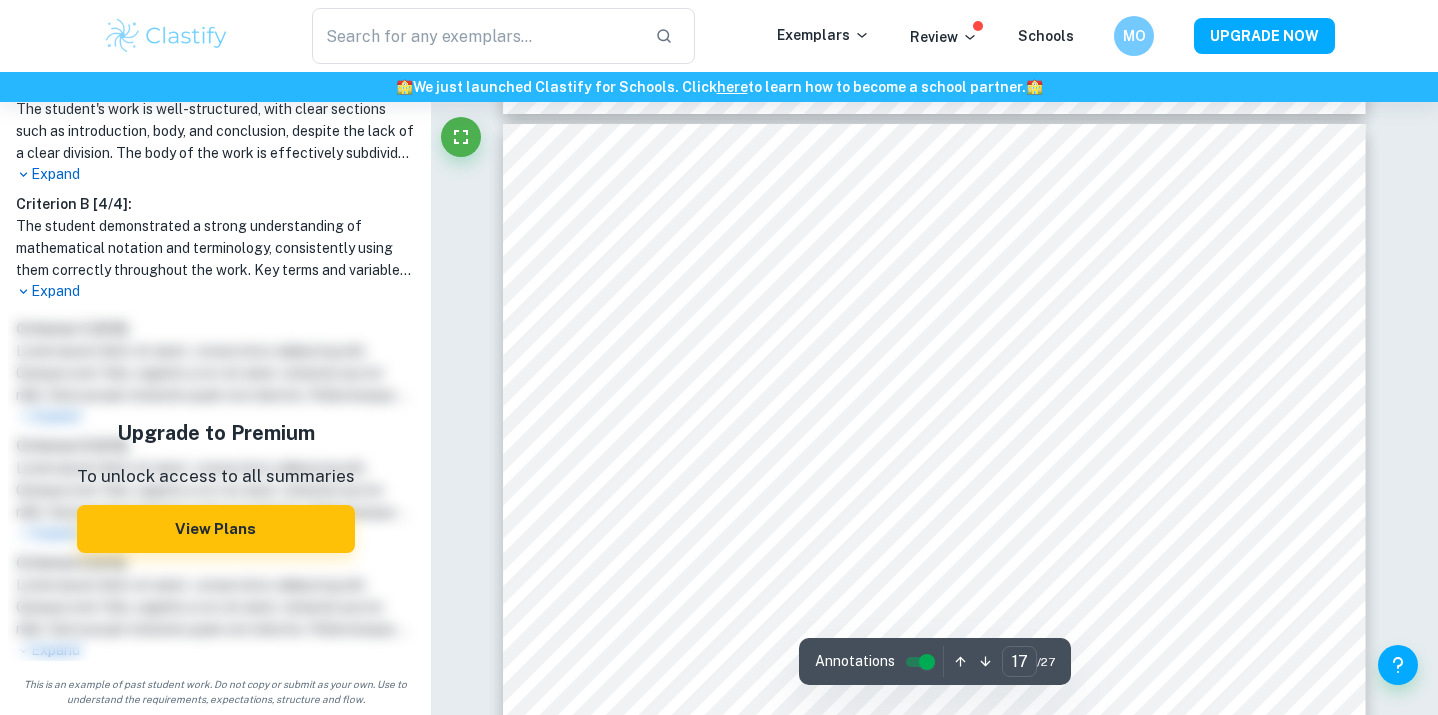 scroll, scrollTop: 20267, scrollLeft: 0, axis: vertical 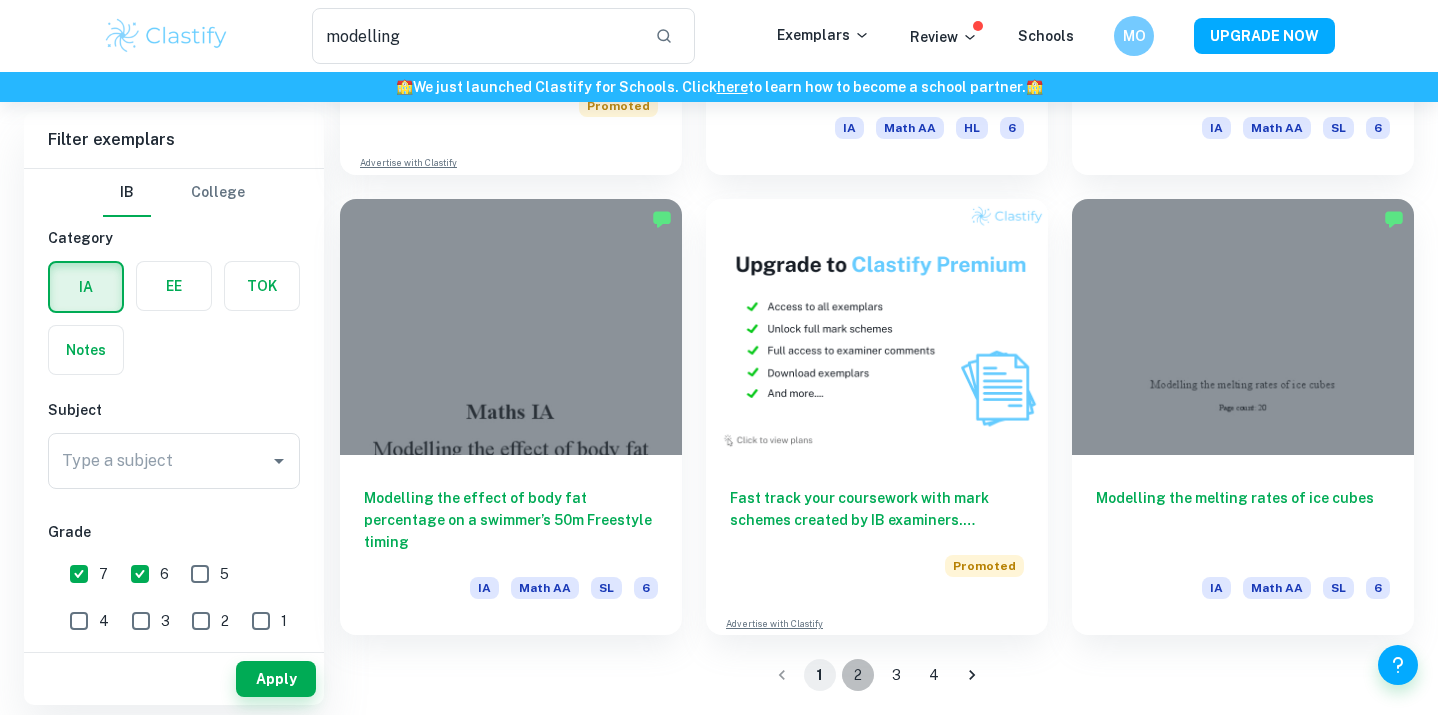 click on "2" at bounding box center [858, 675] 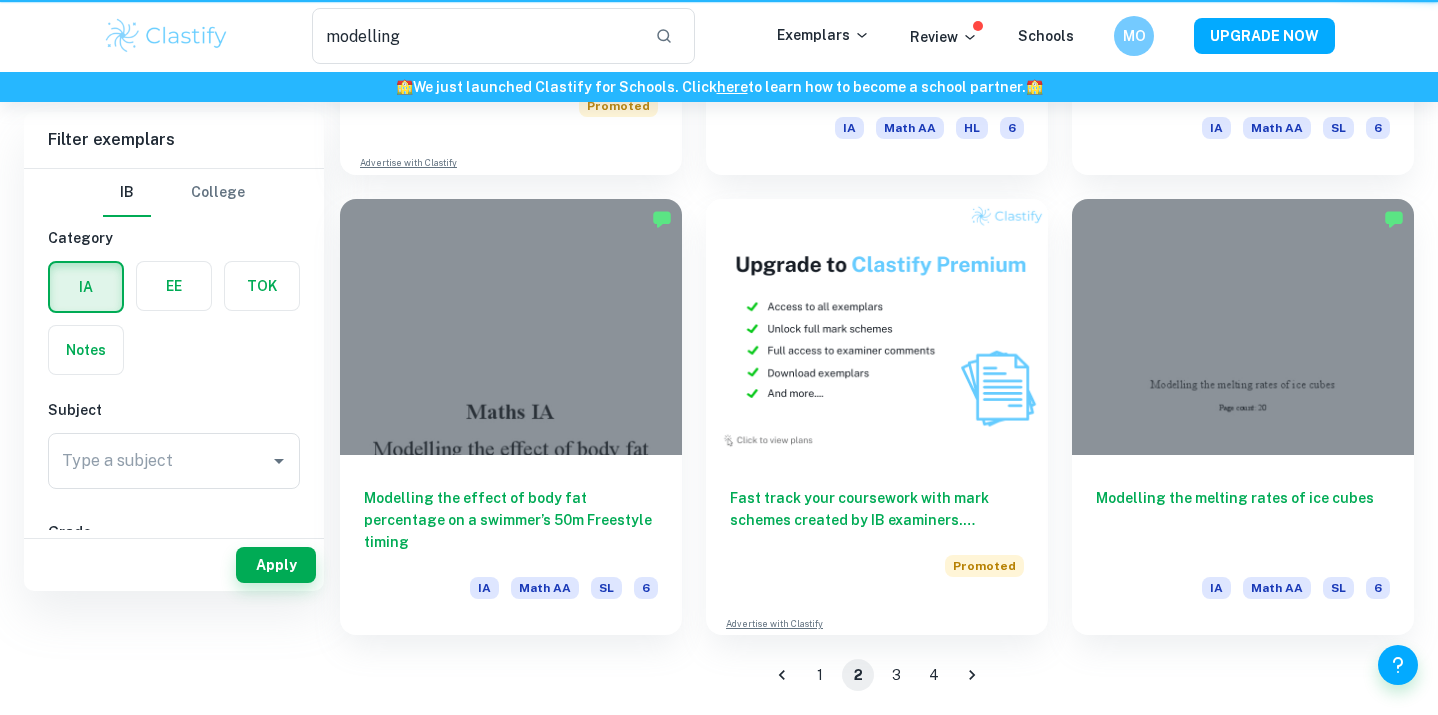 scroll, scrollTop: 0, scrollLeft: 0, axis: both 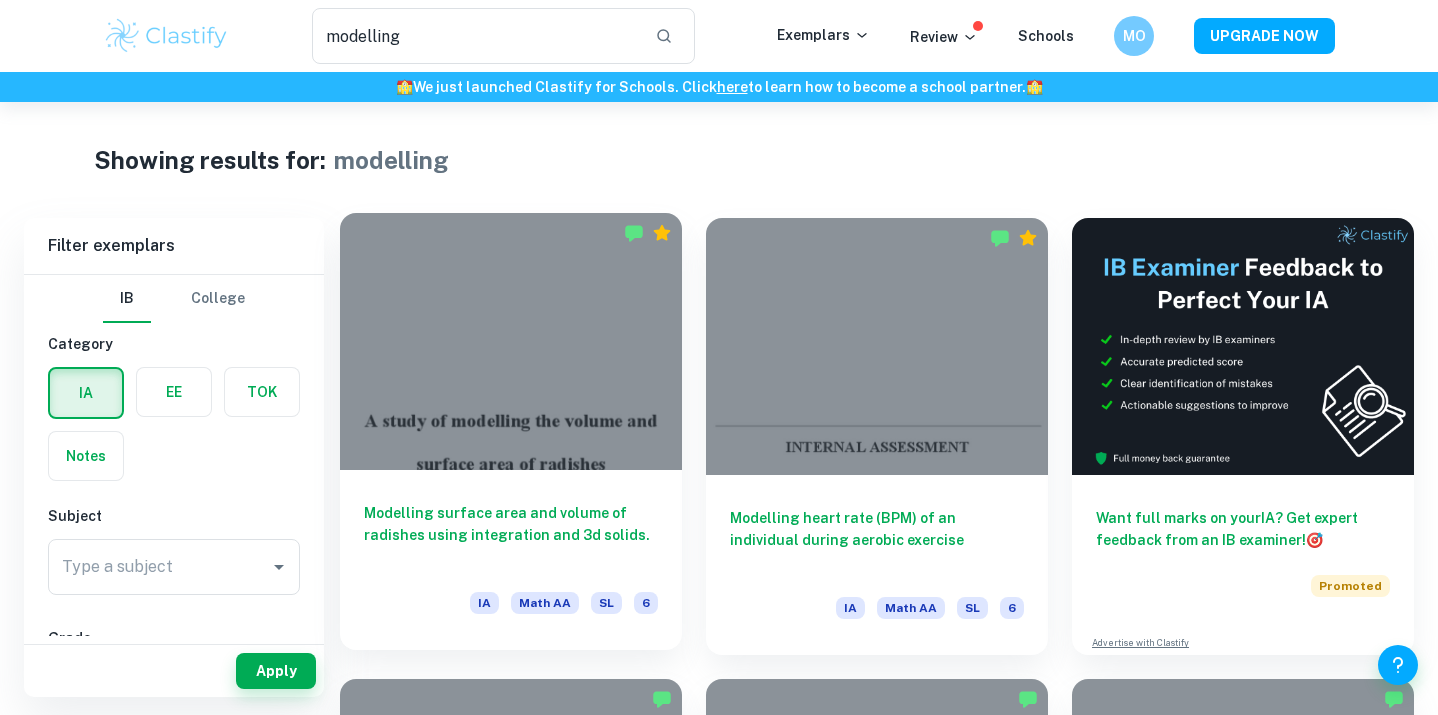 click at bounding box center [511, 341] 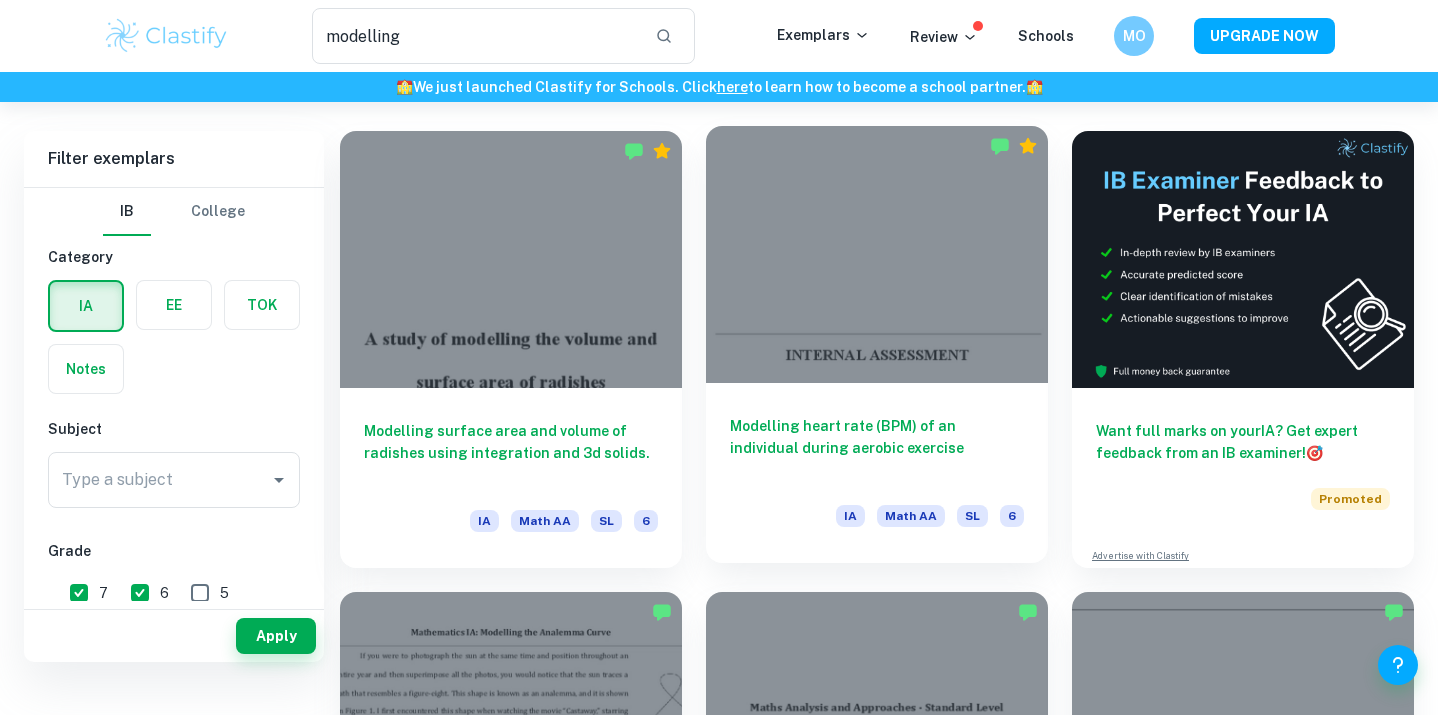 scroll, scrollTop: 52, scrollLeft: 0, axis: vertical 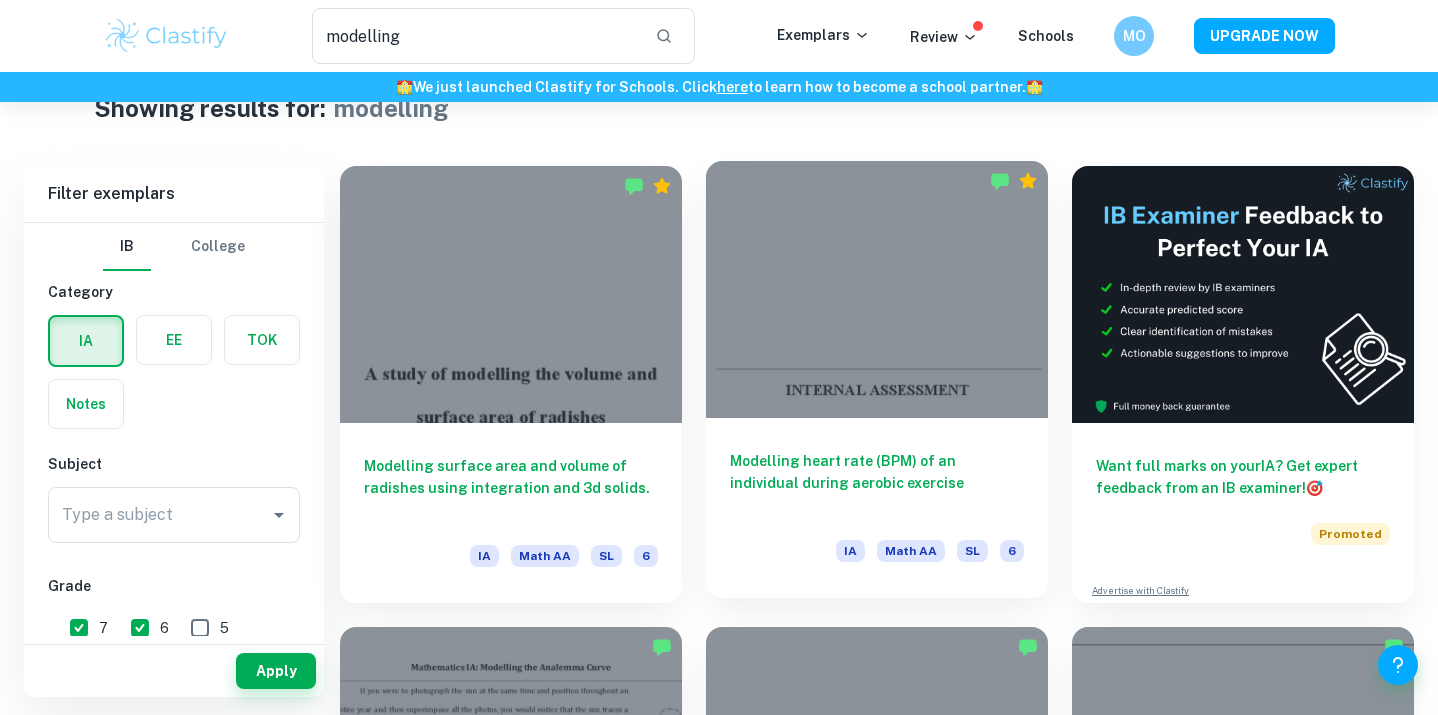 click at bounding box center [877, 289] 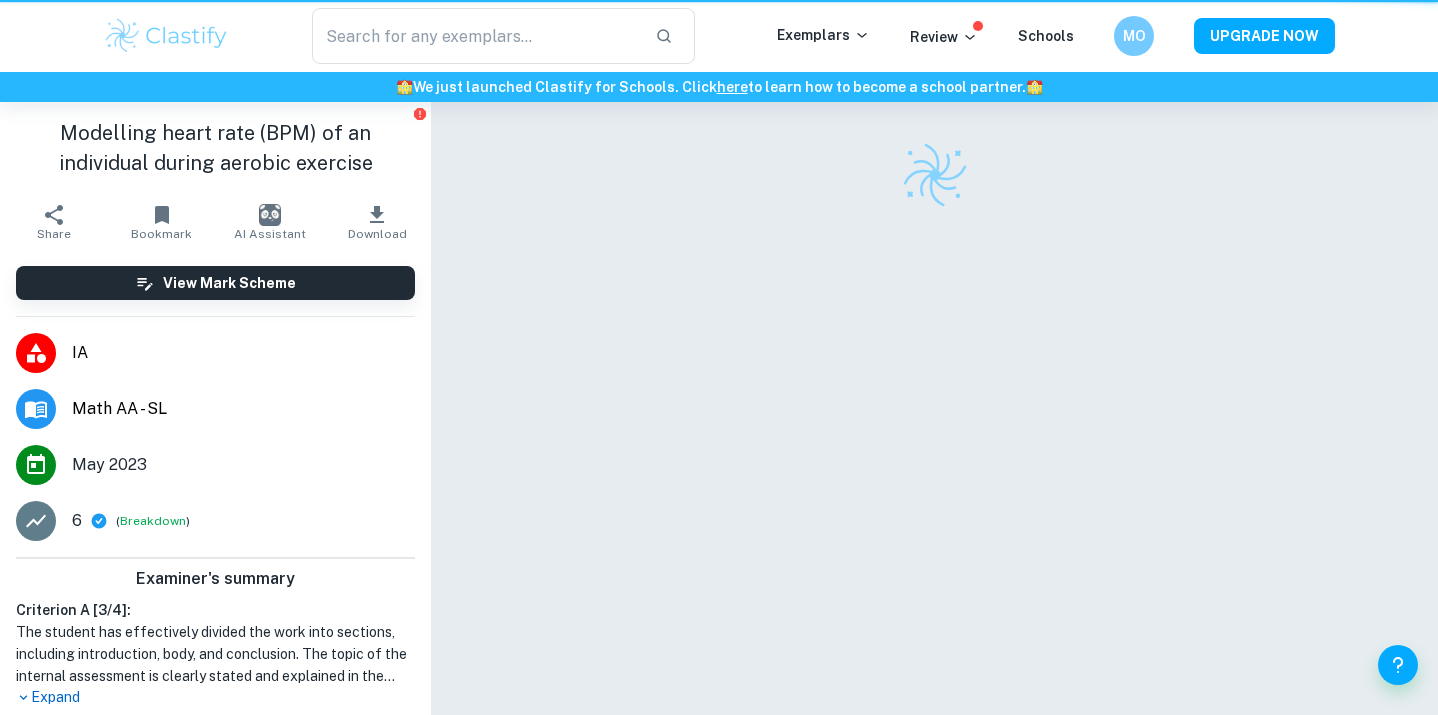scroll, scrollTop: 0, scrollLeft: 0, axis: both 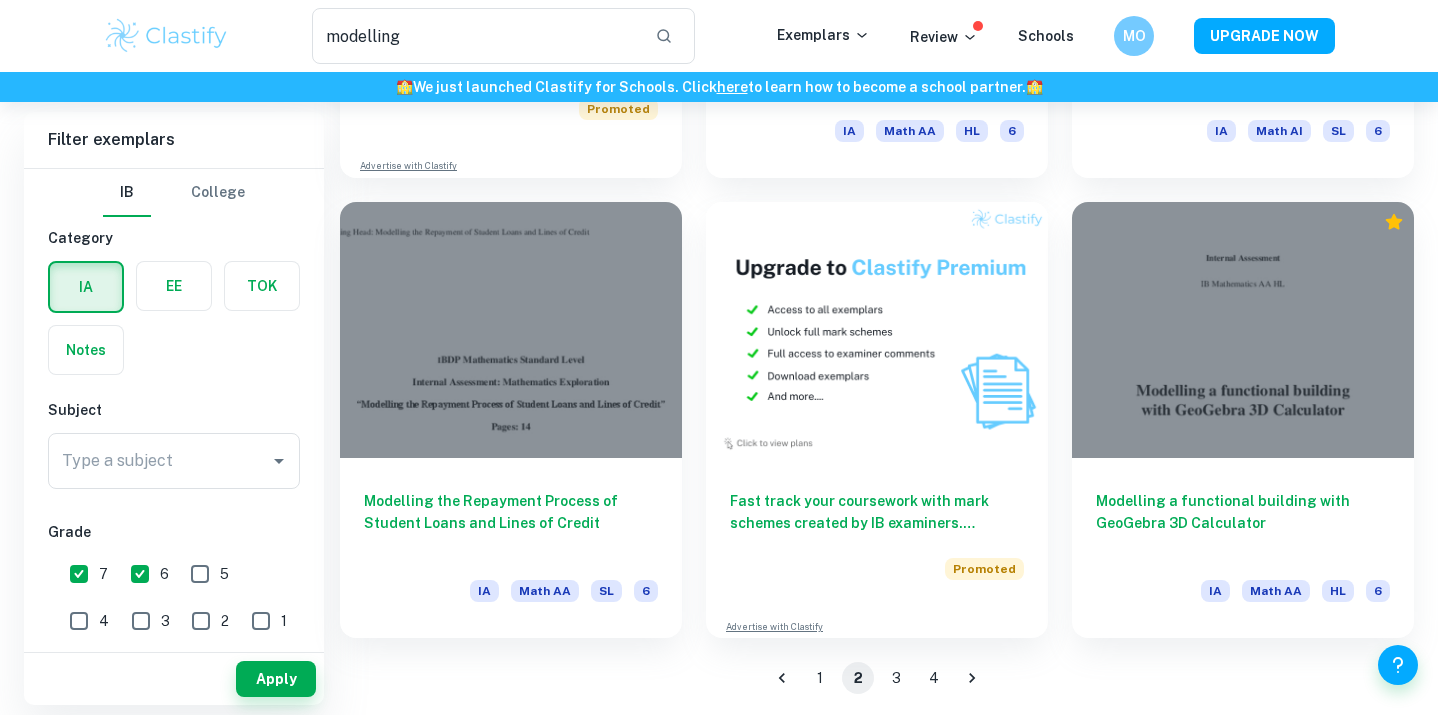 click on "3" at bounding box center [896, 678] 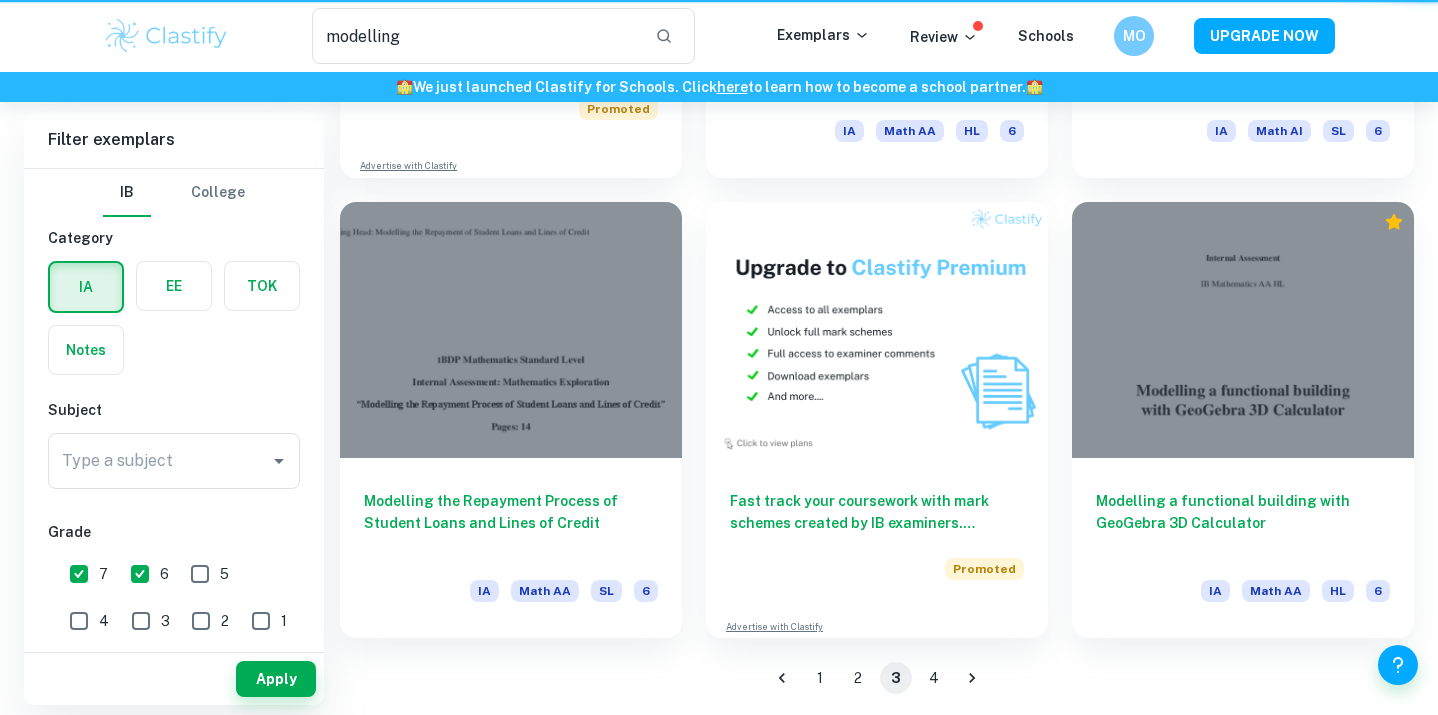 scroll, scrollTop: 0, scrollLeft: 0, axis: both 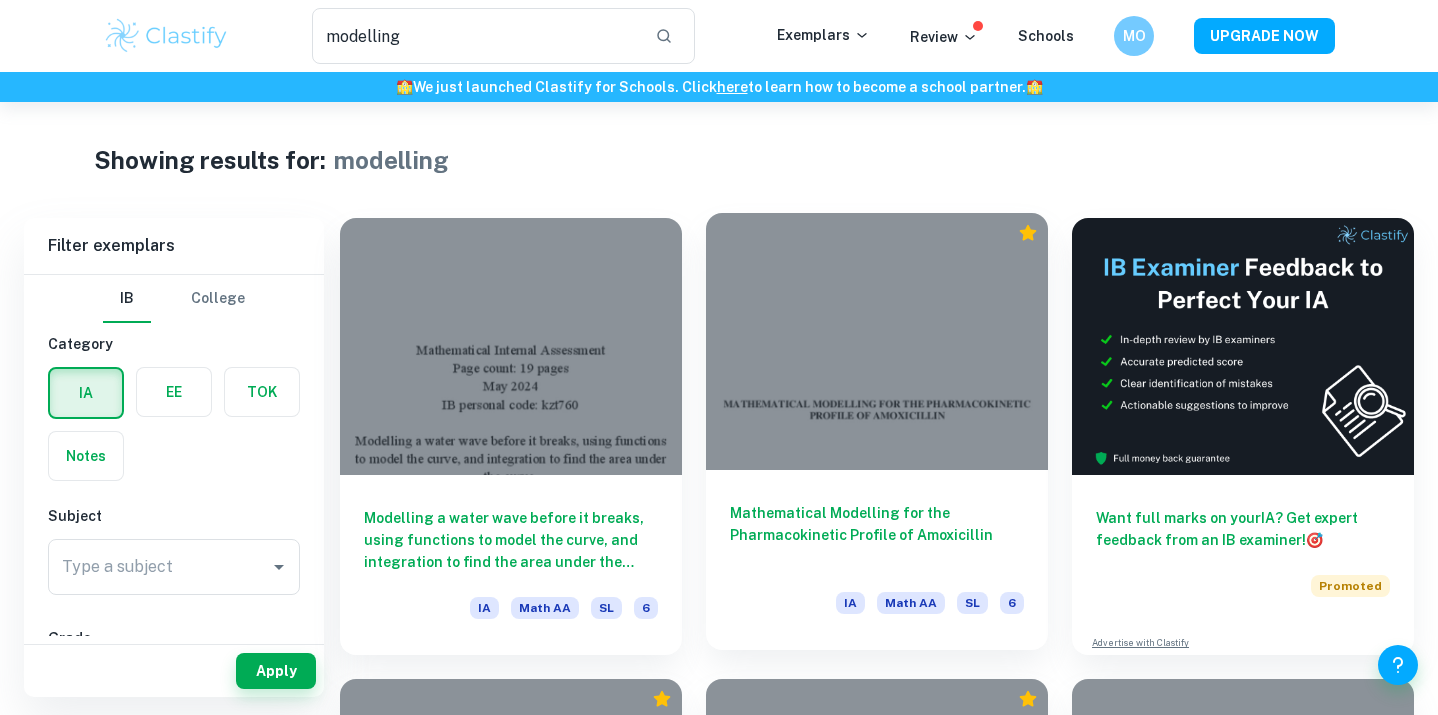 click at bounding box center [877, 341] 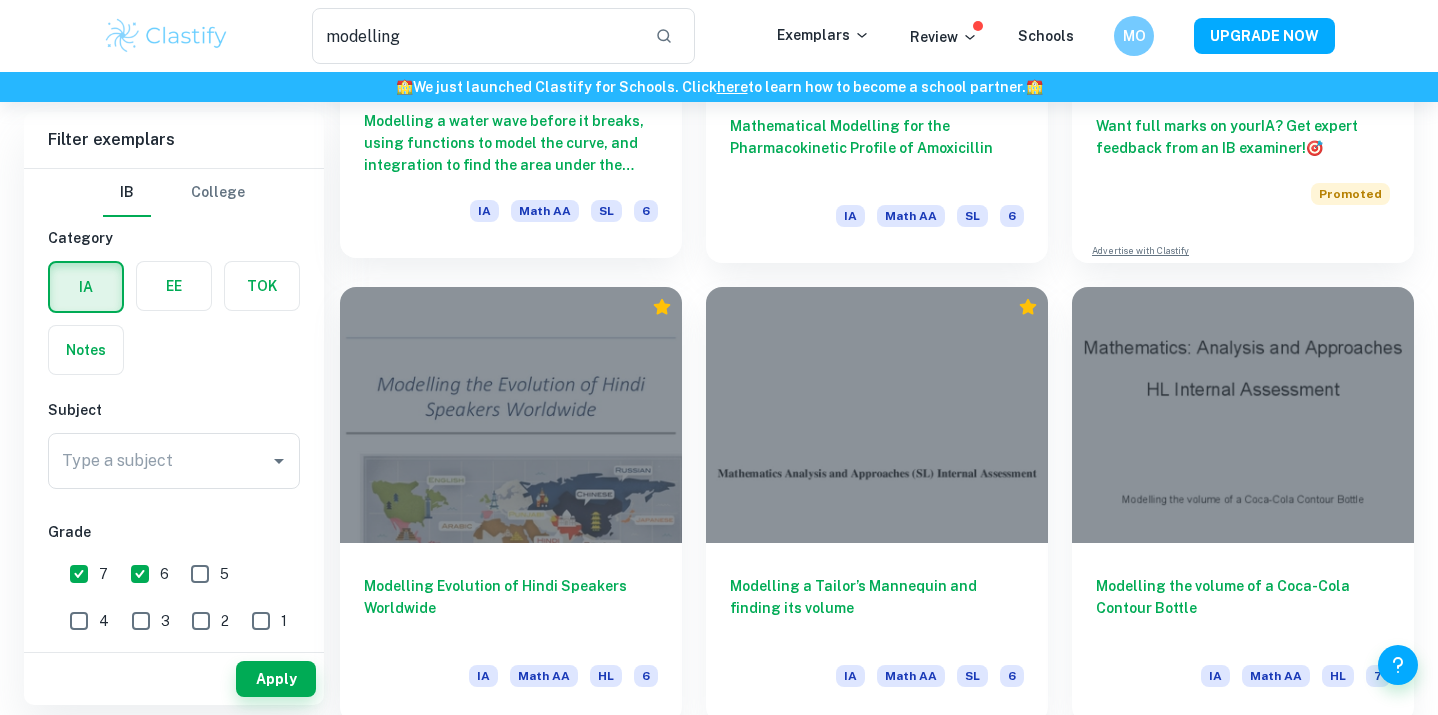 scroll, scrollTop: 522, scrollLeft: 0, axis: vertical 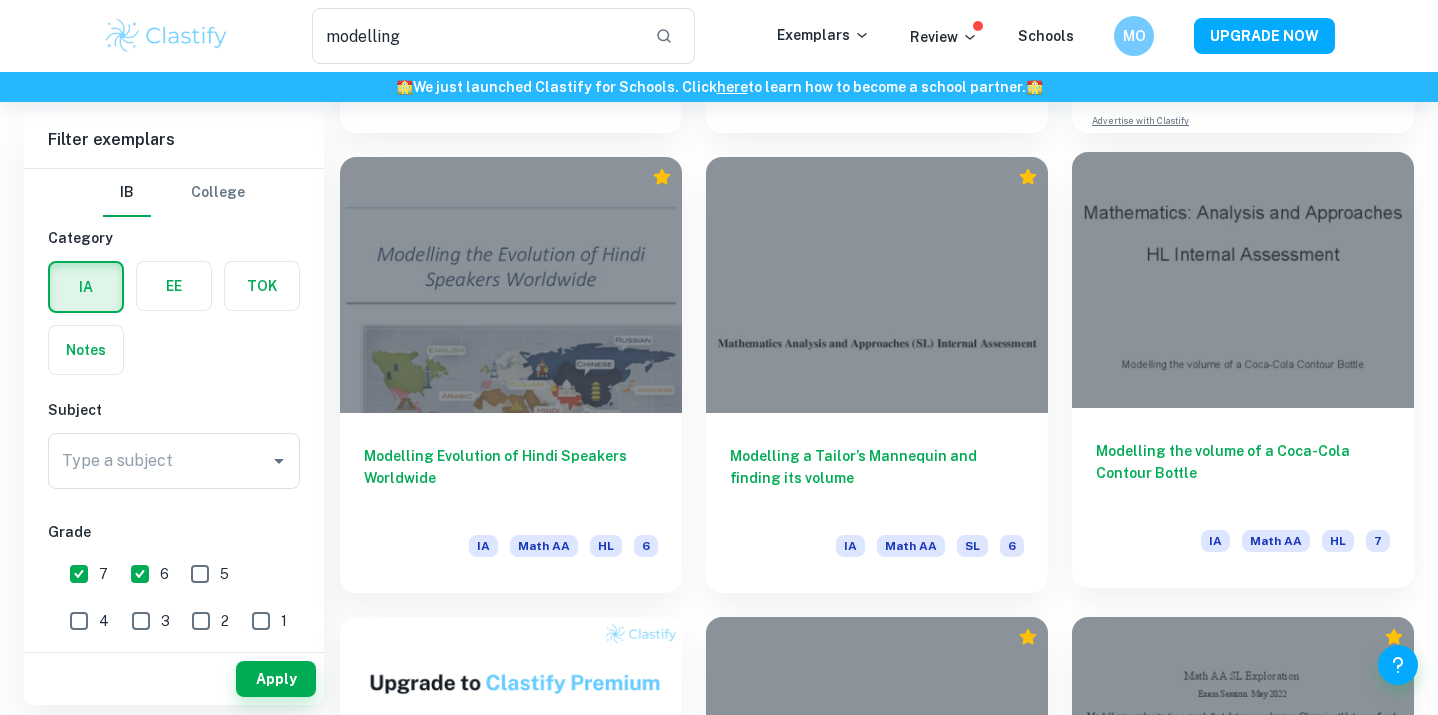 click at bounding box center (1243, 280) 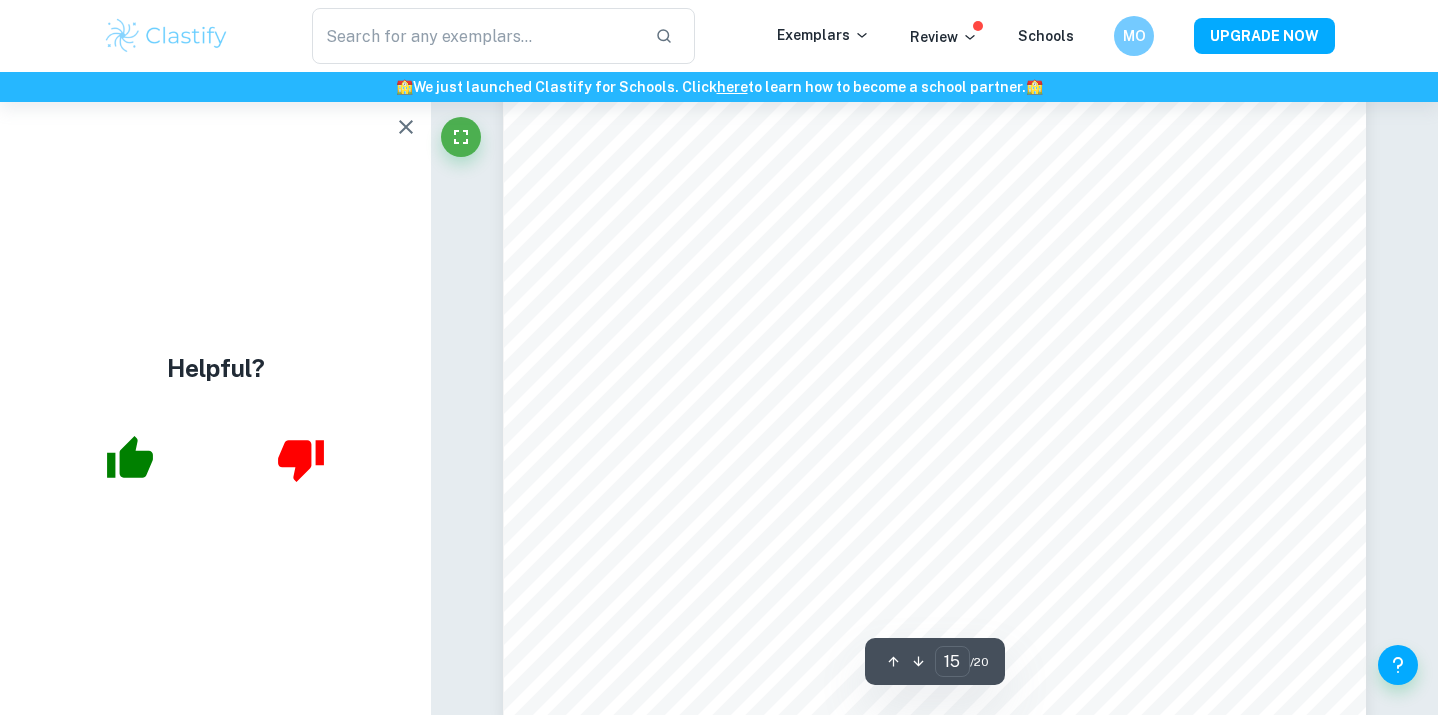 scroll, scrollTop: 17115, scrollLeft: 0, axis: vertical 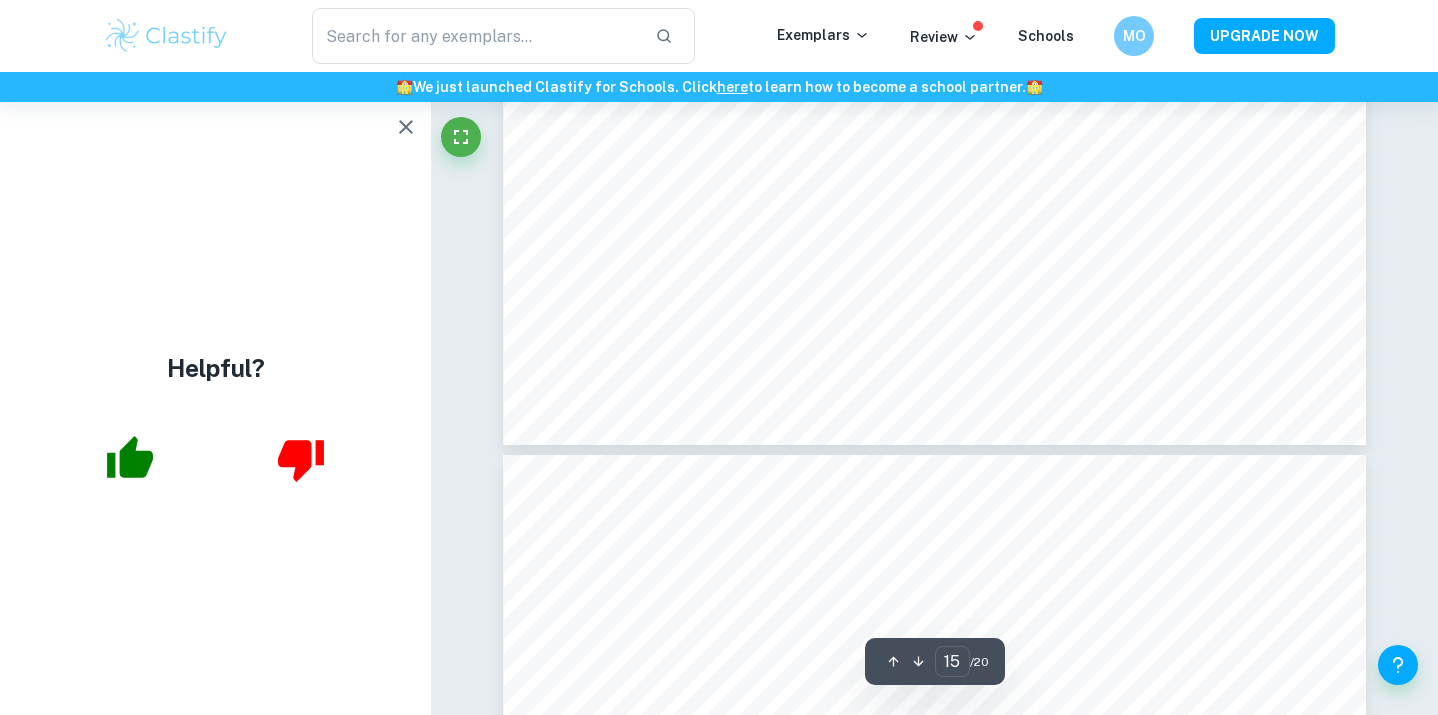 type on "16" 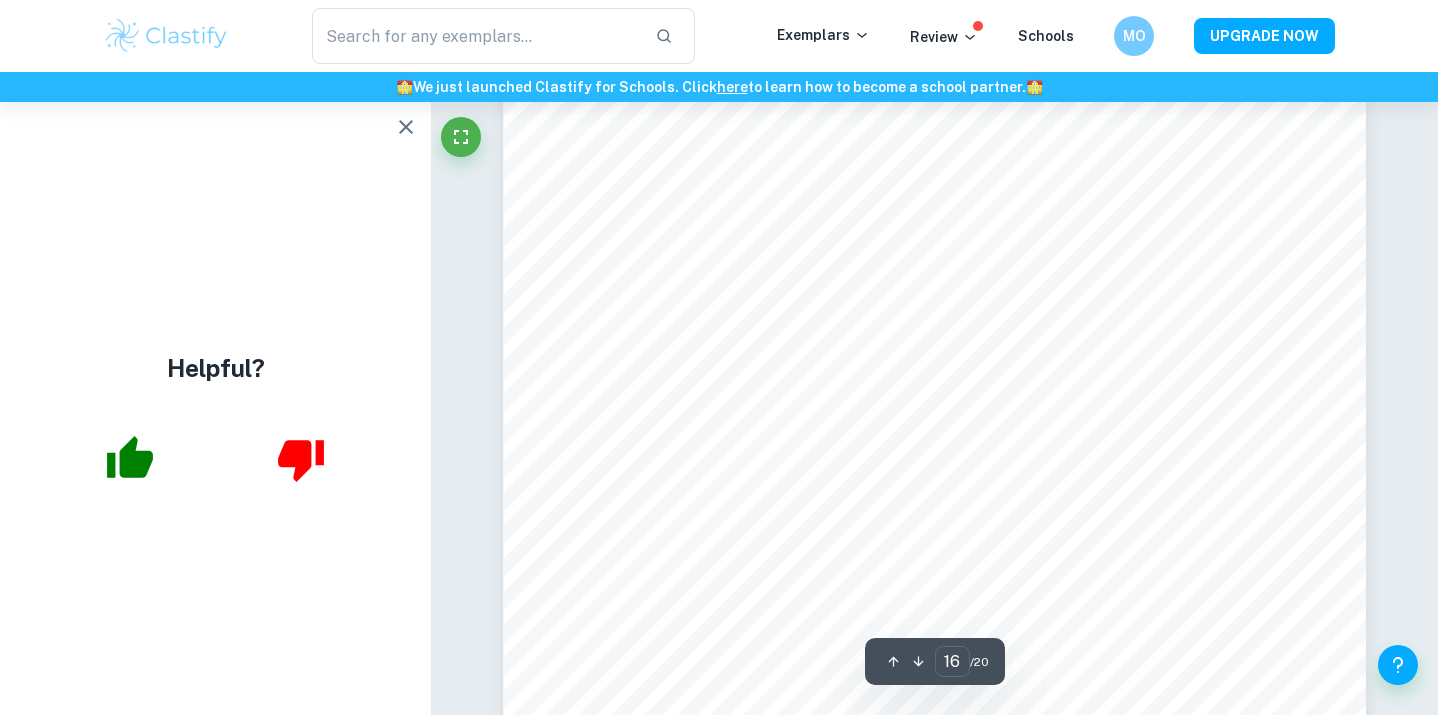 scroll, scrollTop: 17517, scrollLeft: 0, axis: vertical 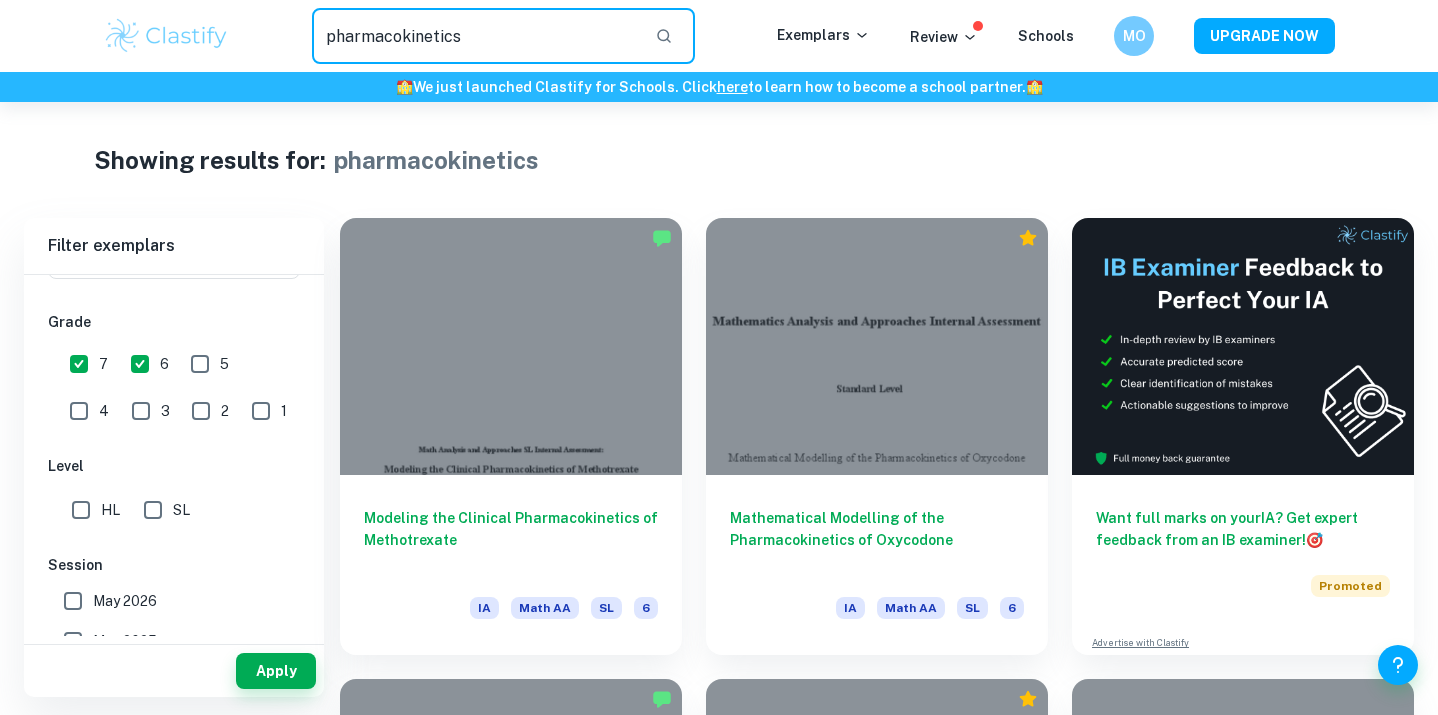 drag, startPoint x: 579, startPoint y: 49, endPoint x: 194, endPoint y: 27, distance: 385.62805 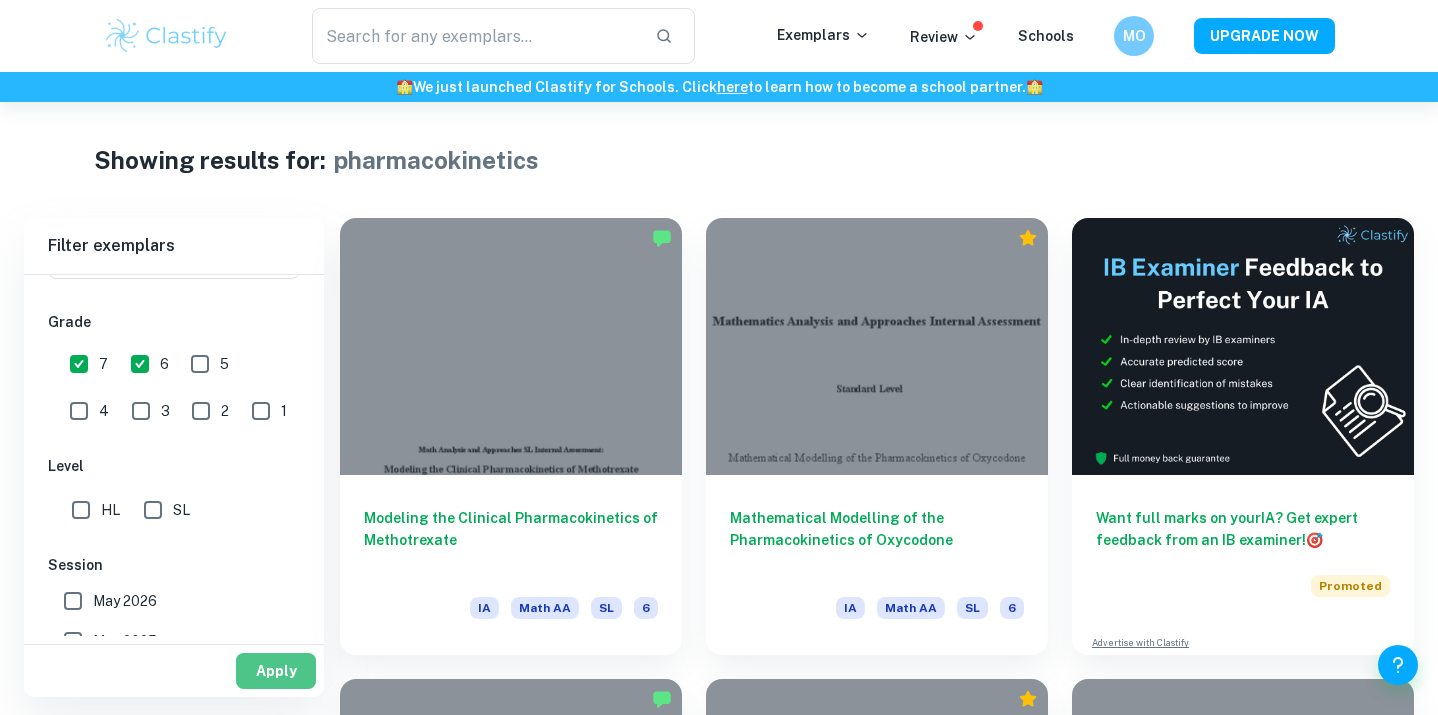 click on "Apply" at bounding box center (276, 671) 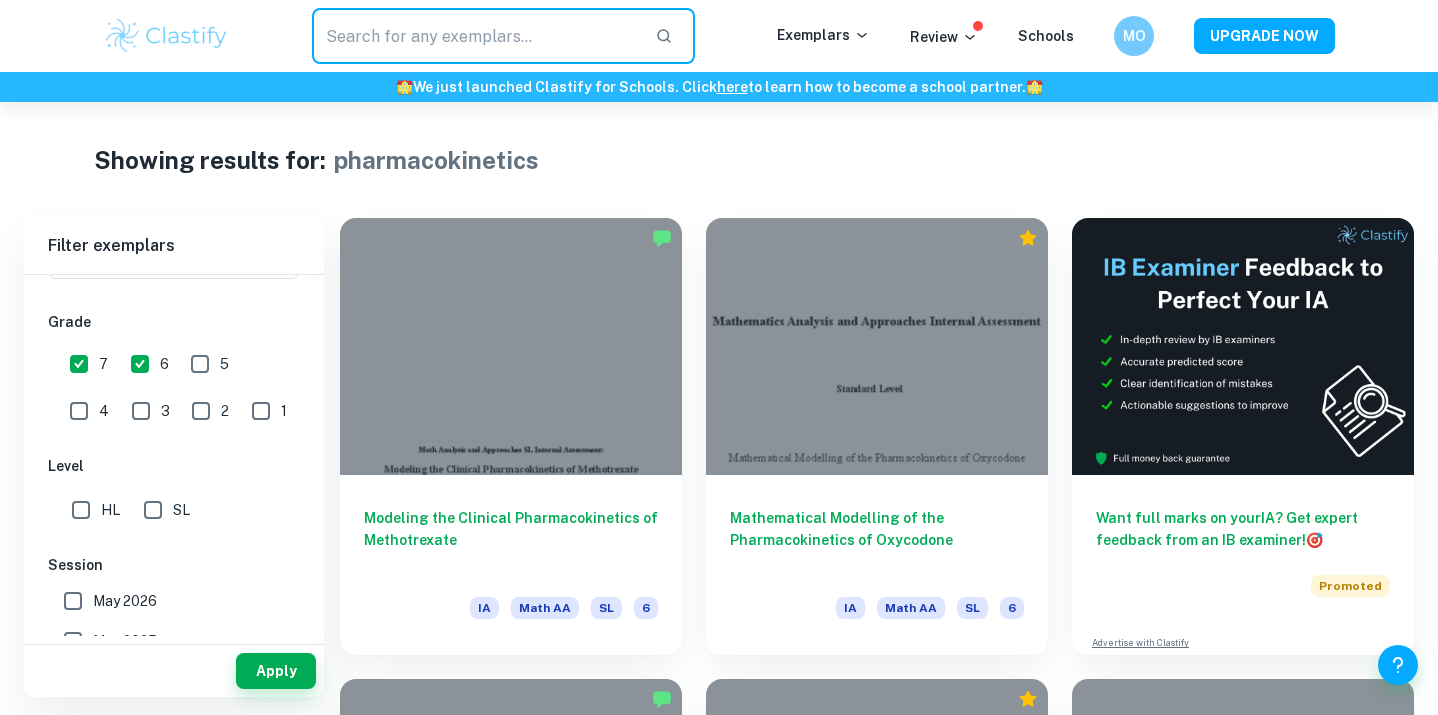 drag, startPoint x: 511, startPoint y: 31, endPoint x: 255, endPoint y: 31, distance: 256 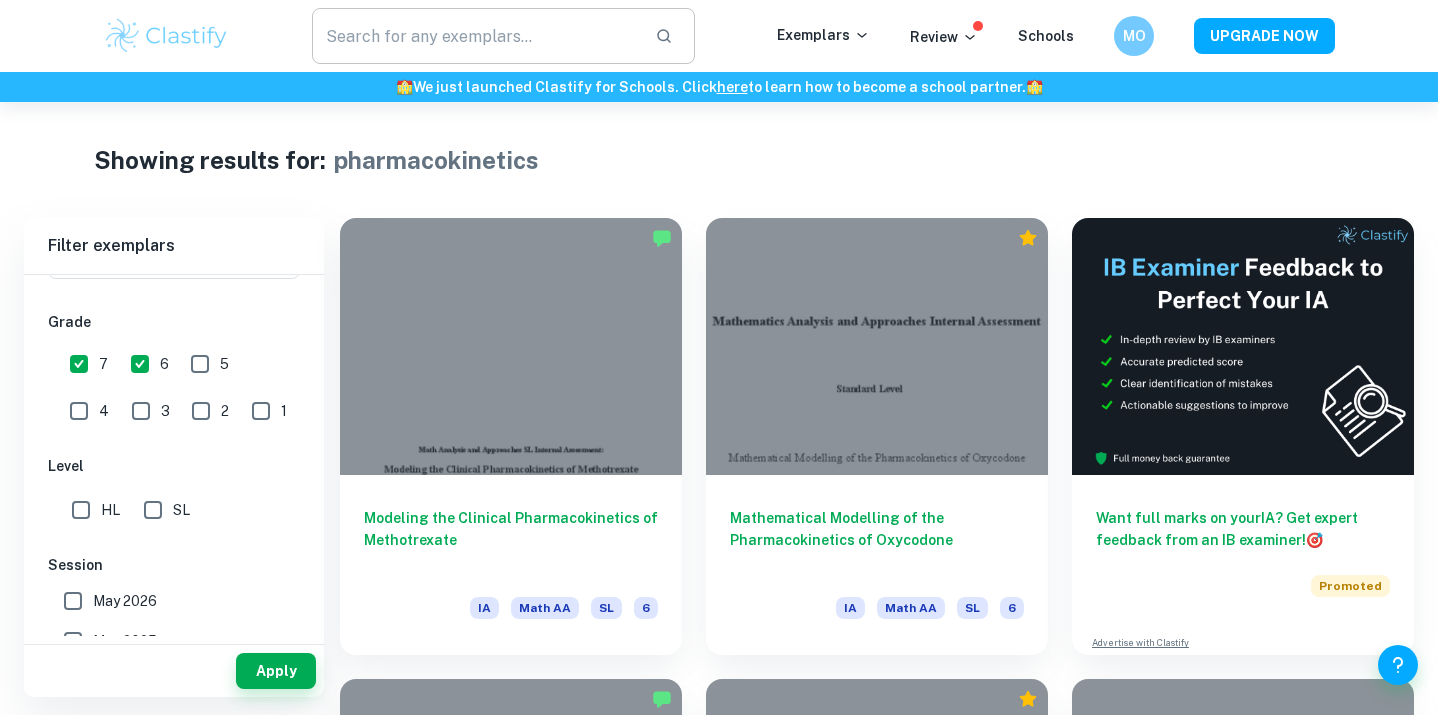 click at bounding box center (475, 36) 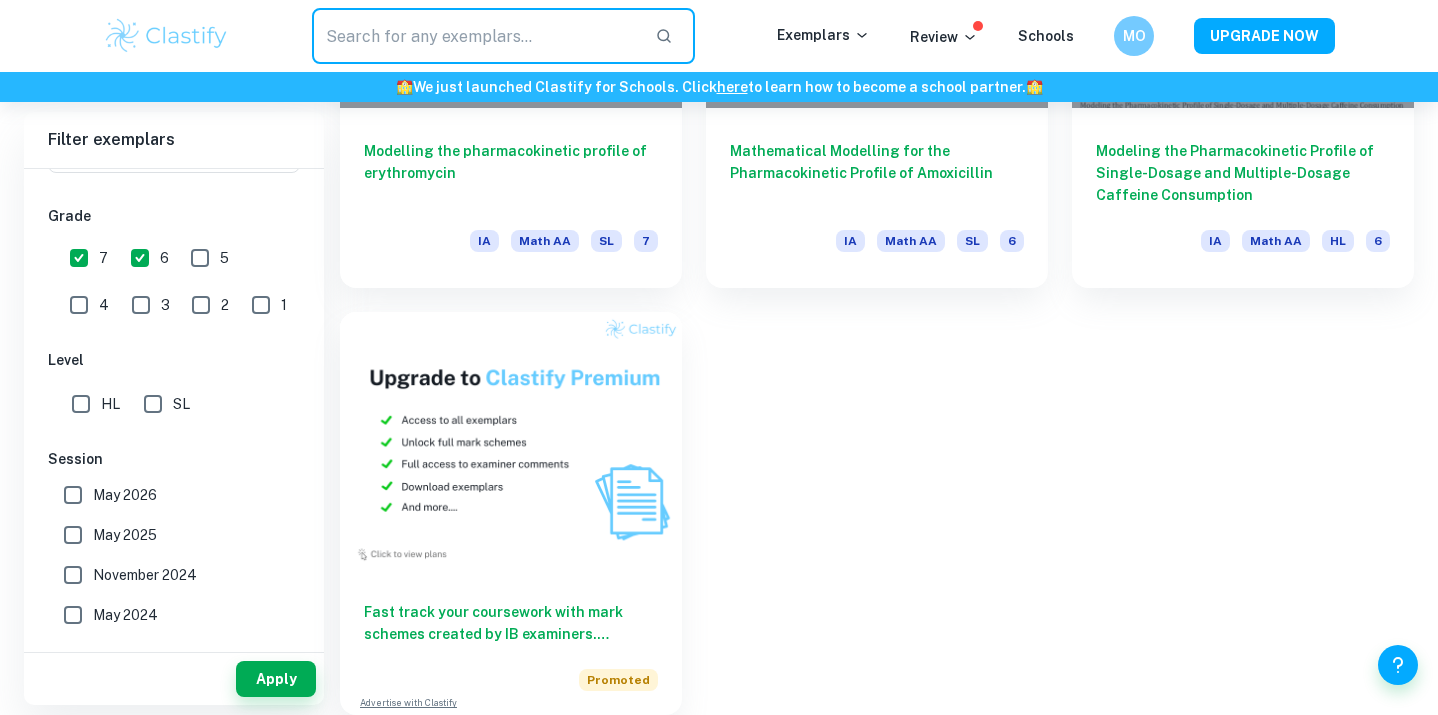 scroll, scrollTop: 827, scrollLeft: 0, axis: vertical 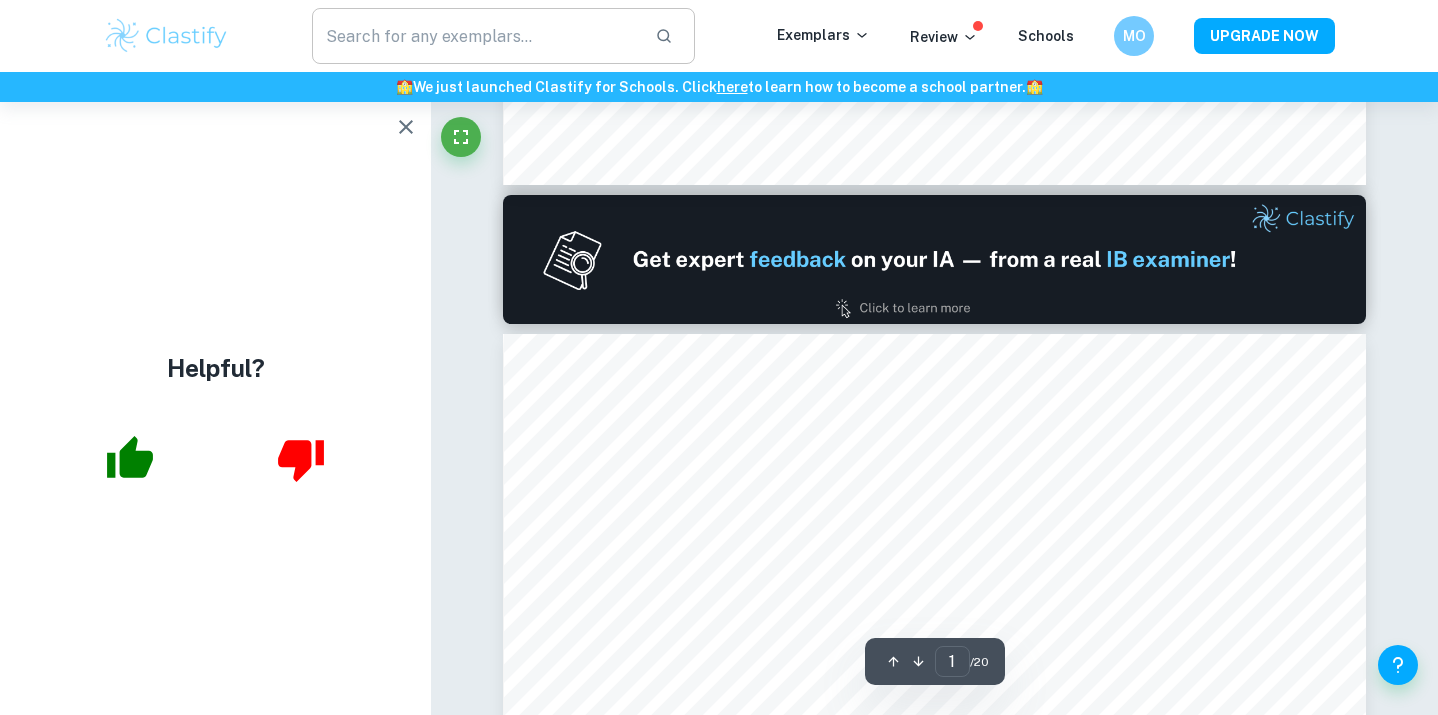 type on "2" 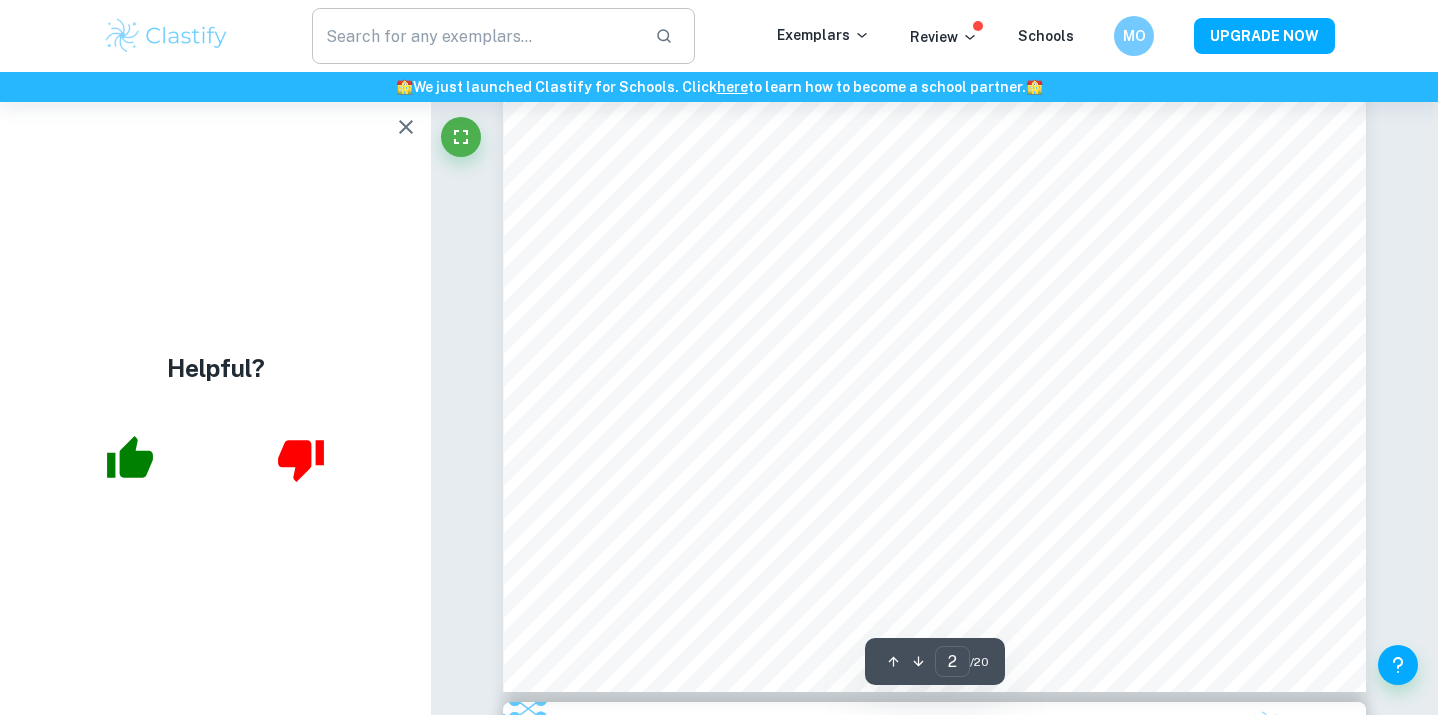 scroll, scrollTop: 1489, scrollLeft: 0, axis: vertical 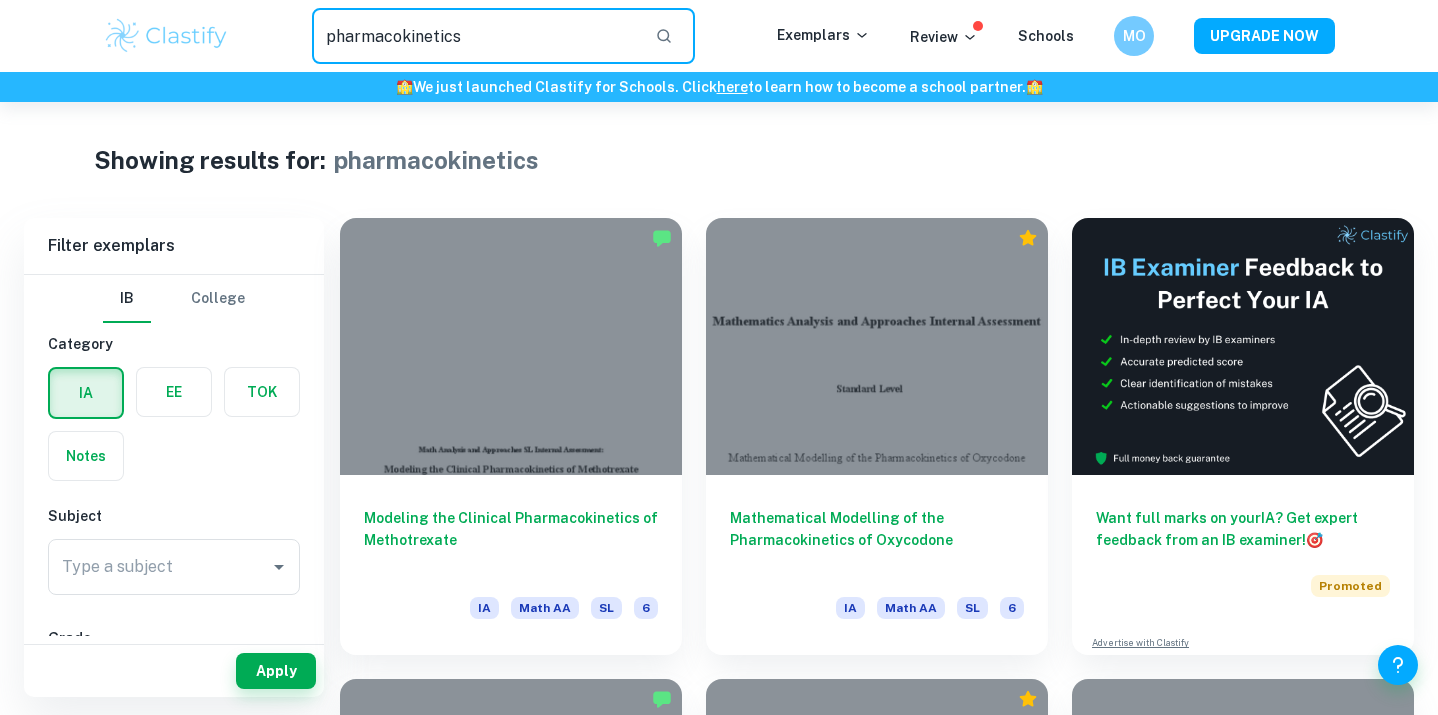 drag, startPoint x: 430, startPoint y: 31, endPoint x: 334, endPoint y: 32, distance: 96.00521 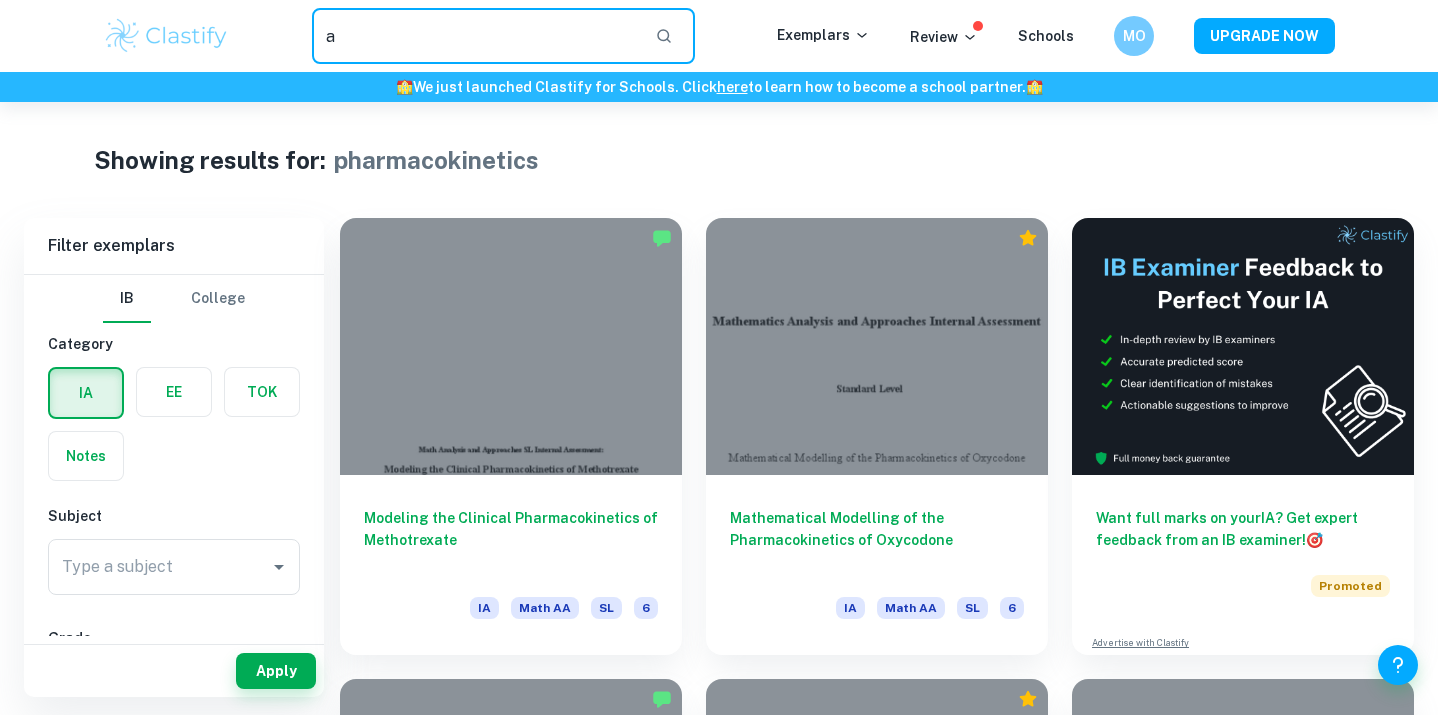 type on "a" 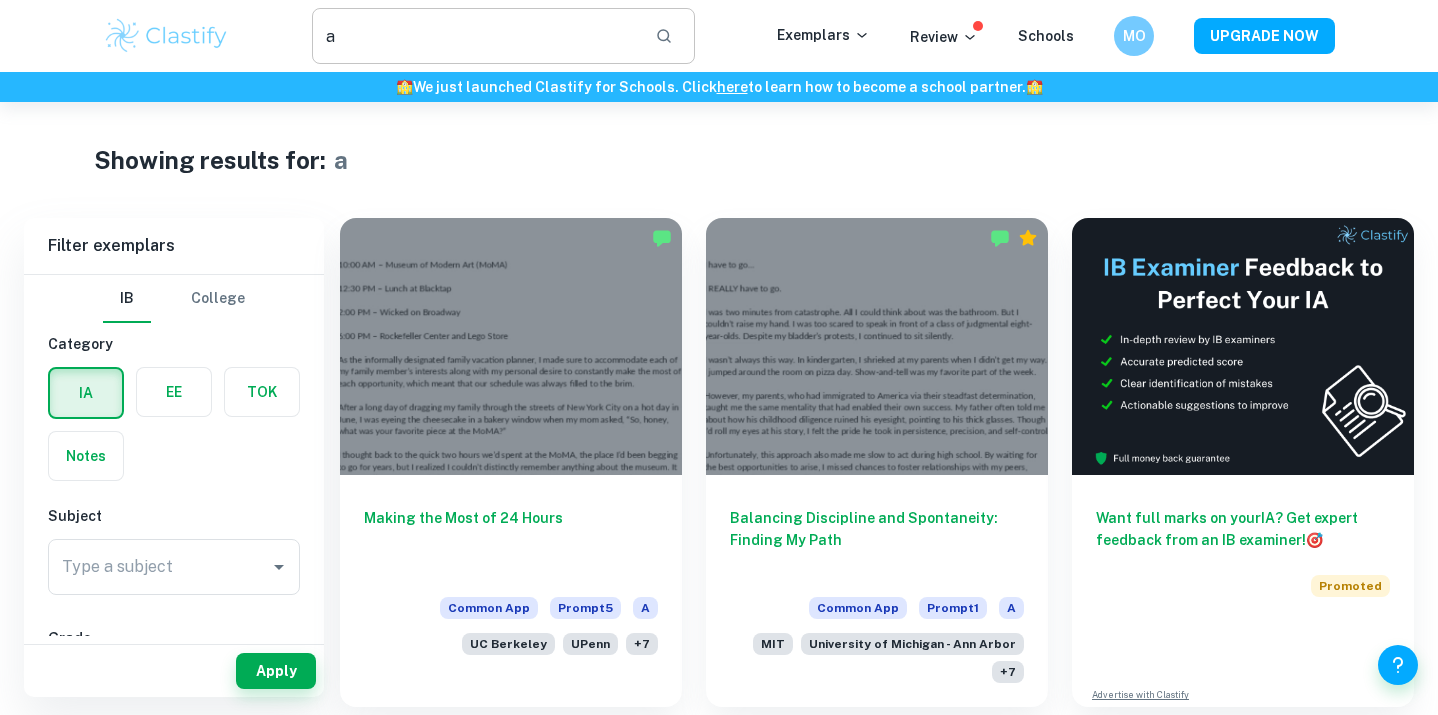 click on "a" at bounding box center (475, 36) 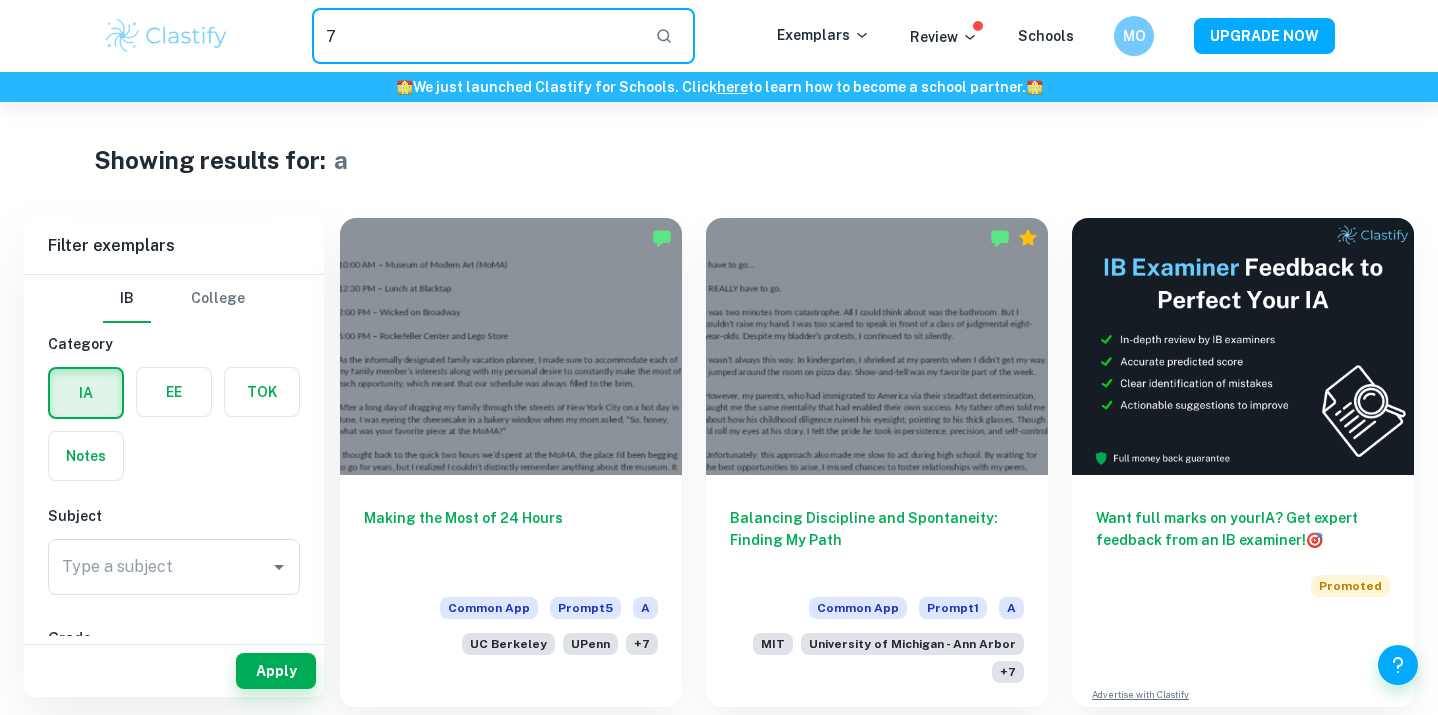 type on "7" 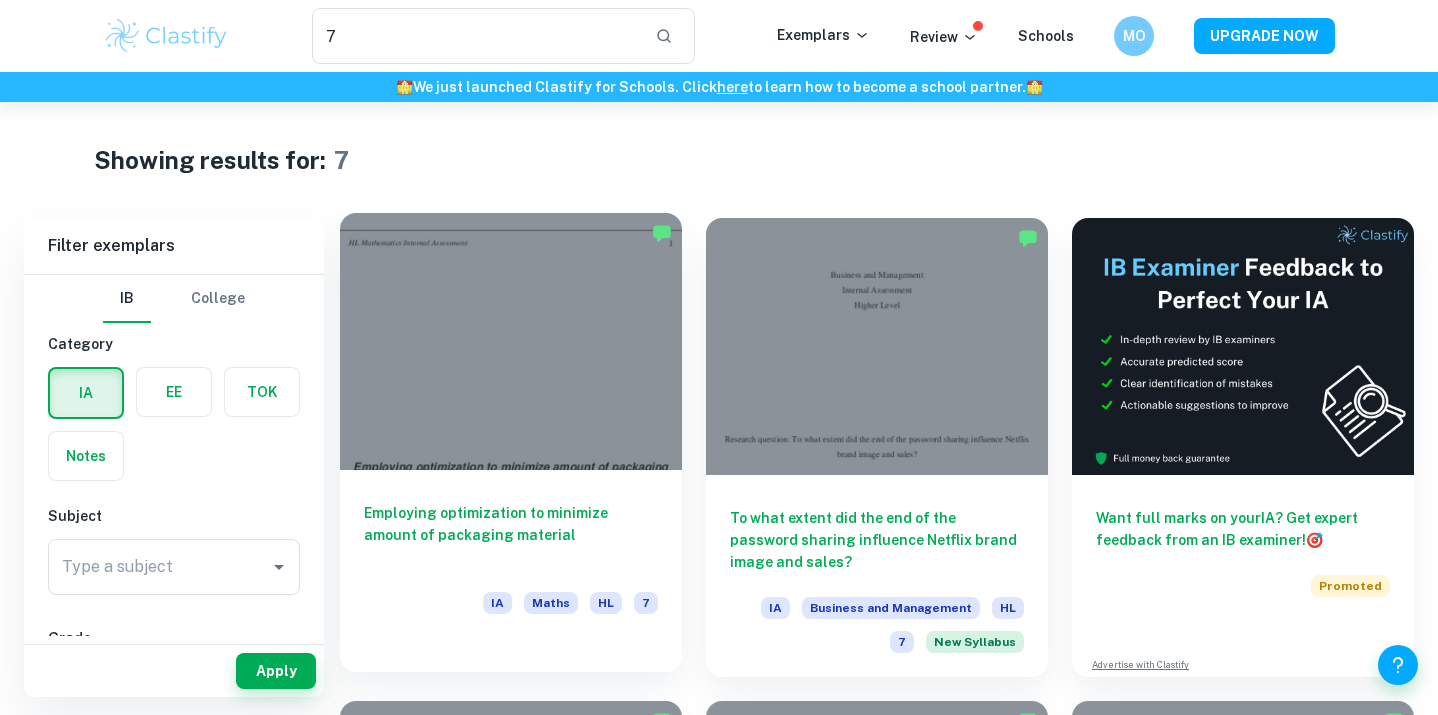 click at bounding box center (511, 341) 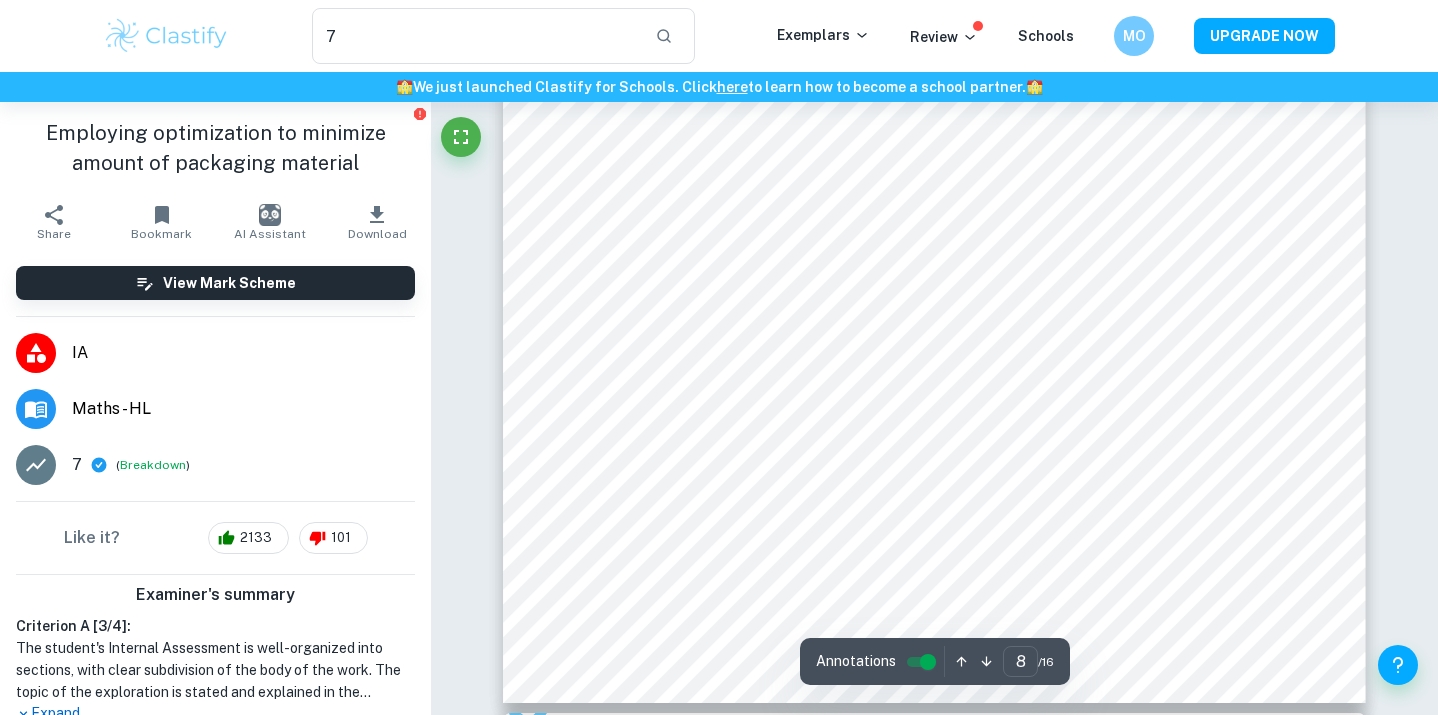 scroll, scrollTop: 9759, scrollLeft: 0, axis: vertical 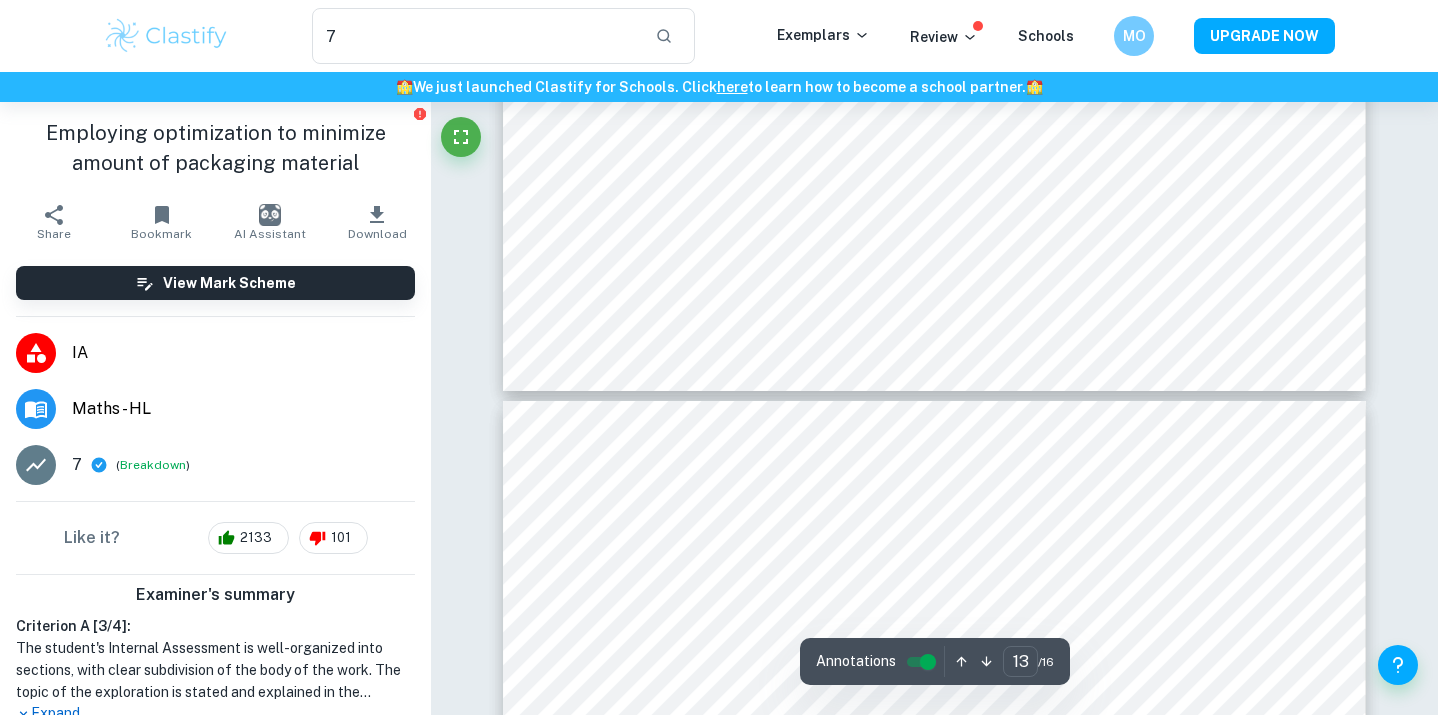 type on "14" 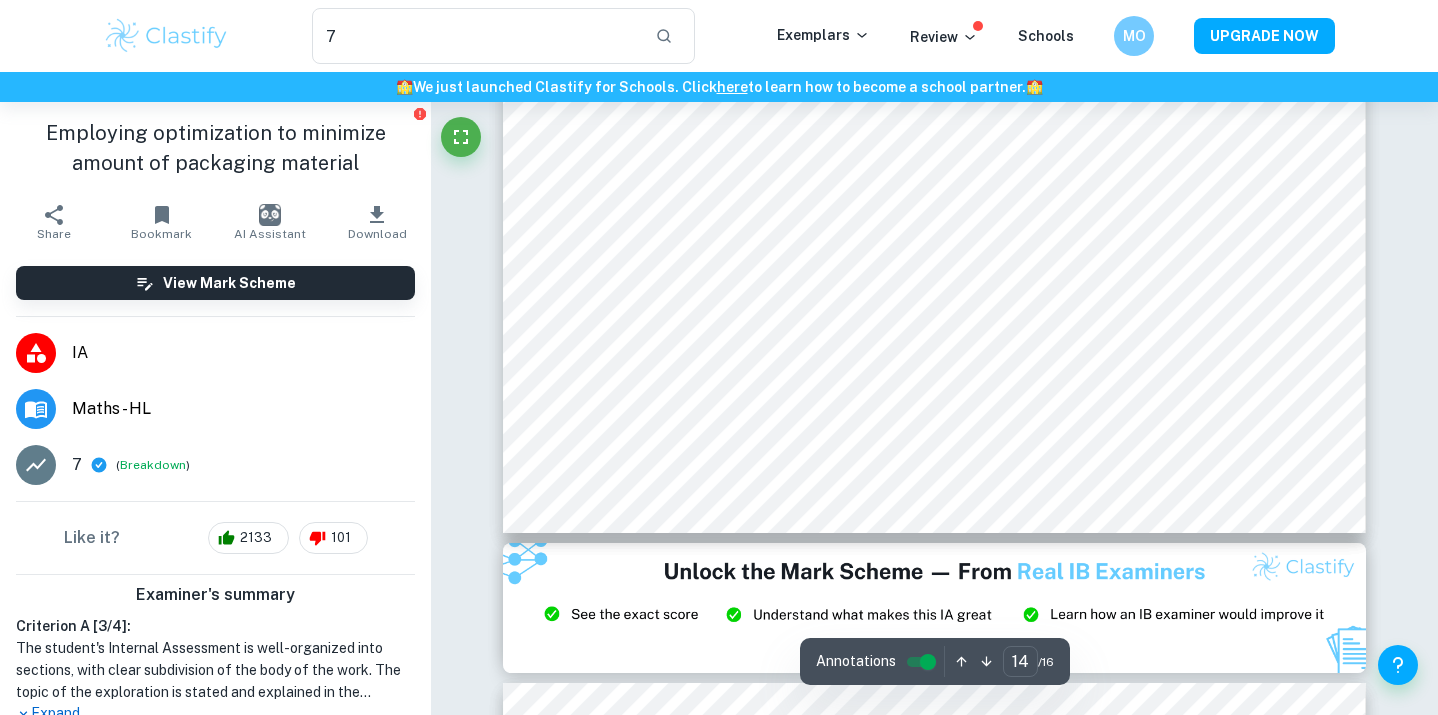 scroll, scrollTop: 17476, scrollLeft: 0, axis: vertical 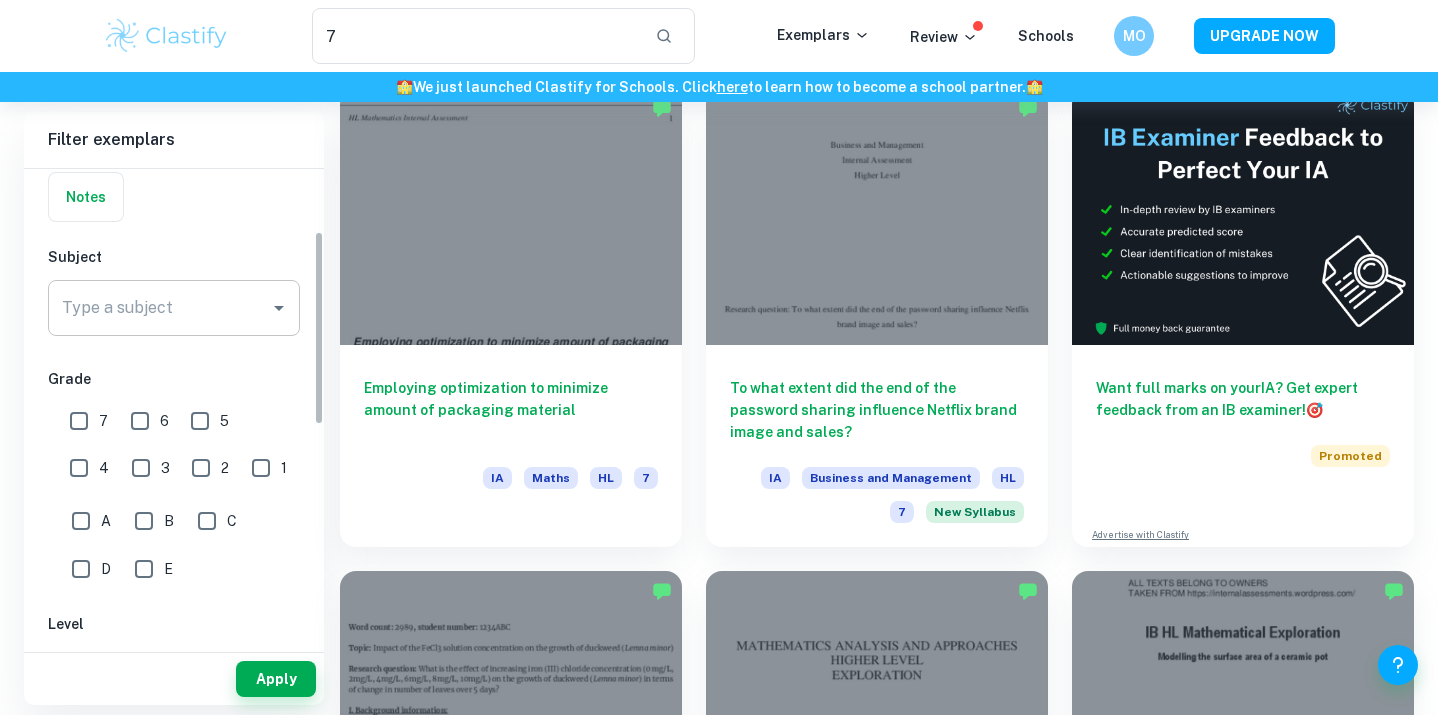 click on "Type a subject" at bounding box center (174, 308) 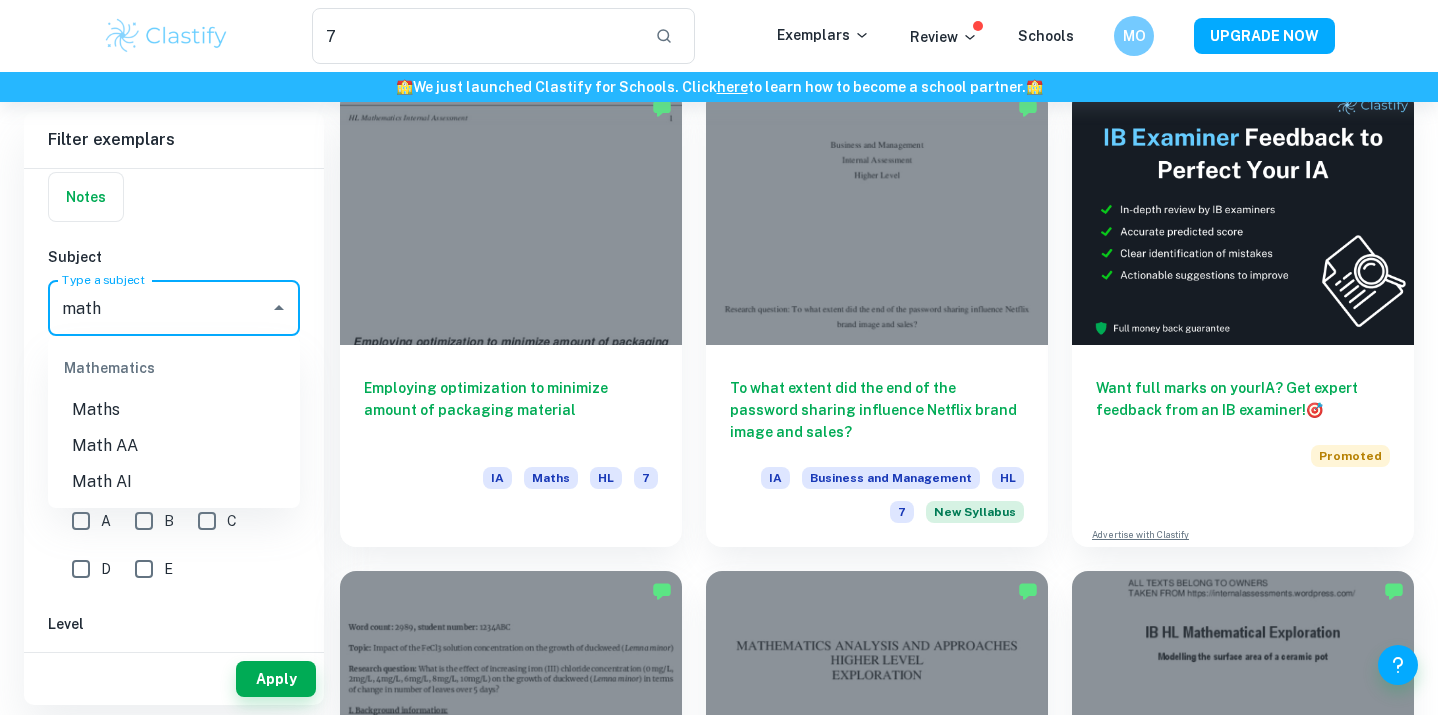 click on "Maths" at bounding box center [174, 410] 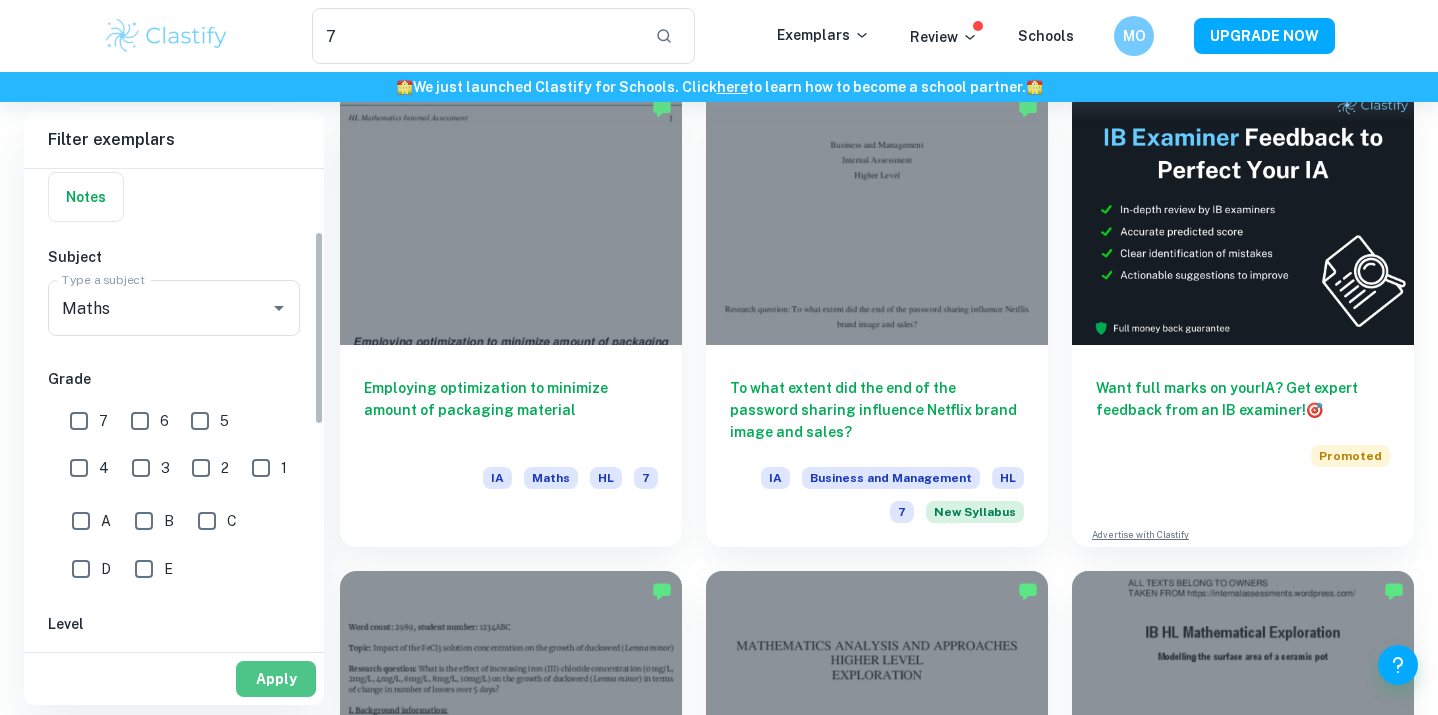 click on "Apply" at bounding box center (276, 679) 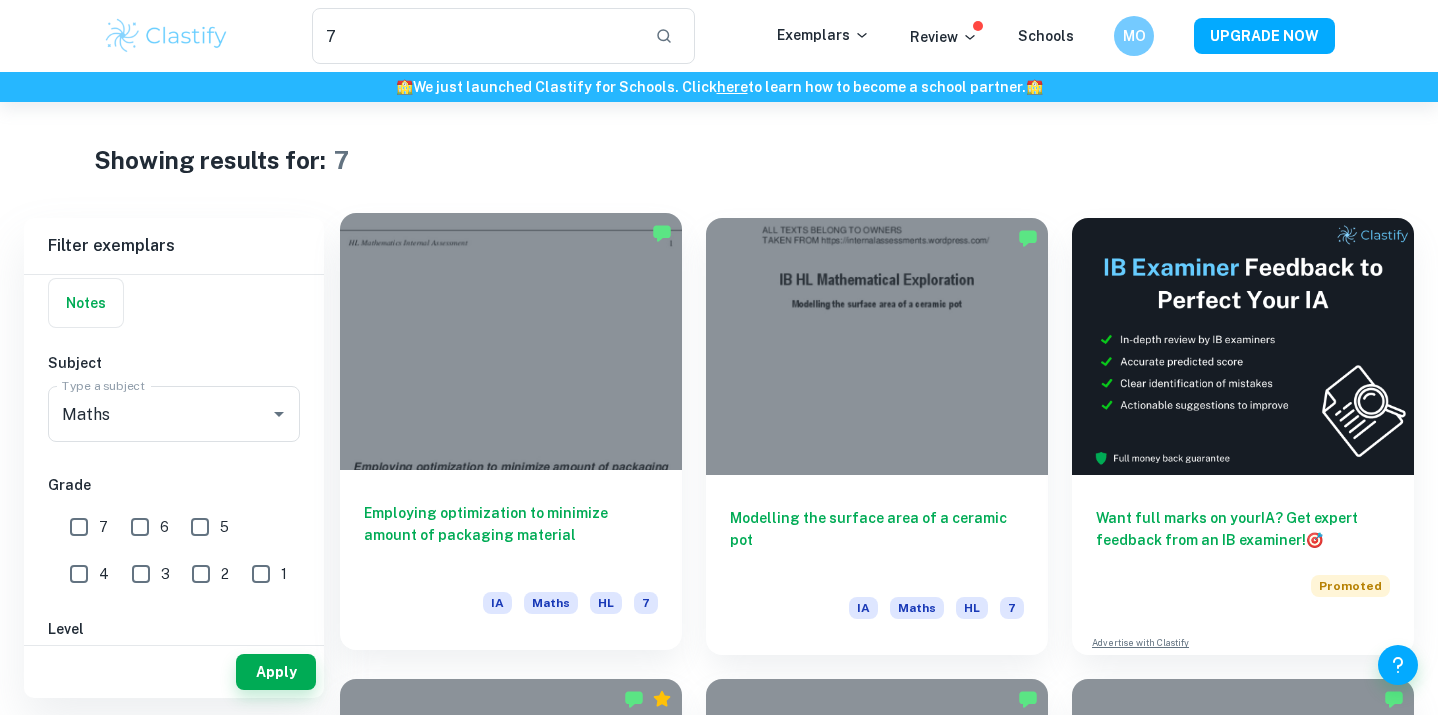scroll, scrollTop: 524, scrollLeft: 0, axis: vertical 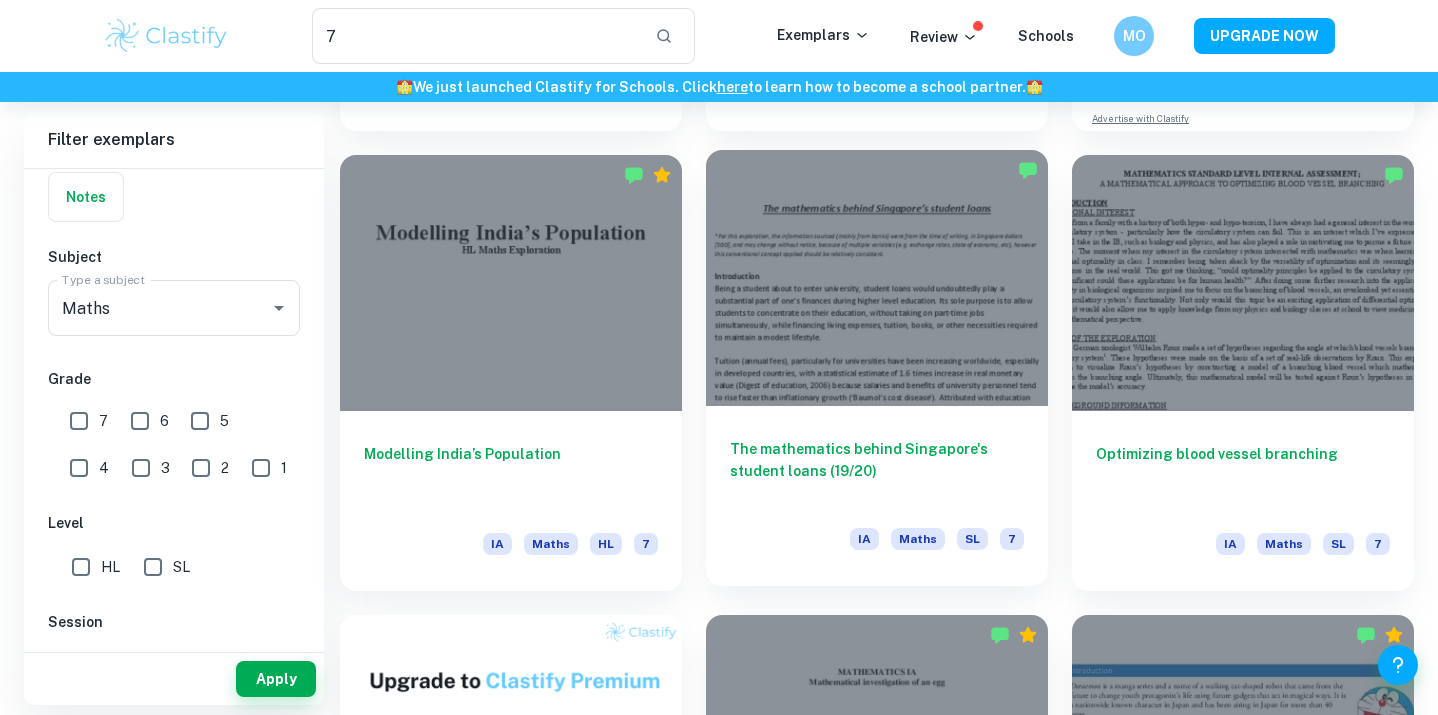 click at bounding box center [877, 278] 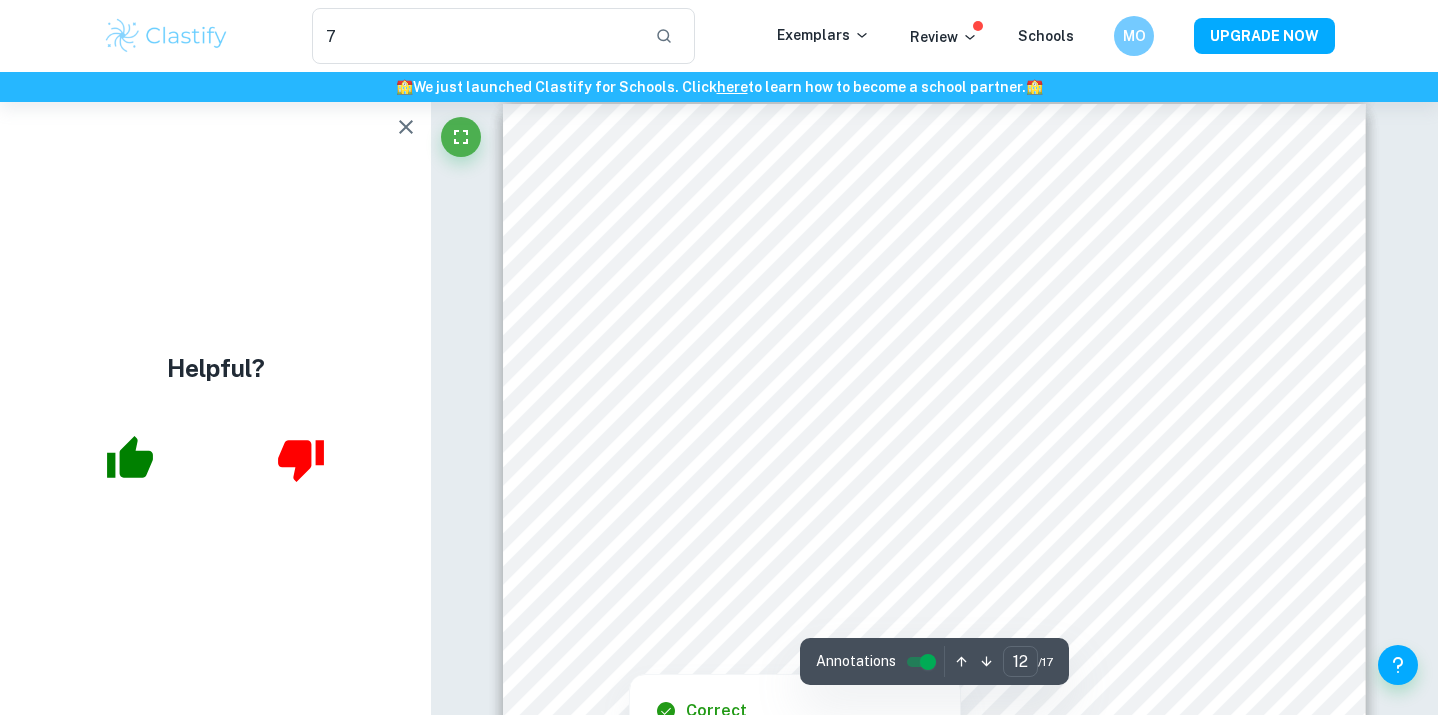 scroll, scrollTop: 13116, scrollLeft: 0, axis: vertical 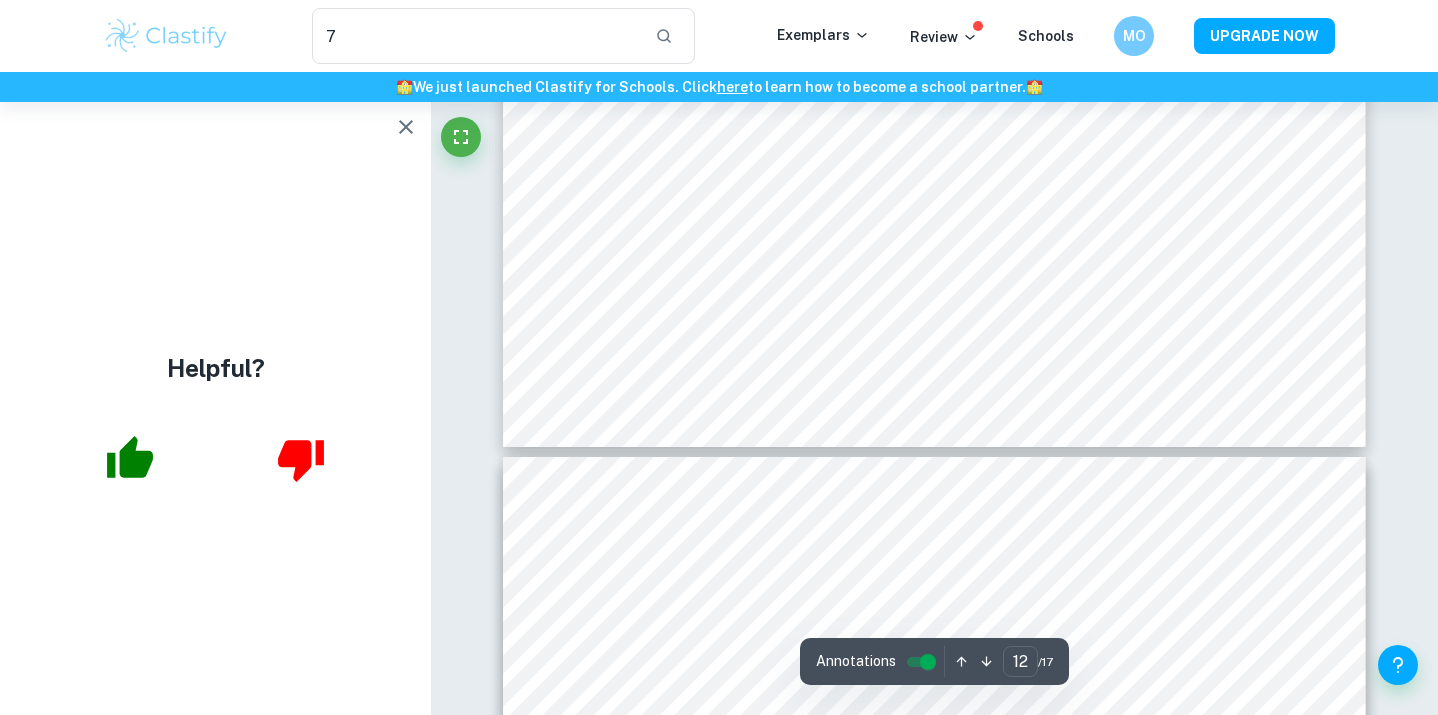 type on "11" 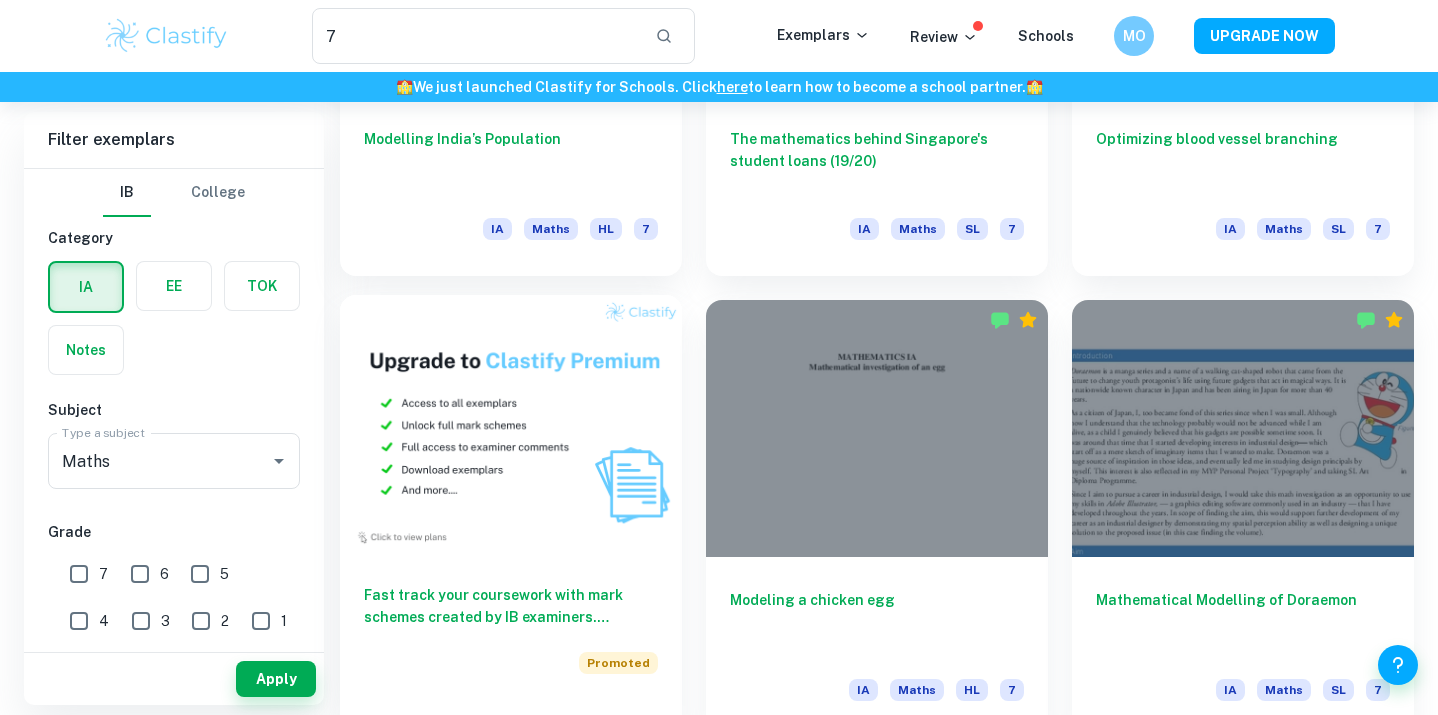 scroll, scrollTop: 983, scrollLeft: 0, axis: vertical 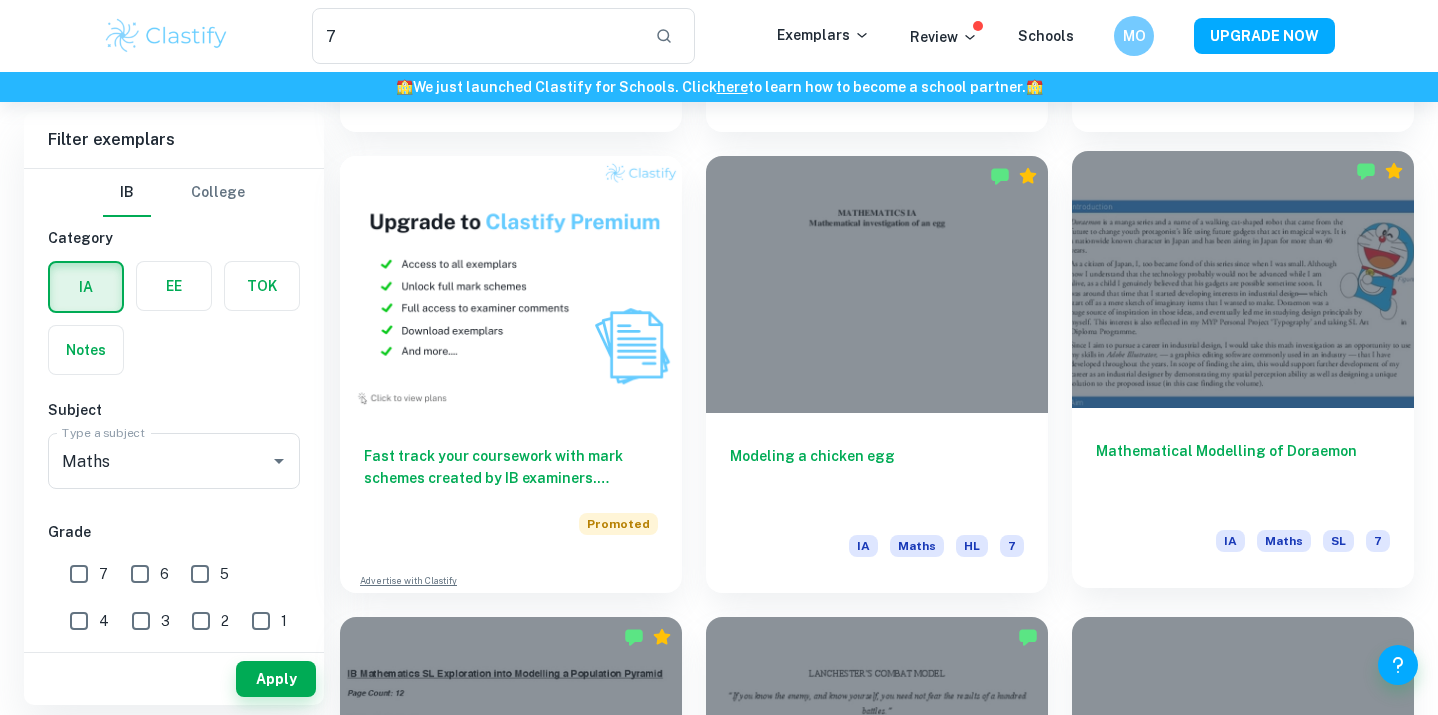 click at bounding box center (1243, 279) 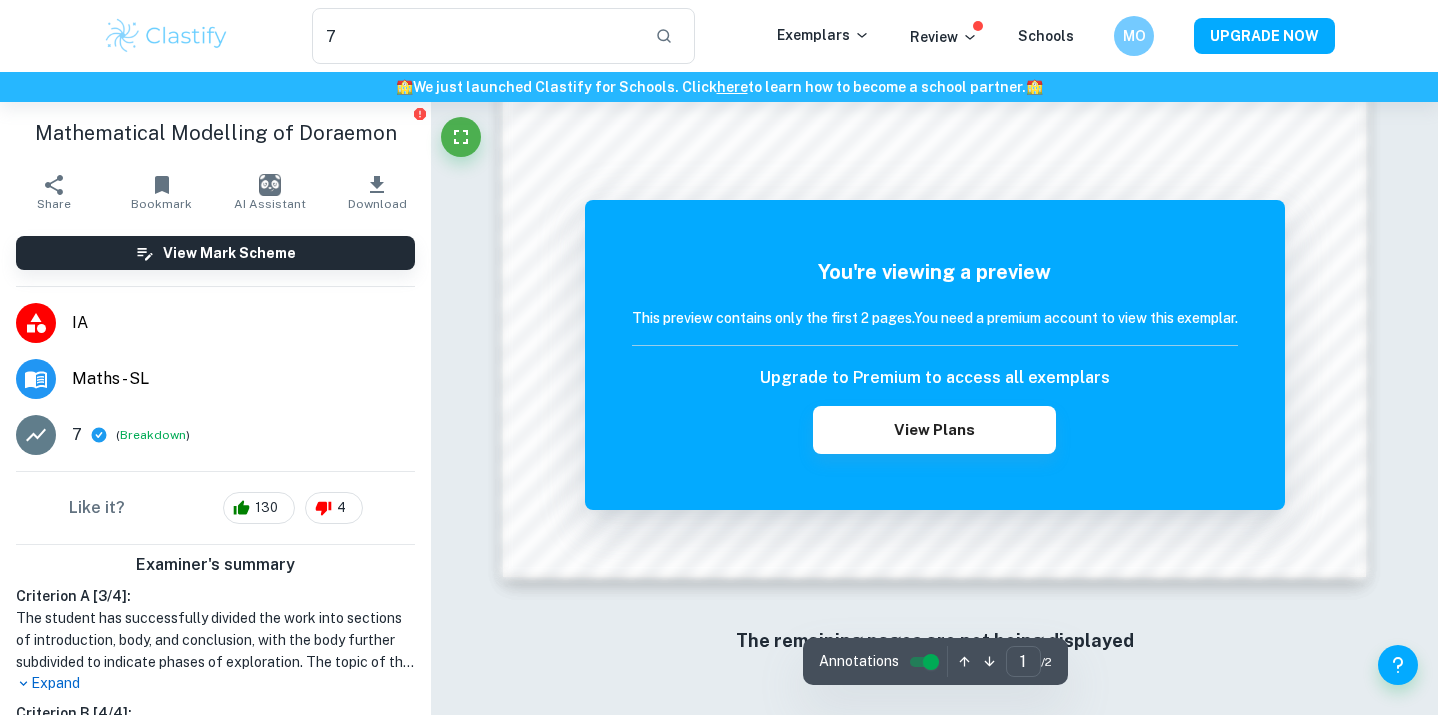 scroll, scrollTop: 1995, scrollLeft: 0, axis: vertical 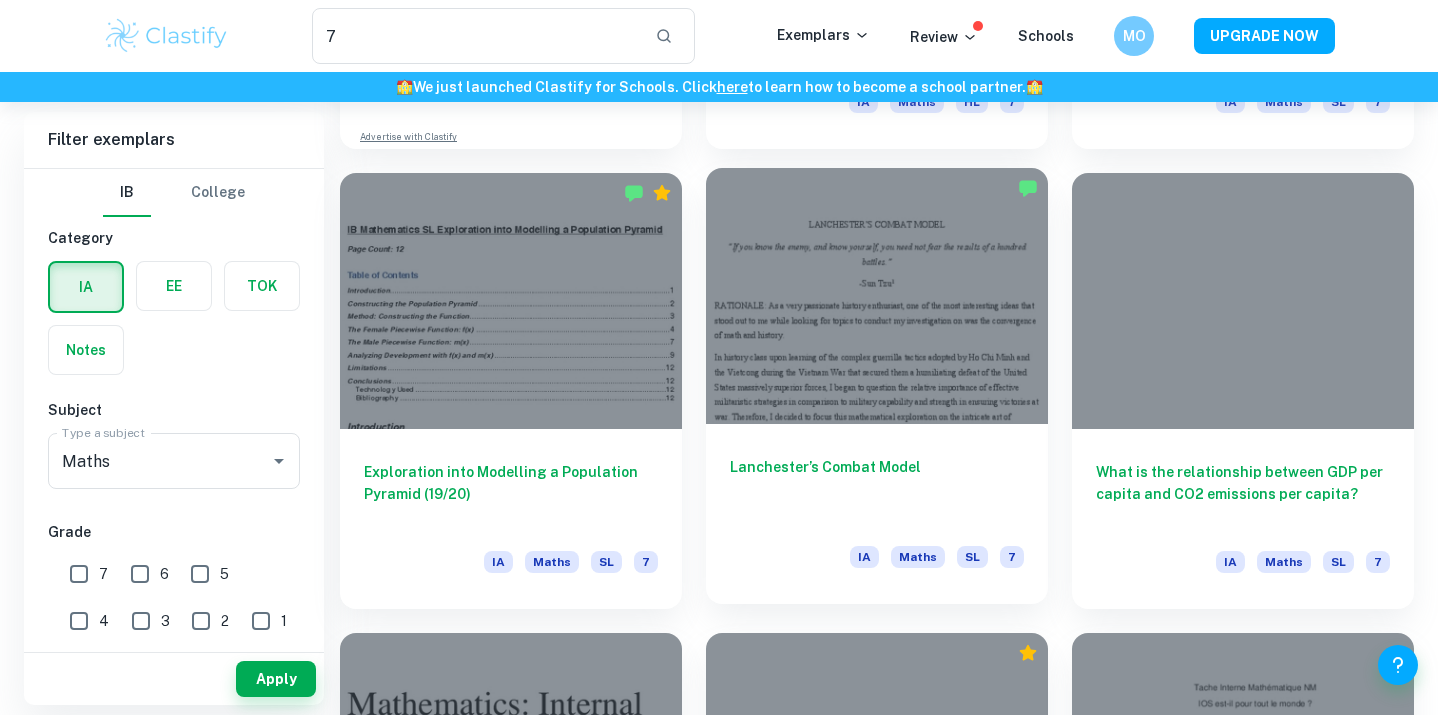 click on "Lanchester’s Combat Model  IA Maths SL 7" at bounding box center [877, 514] 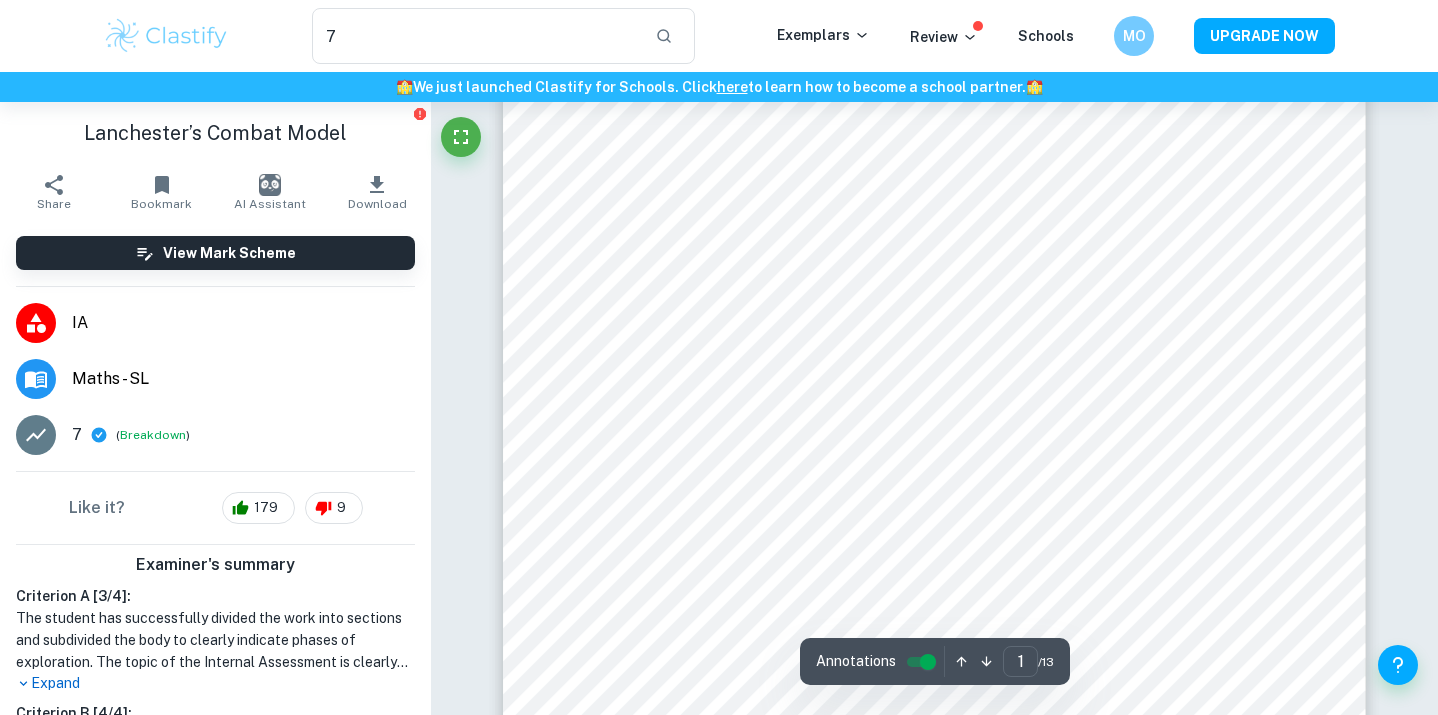 scroll, scrollTop: 386, scrollLeft: 0, axis: vertical 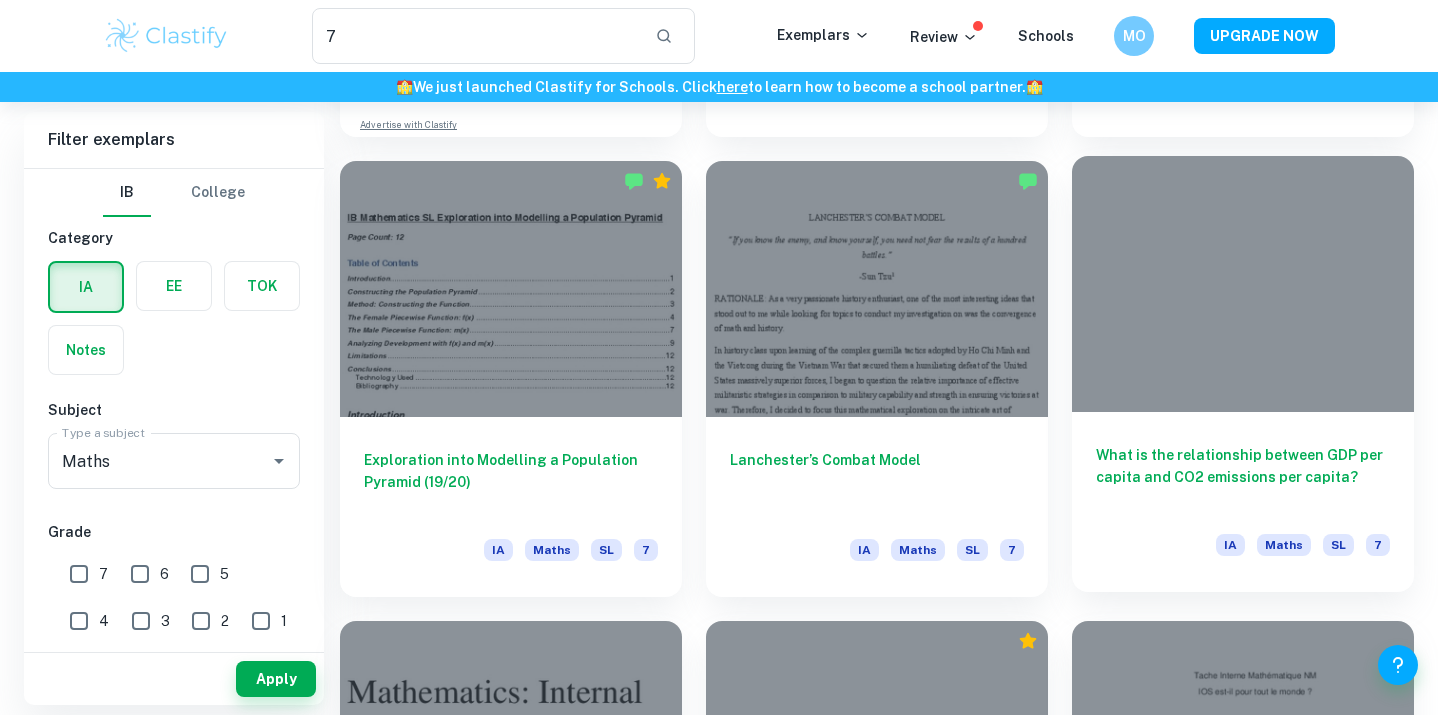 click at bounding box center (1243, 284) 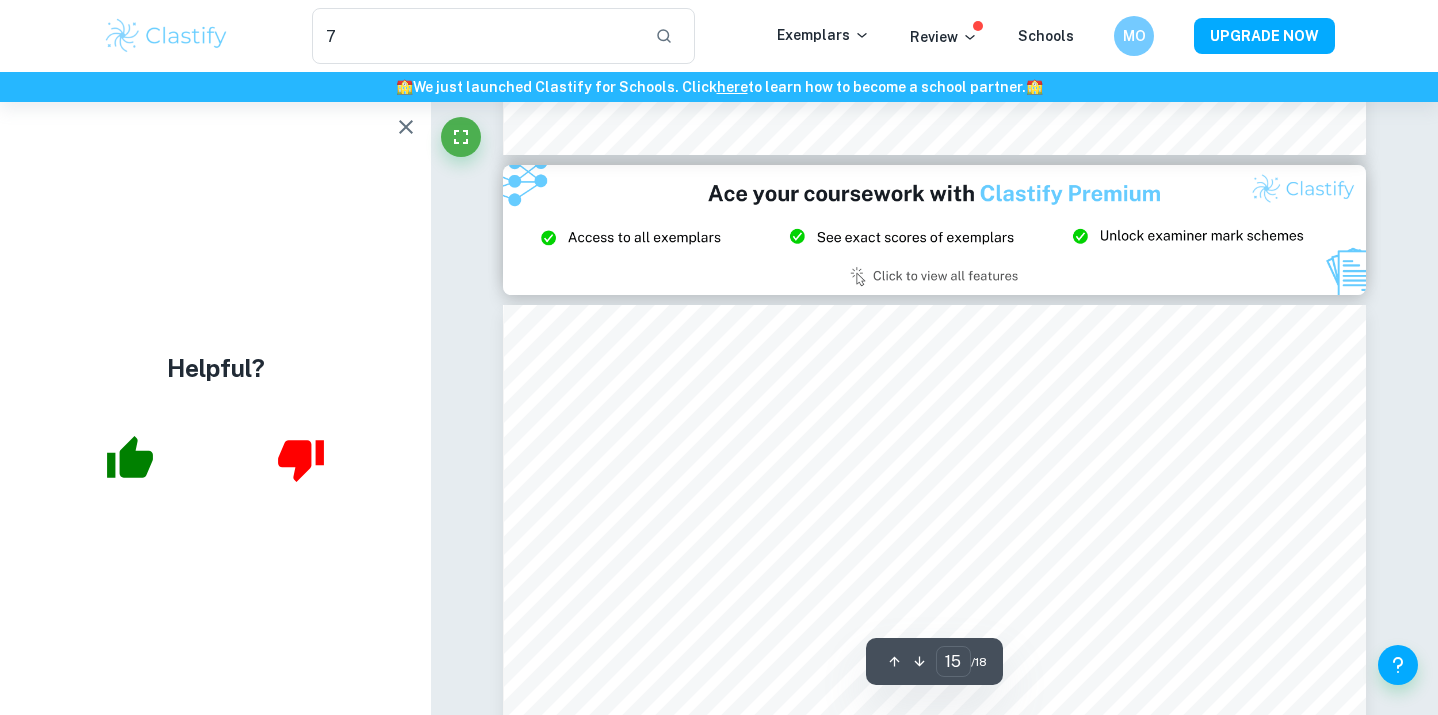 scroll, scrollTop: 17657, scrollLeft: 0, axis: vertical 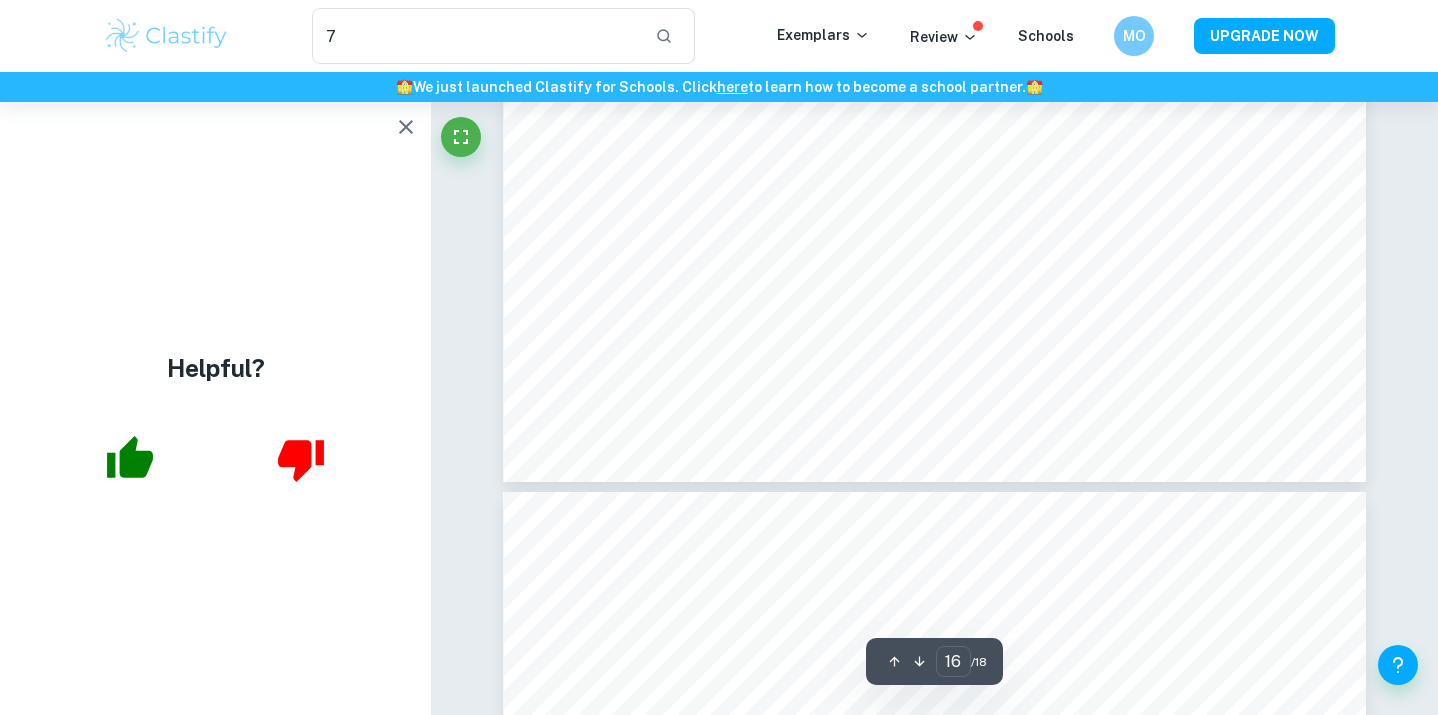 type on "17" 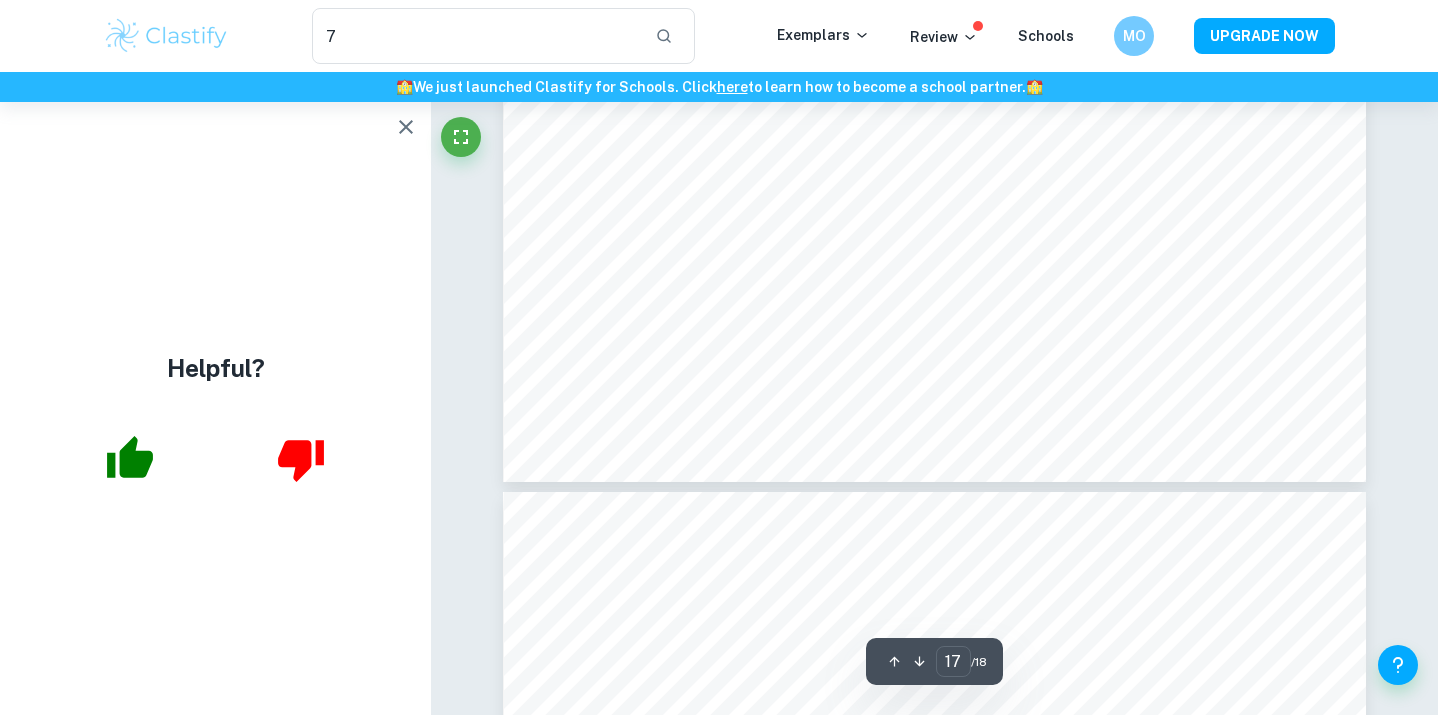 scroll, scrollTop: 20087, scrollLeft: 0, axis: vertical 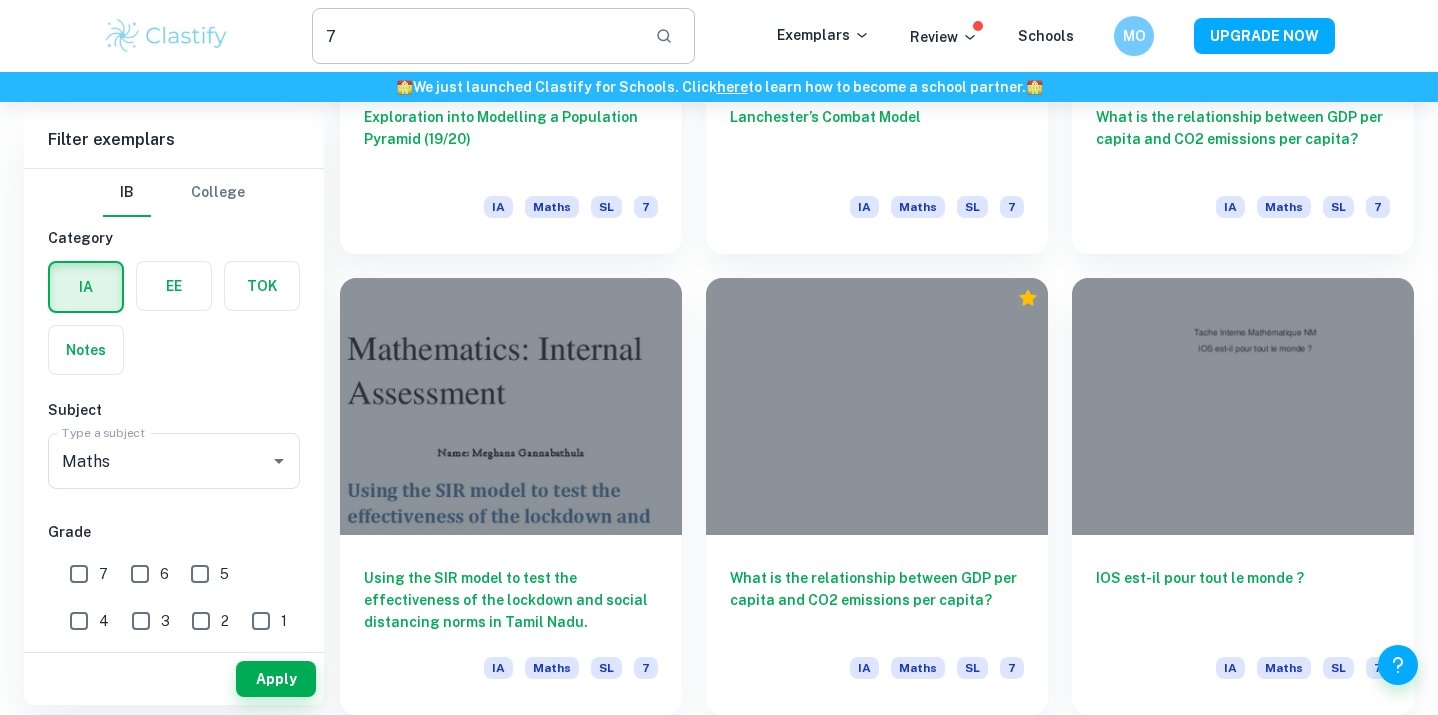 click on "7" at bounding box center (475, 36) 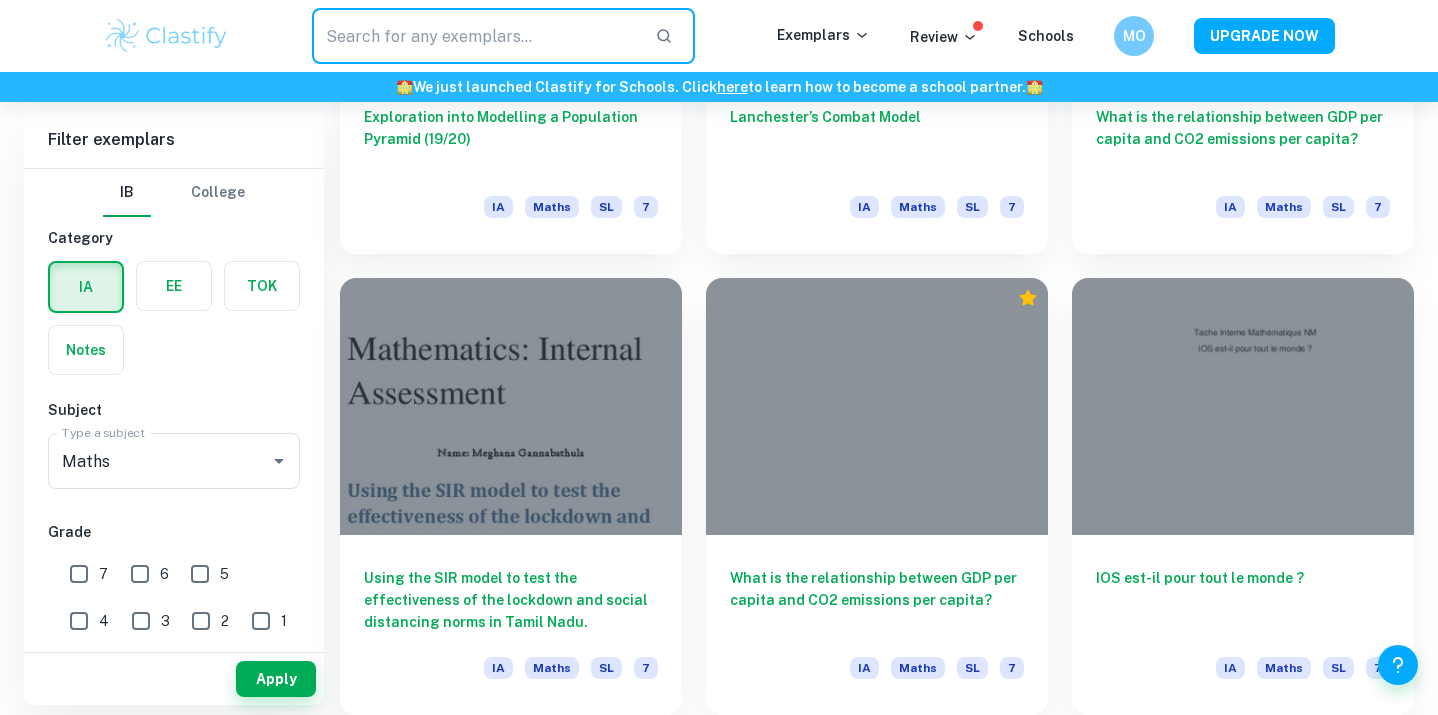 type 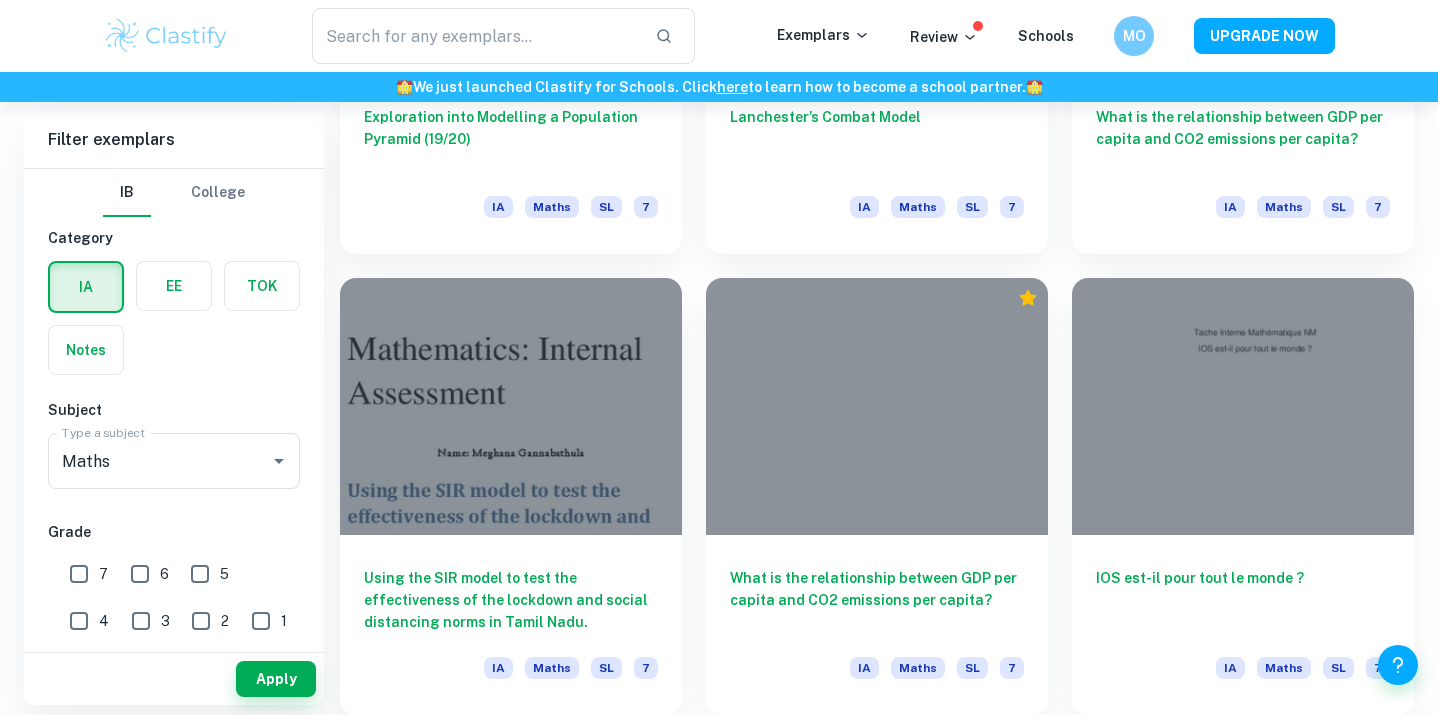 click on "6" at bounding box center [140, 574] 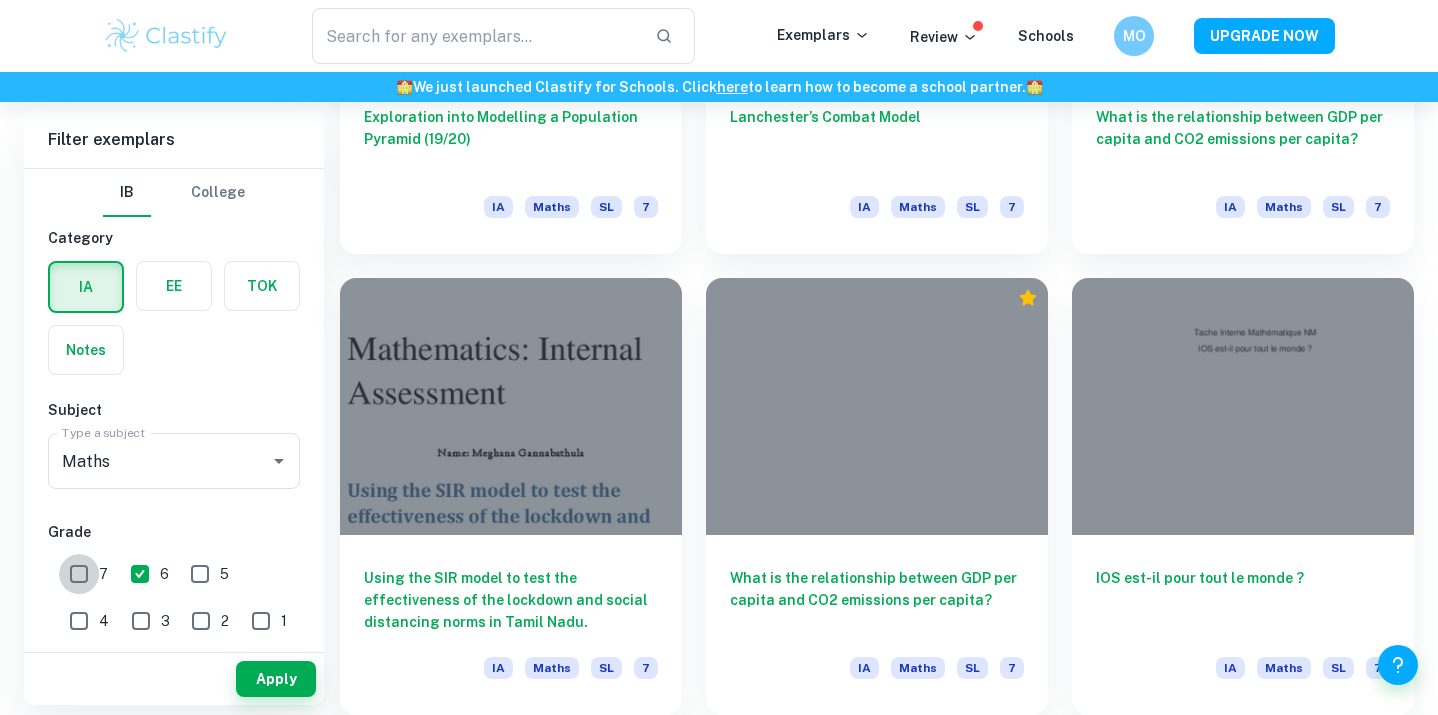 click on "7" at bounding box center (79, 574) 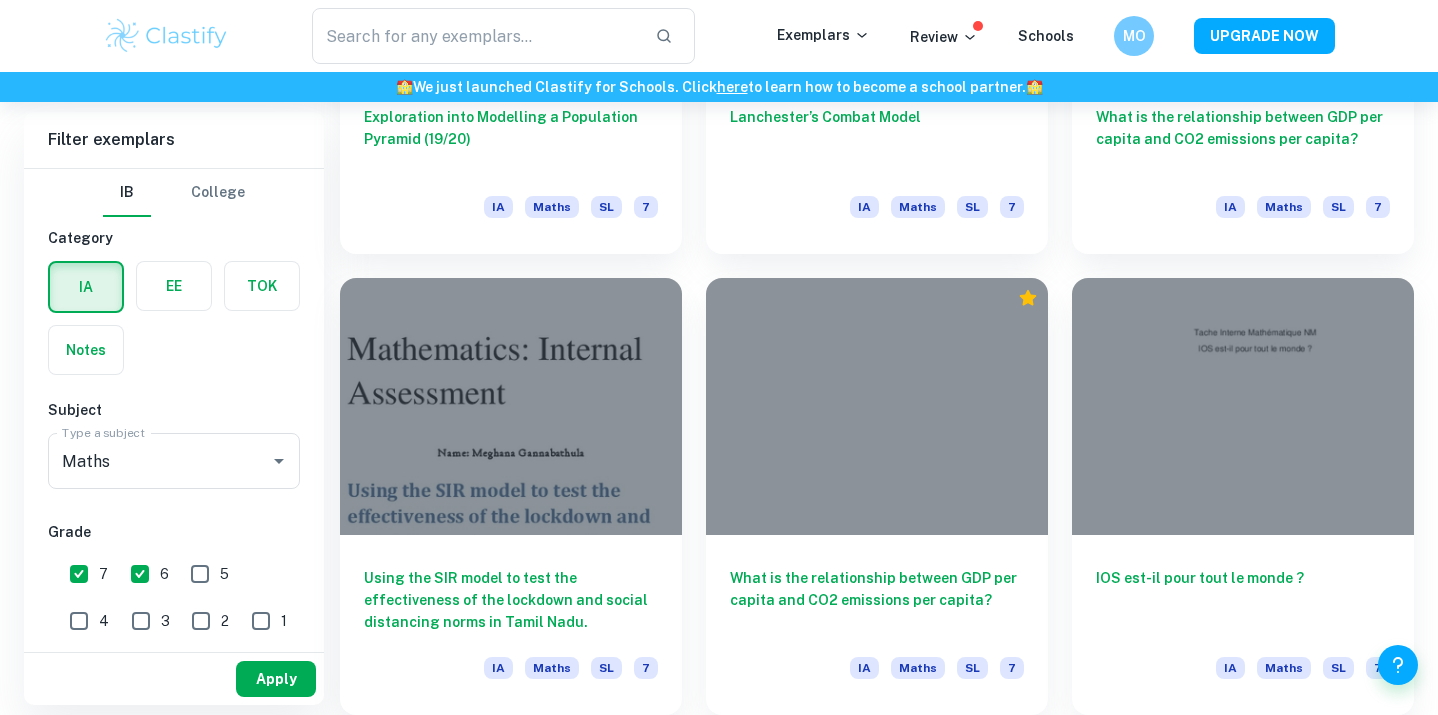 click on "Apply" at bounding box center (276, 679) 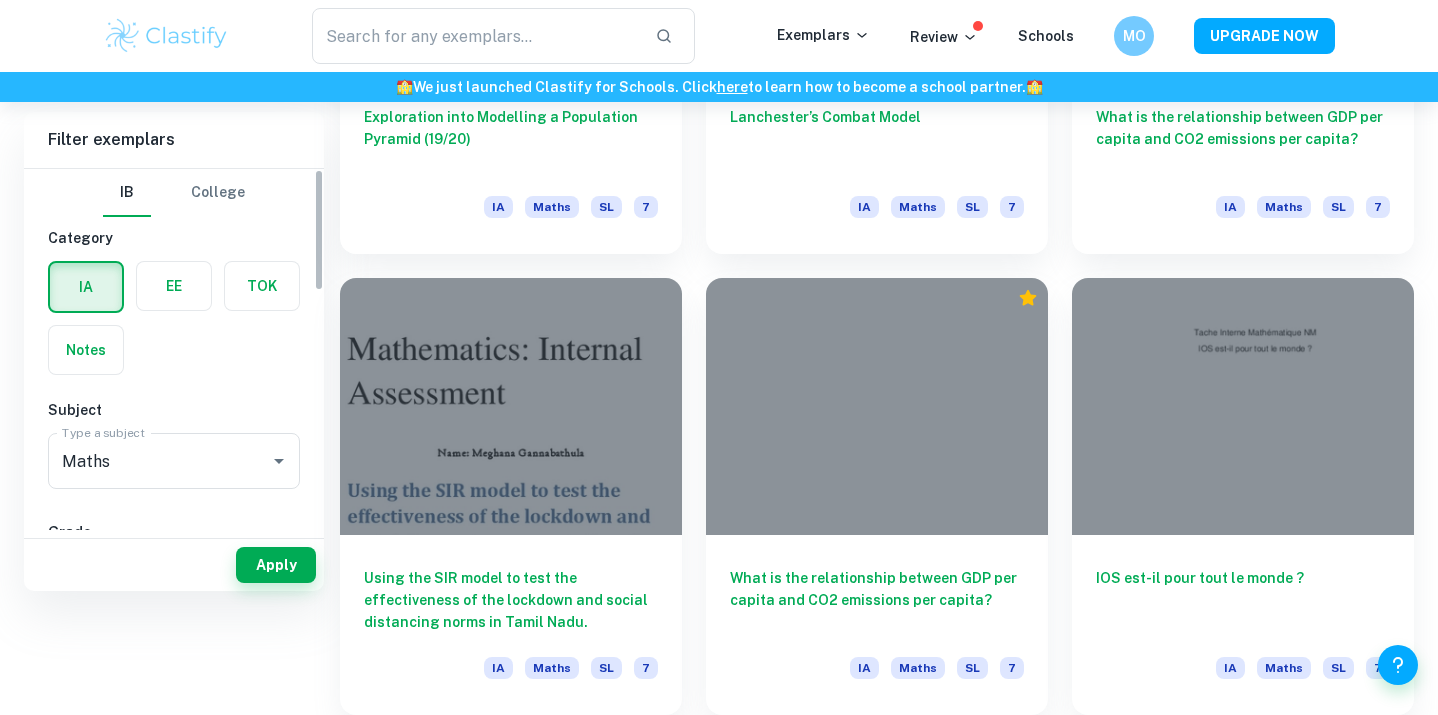 scroll, scrollTop: 0, scrollLeft: 0, axis: both 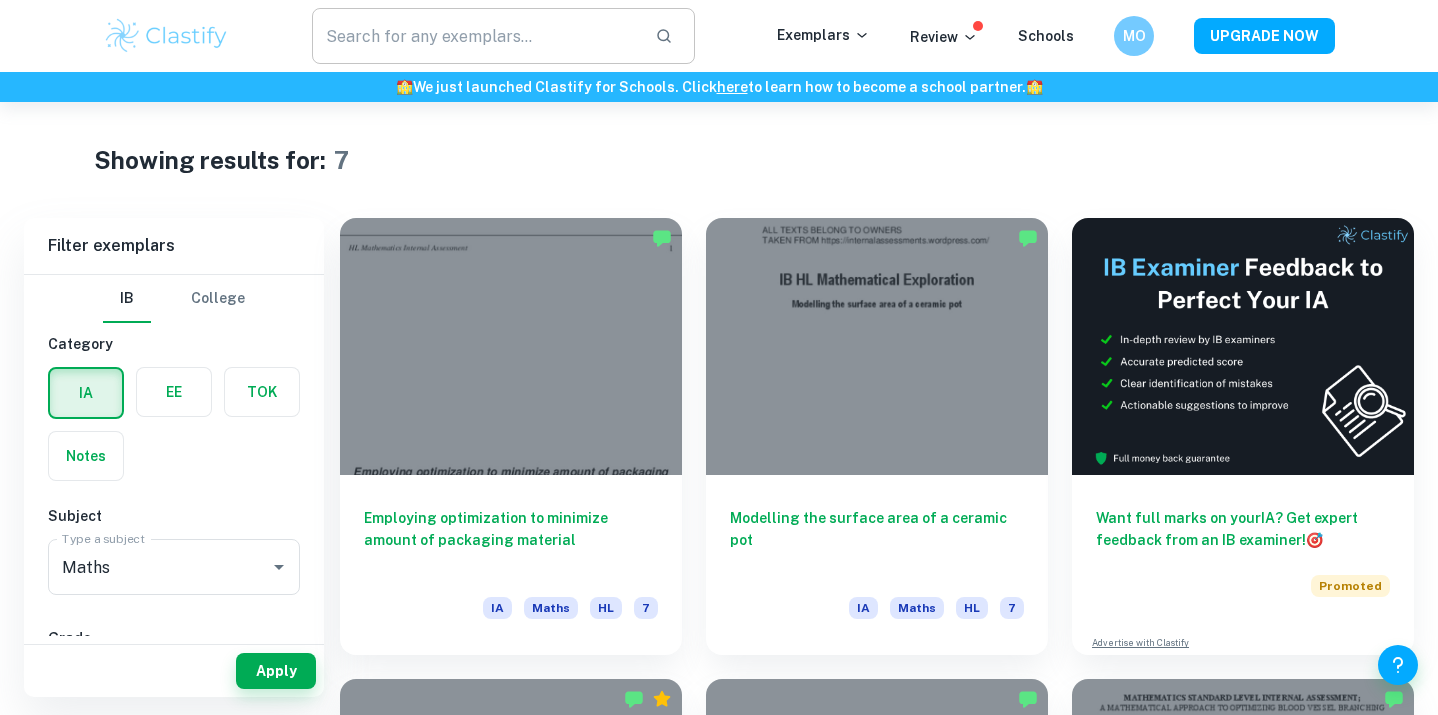 click at bounding box center (475, 36) 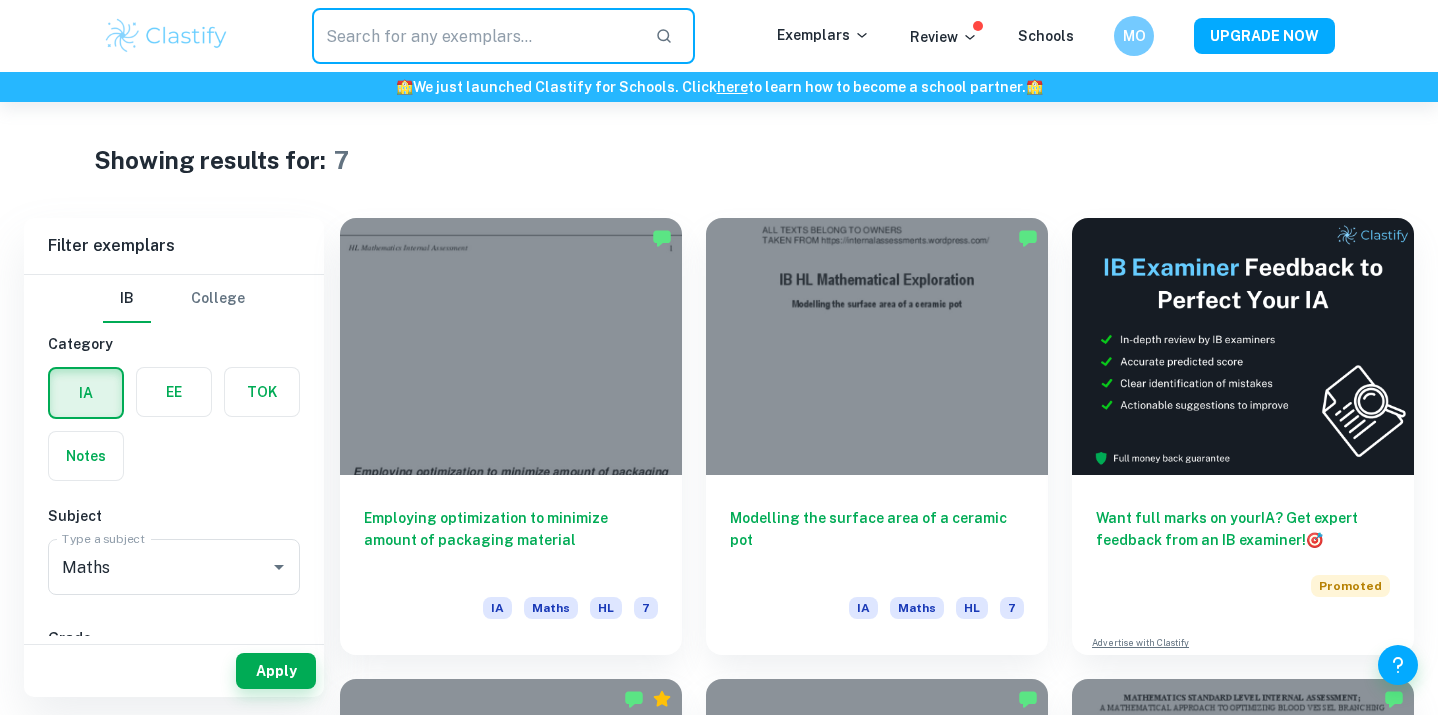 type on "7" 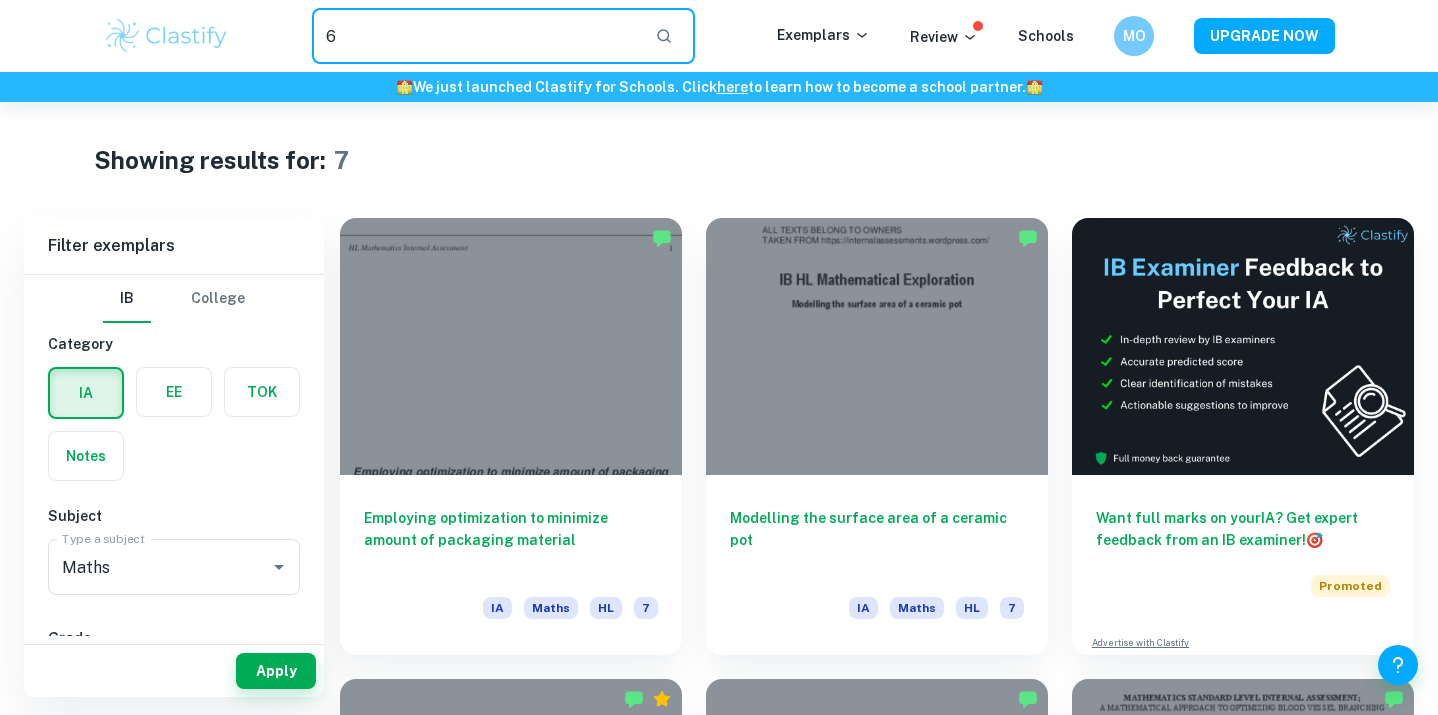 type on "6" 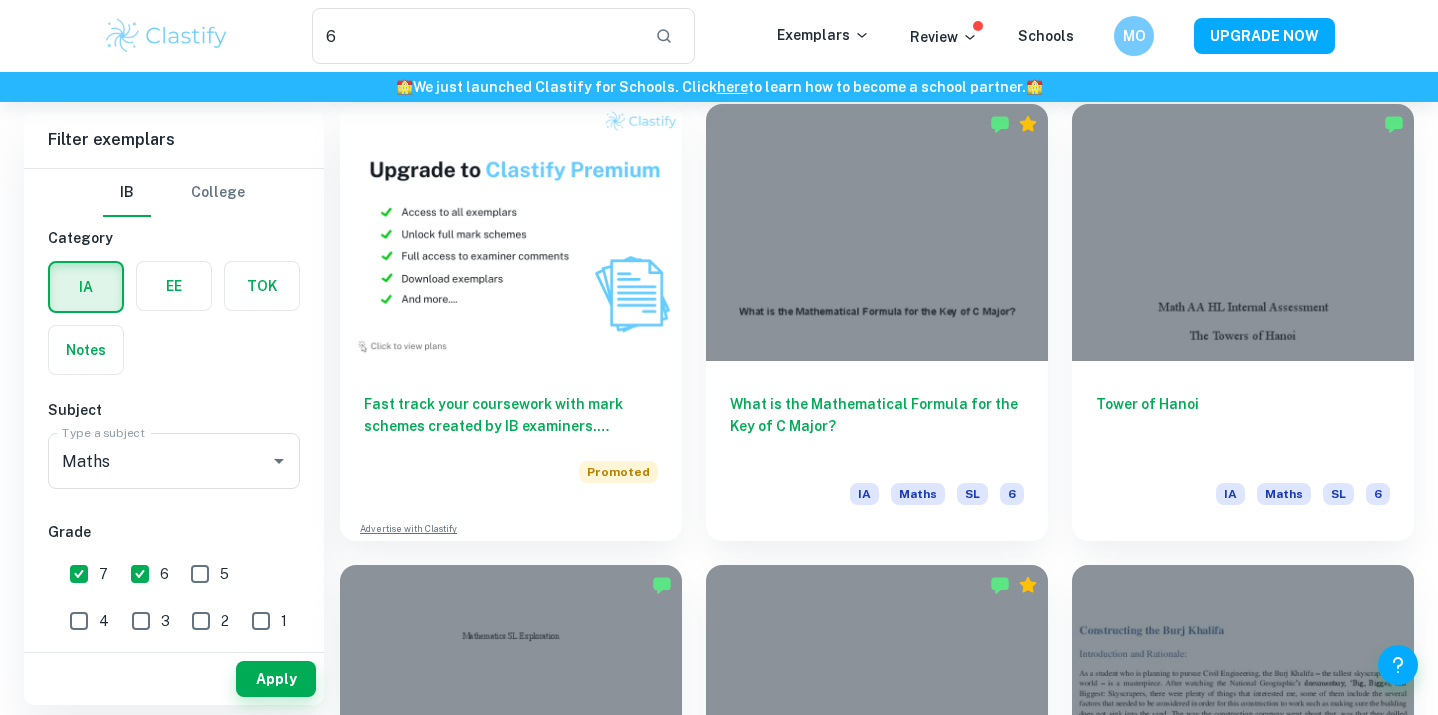 scroll, scrollTop: 1049, scrollLeft: 0, axis: vertical 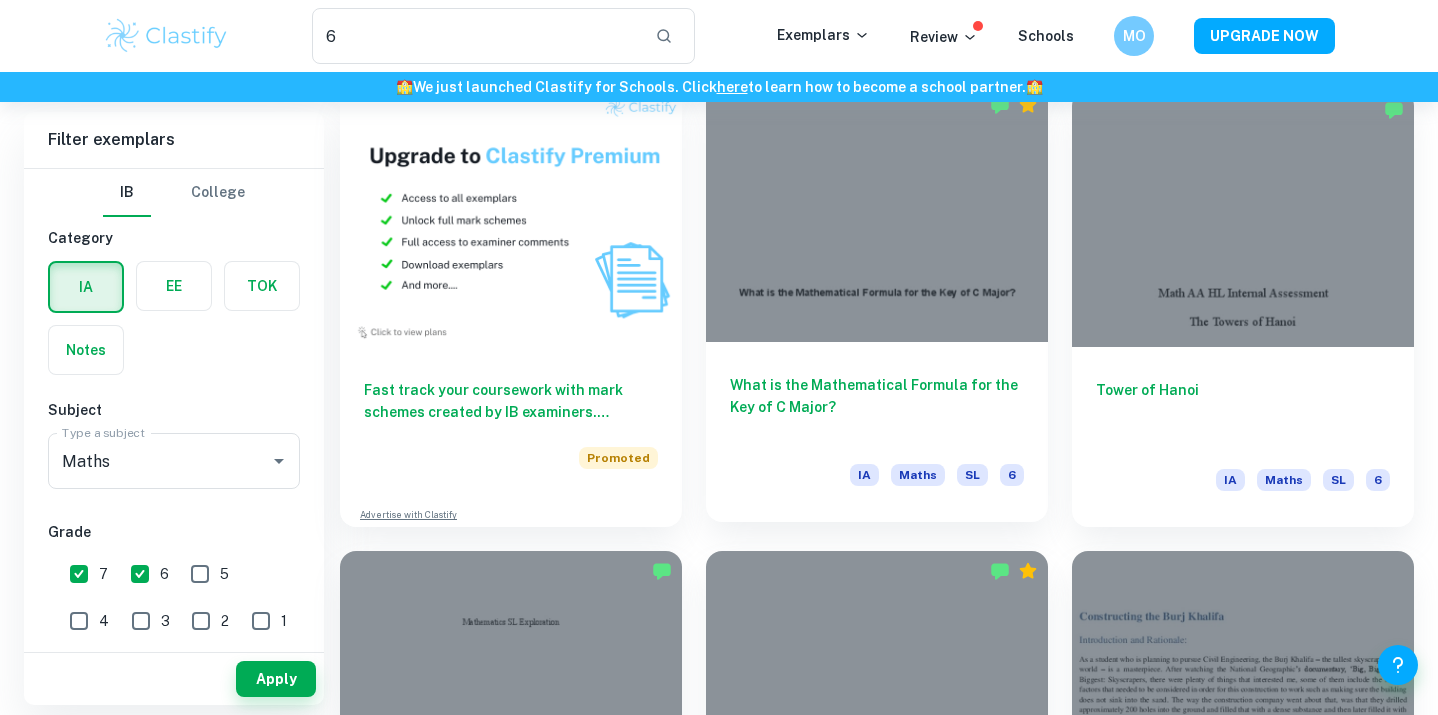 click at bounding box center (877, 213) 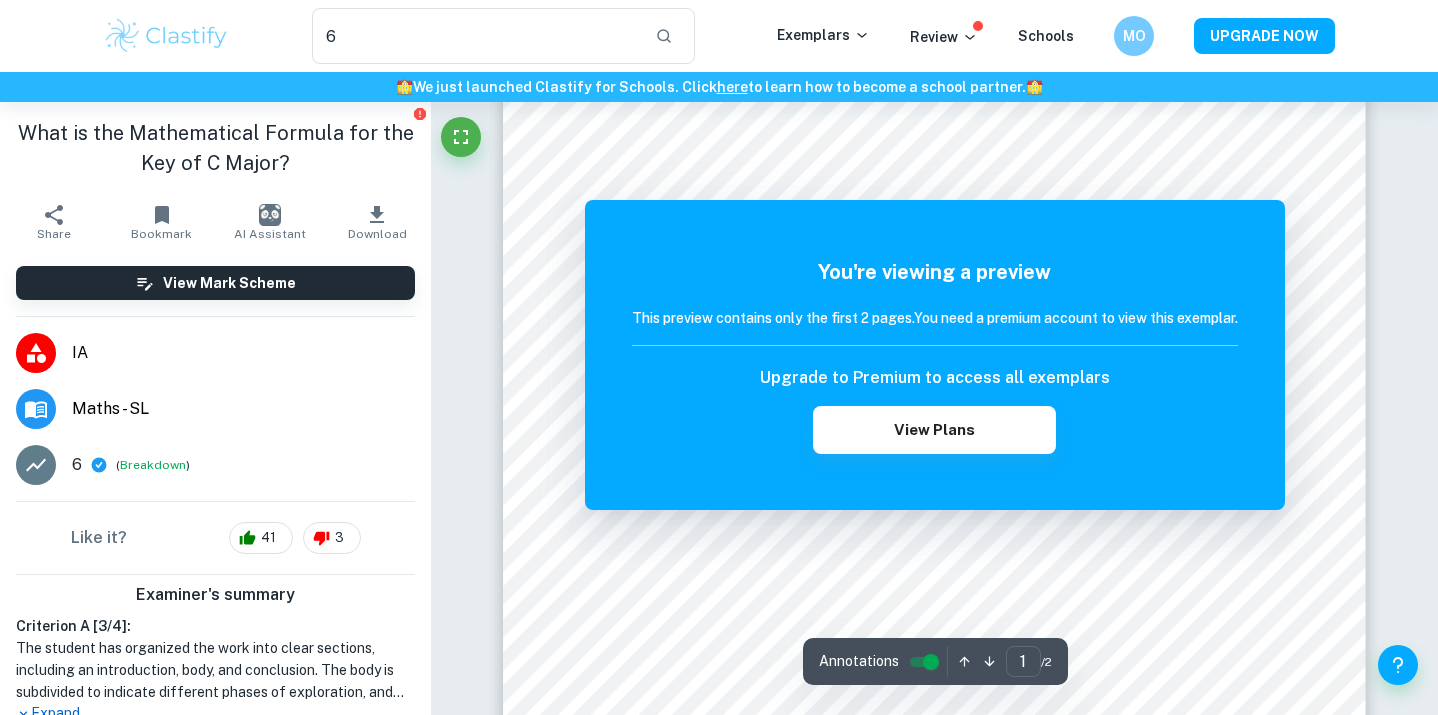 scroll, scrollTop: 104, scrollLeft: 0, axis: vertical 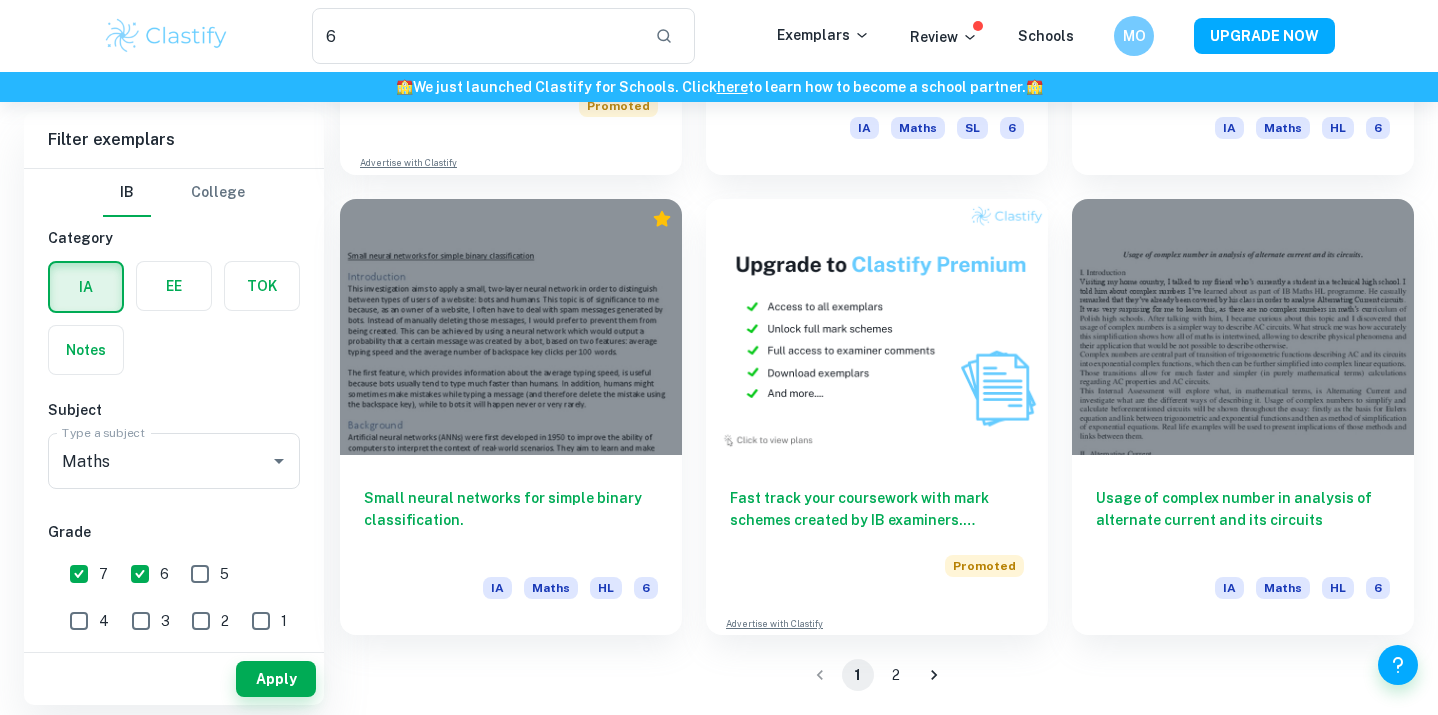 click on "2" at bounding box center [896, 675] 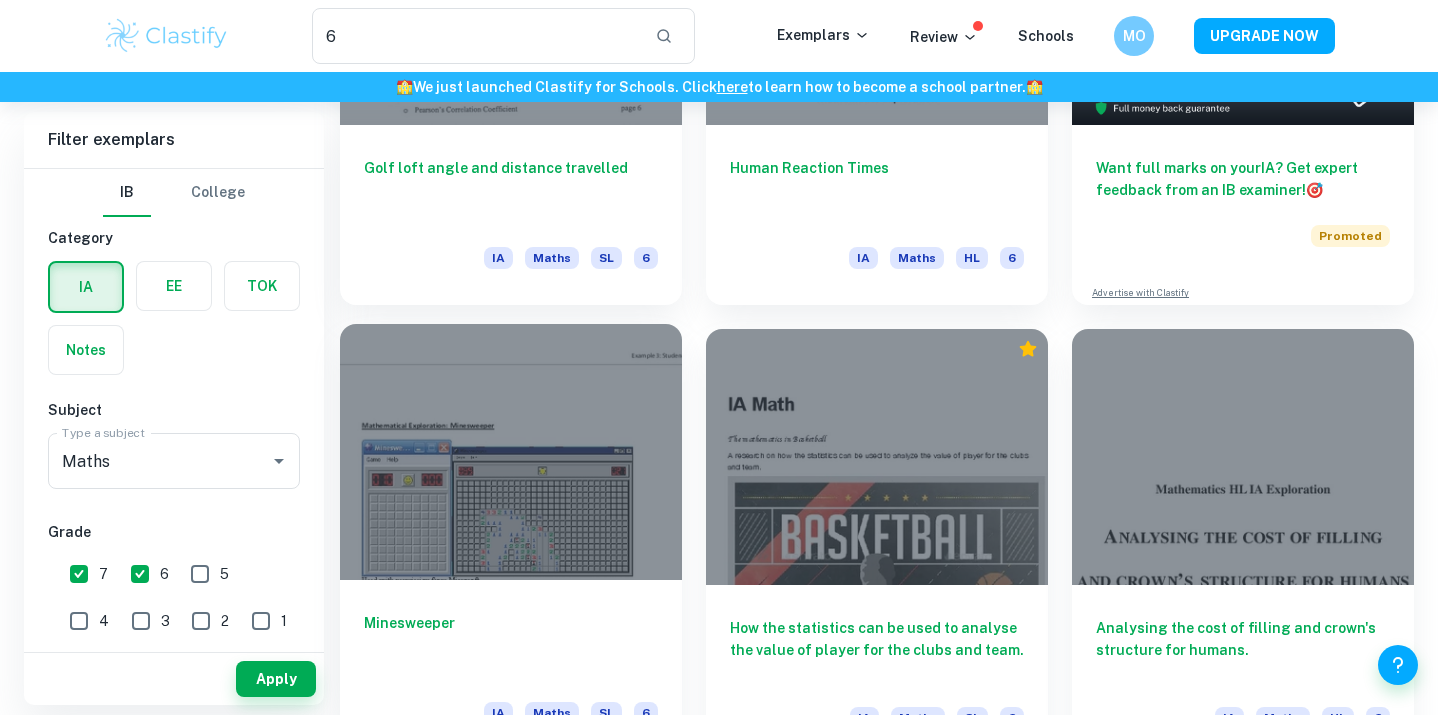 scroll, scrollTop: 473, scrollLeft: 0, axis: vertical 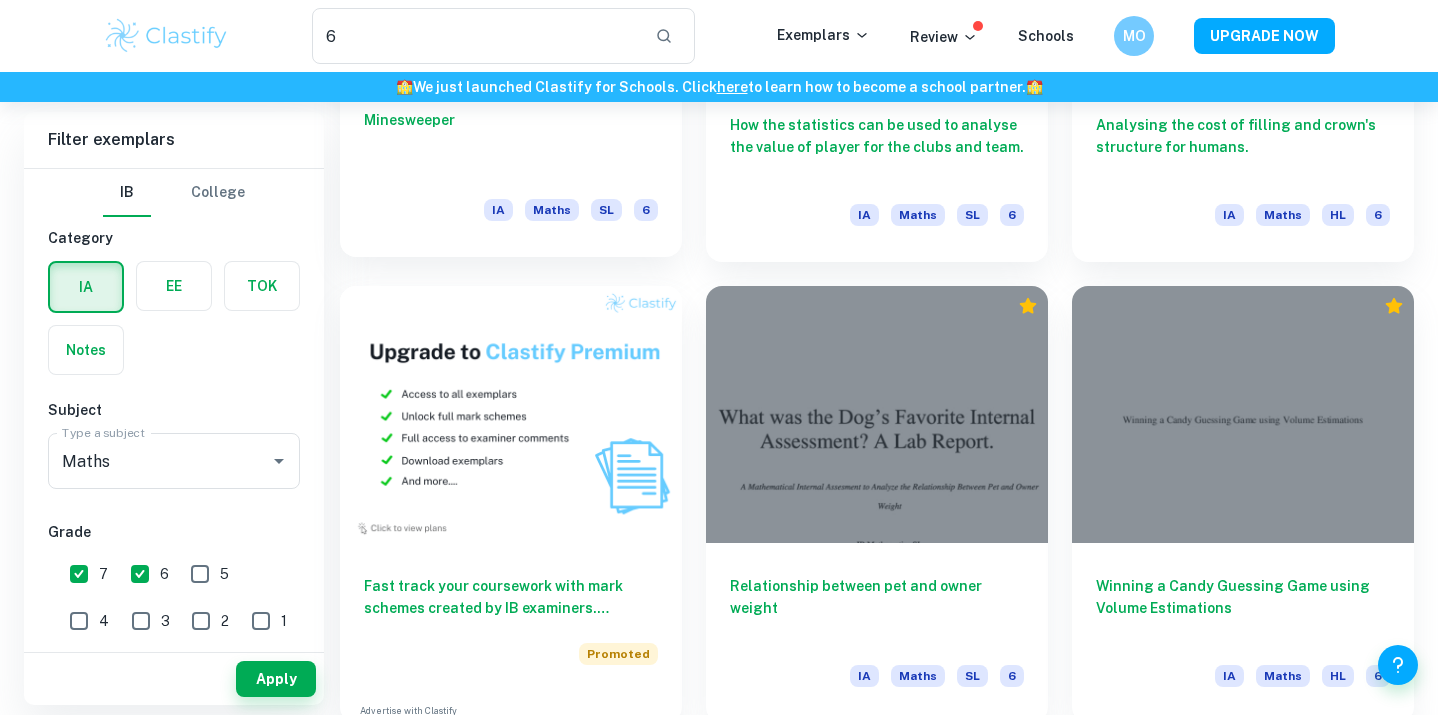 type 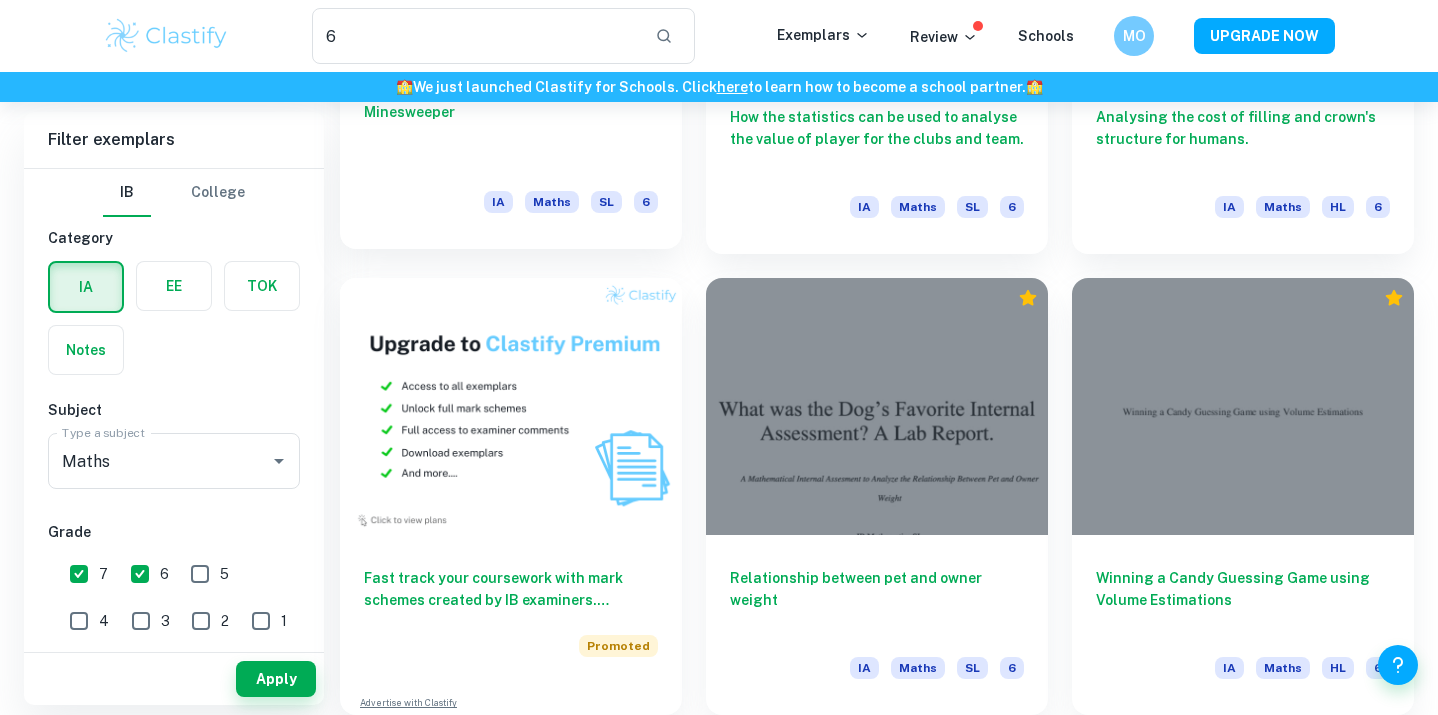 scroll, scrollTop: 866, scrollLeft: 0, axis: vertical 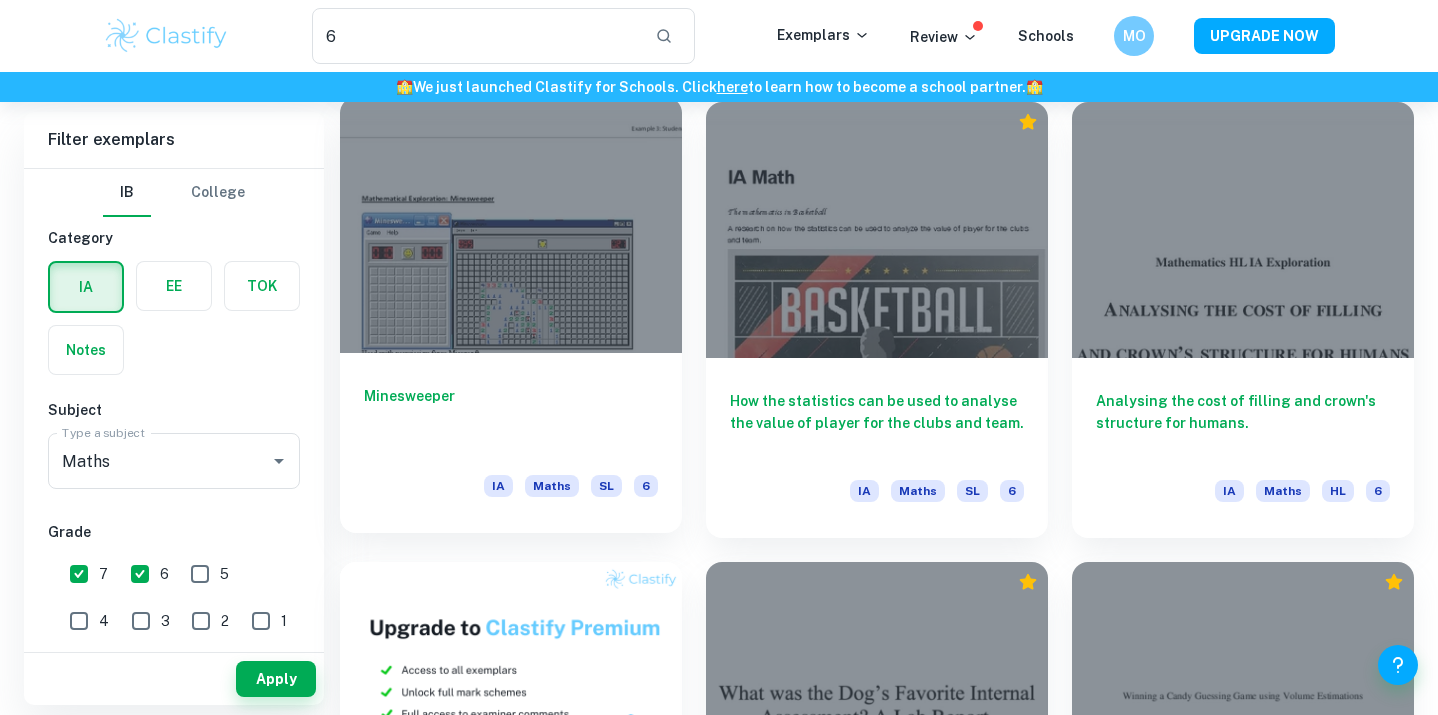 click at bounding box center [511, 225] 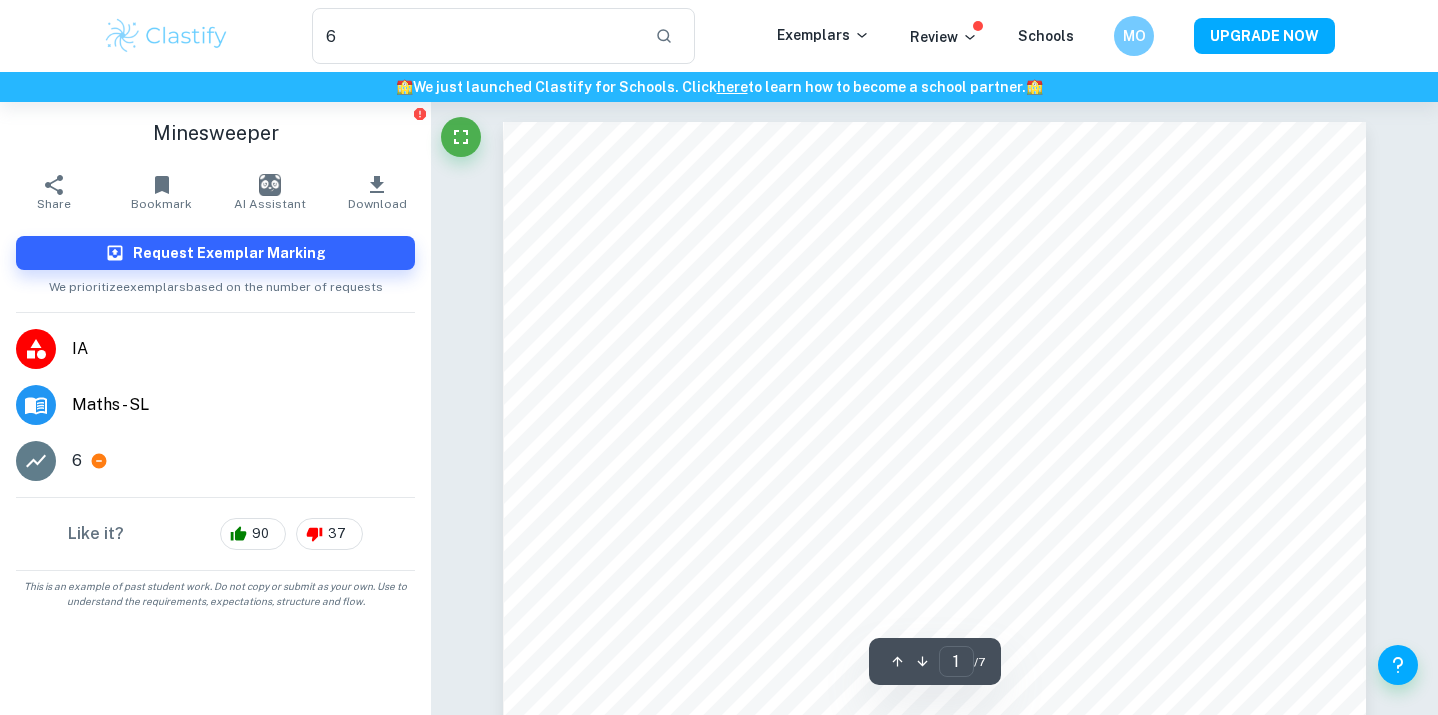 scroll, scrollTop: 121, scrollLeft: 0, axis: vertical 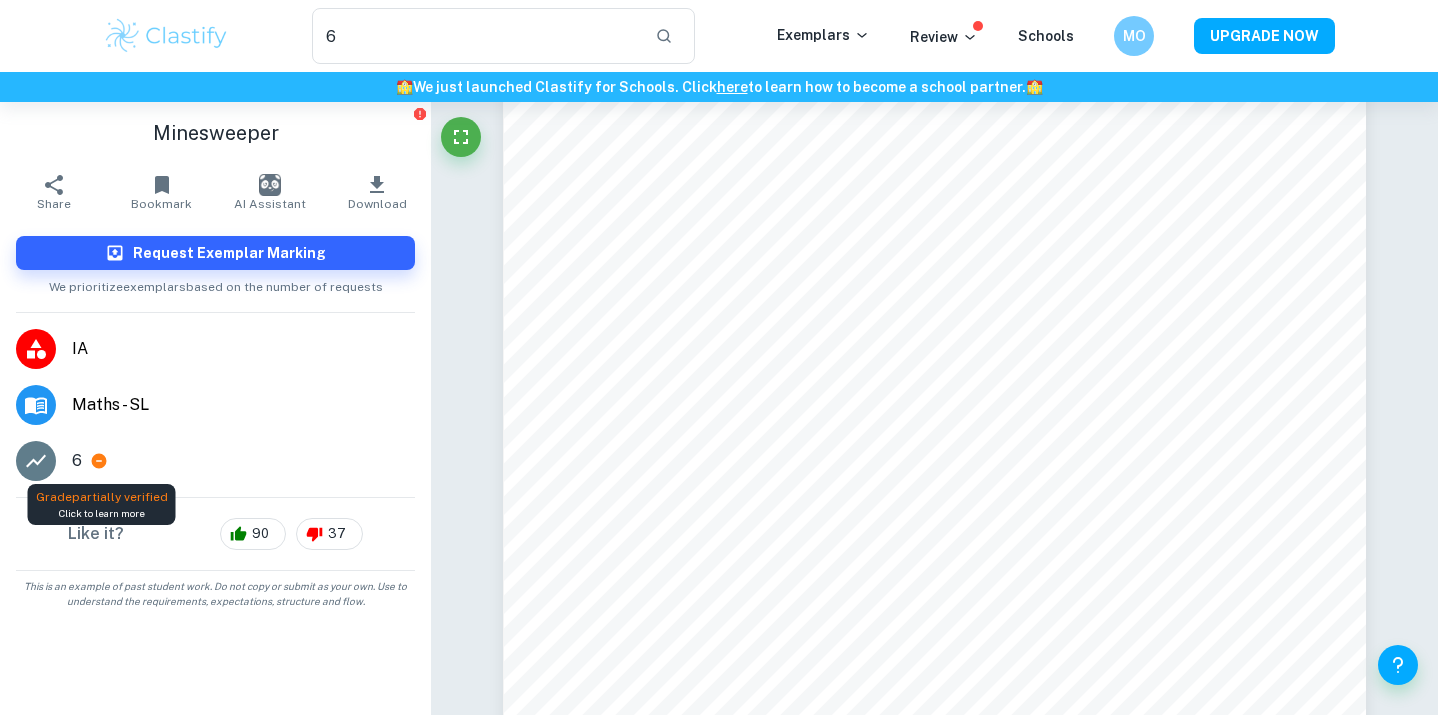 click 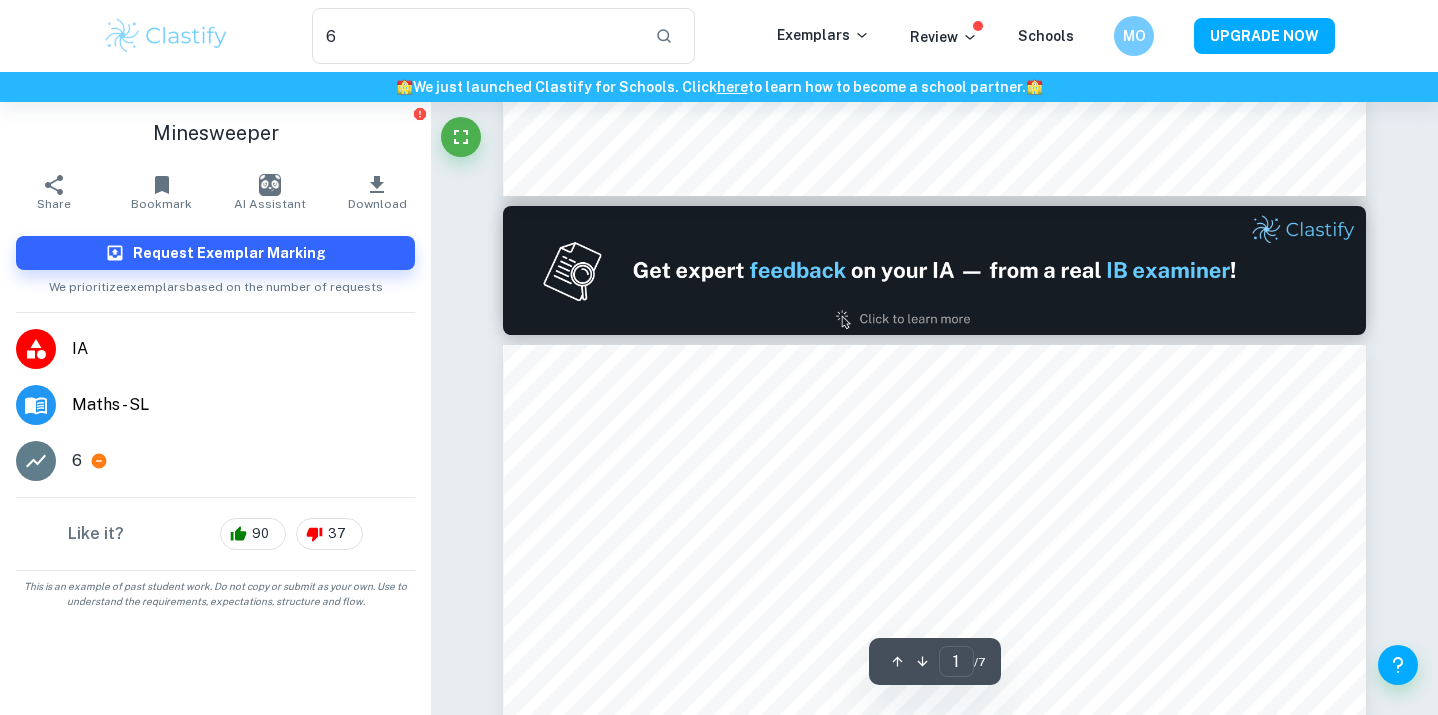 type on "2" 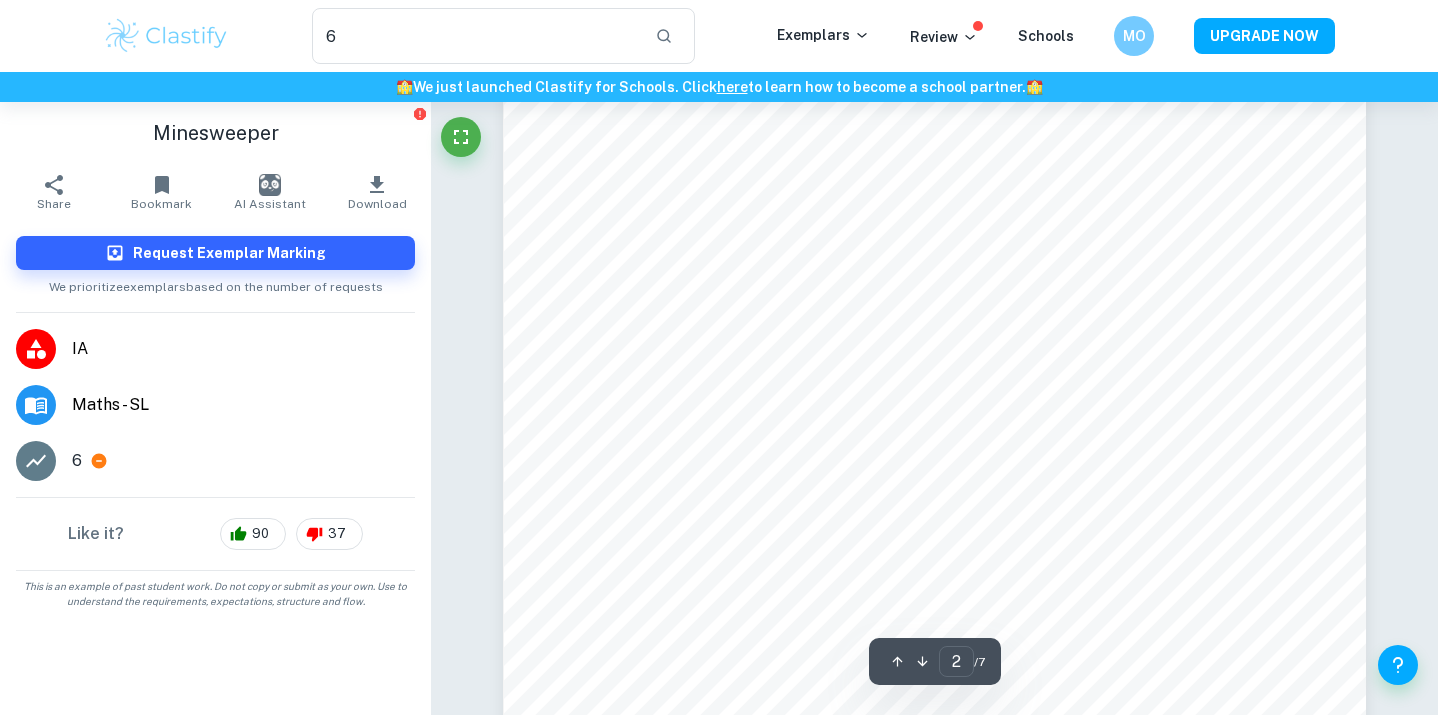 scroll, scrollTop: 1767, scrollLeft: 0, axis: vertical 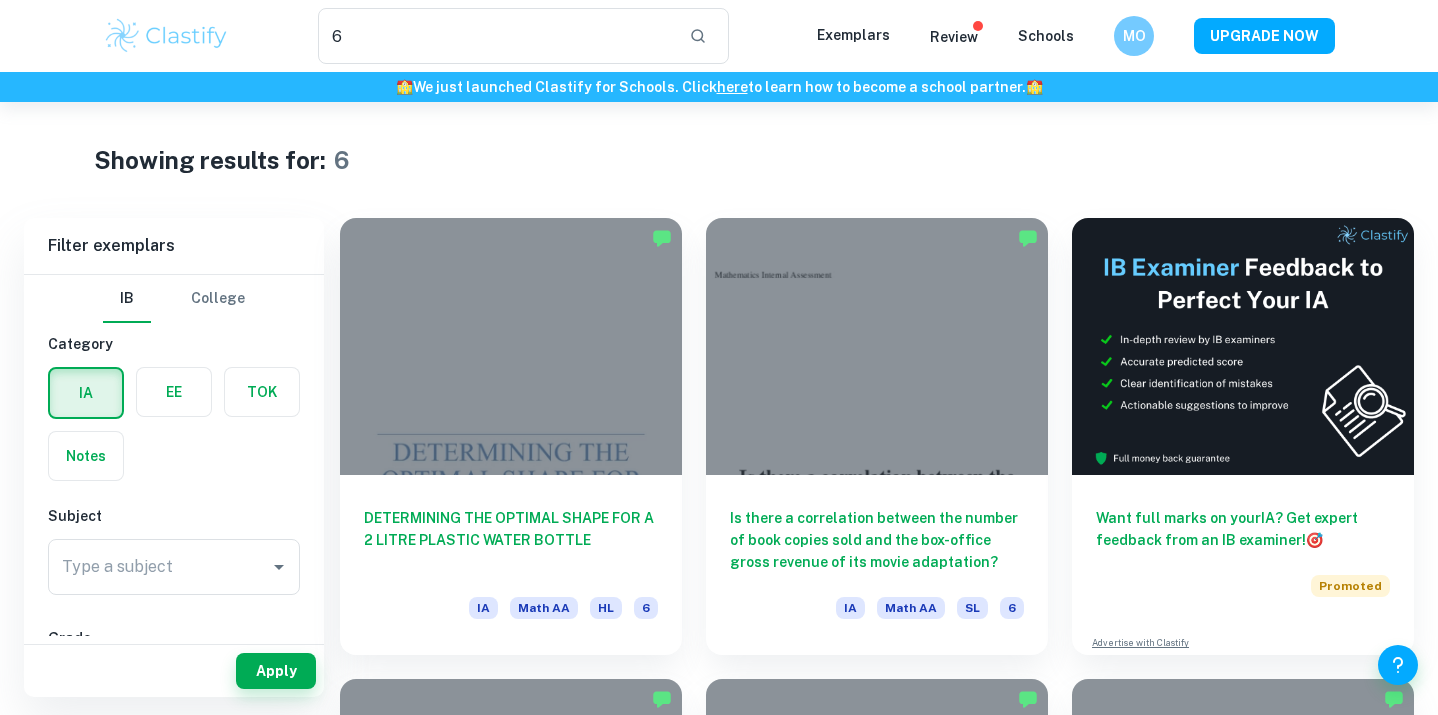 click on "6" at bounding box center (495, 36) 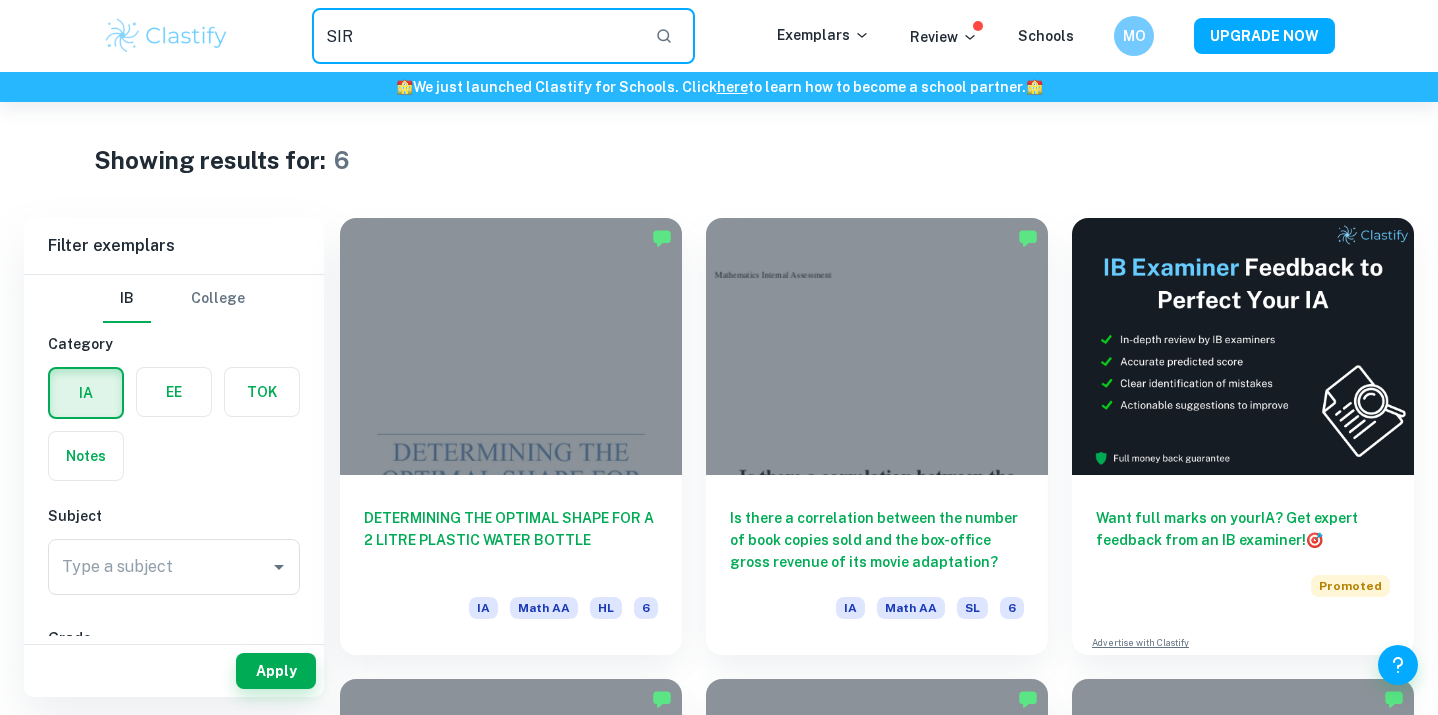 type on "SIR" 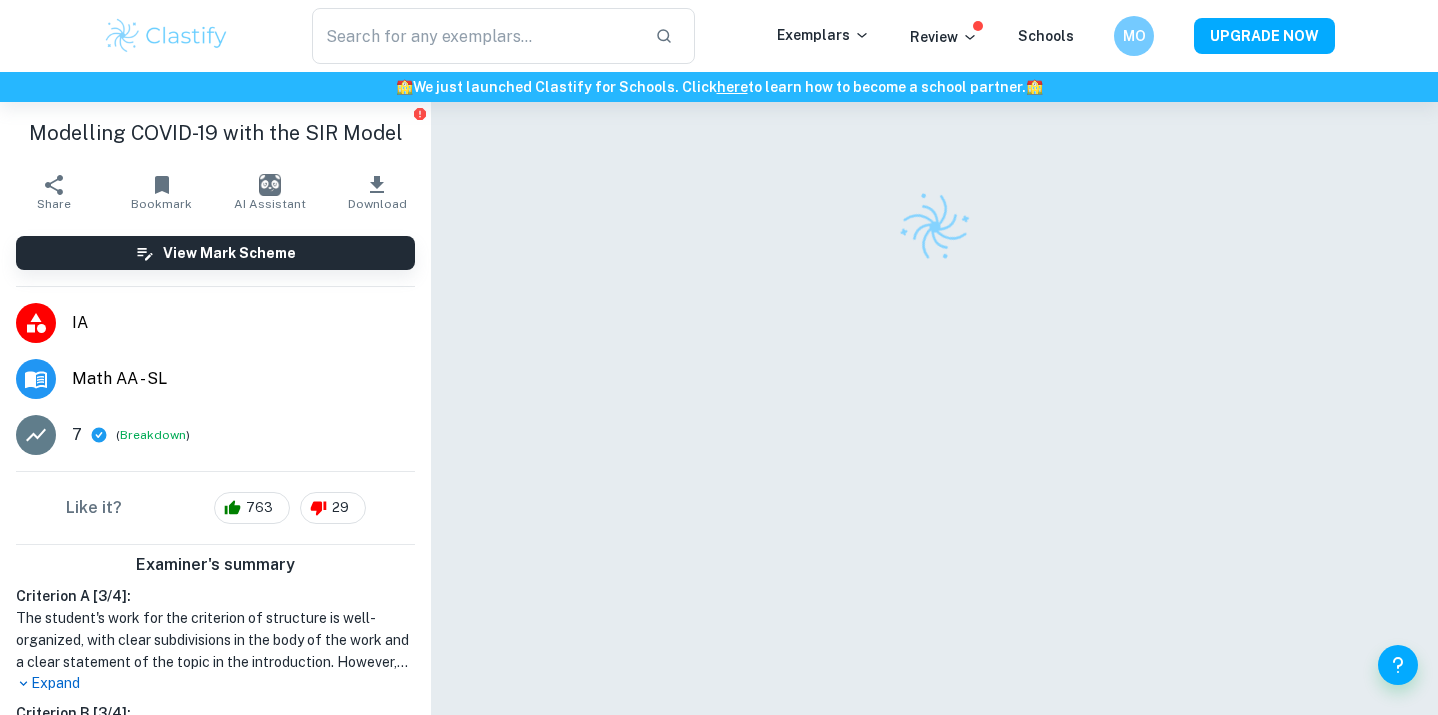 scroll, scrollTop: 0, scrollLeft: 0, axis: both 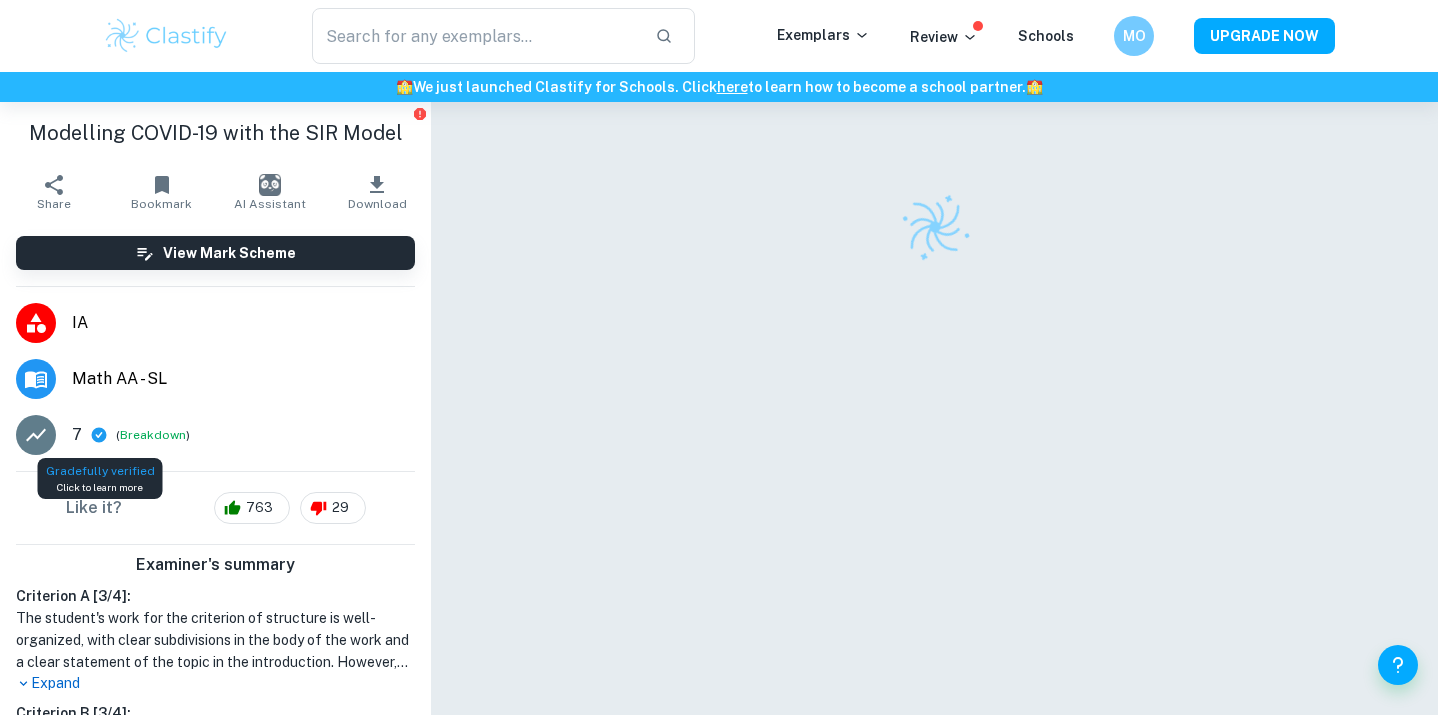 click 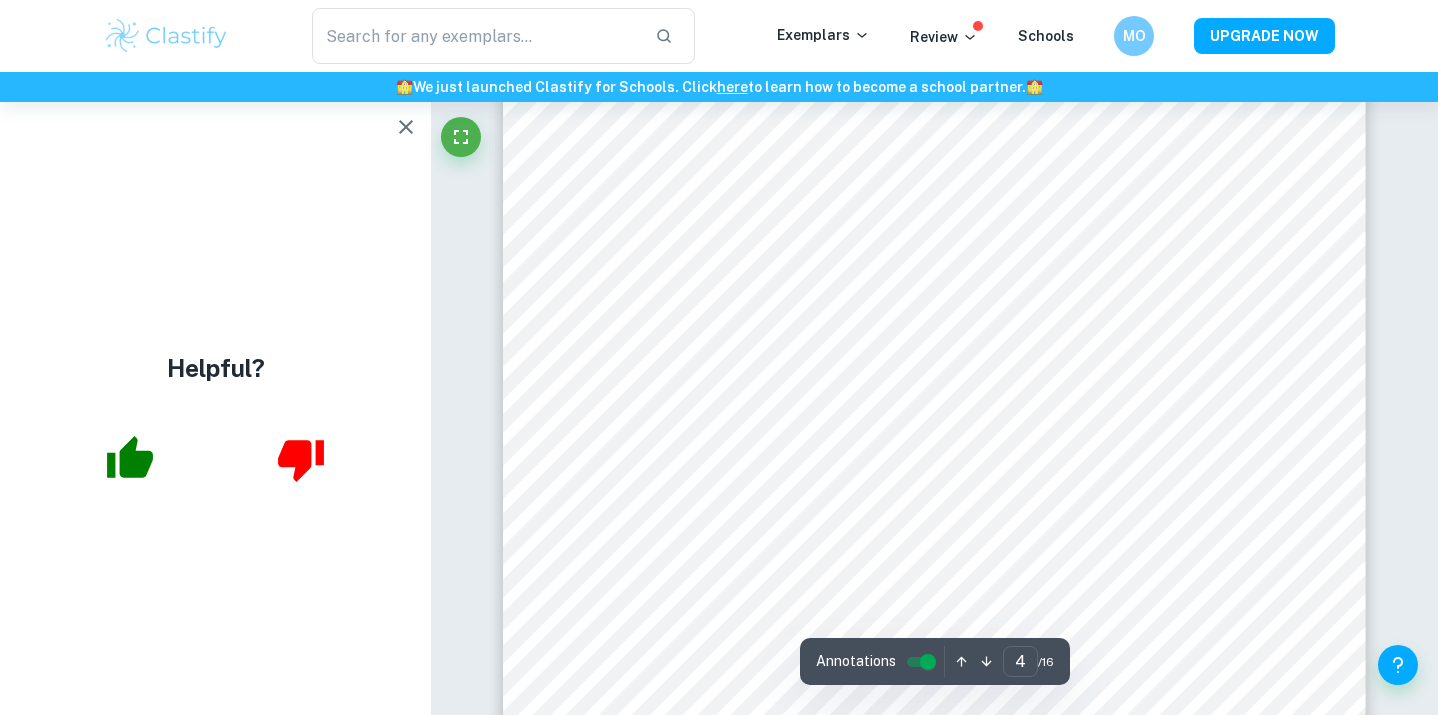 scroll, scrollTop: 4063, scrollLeft: 0, axis: vertical 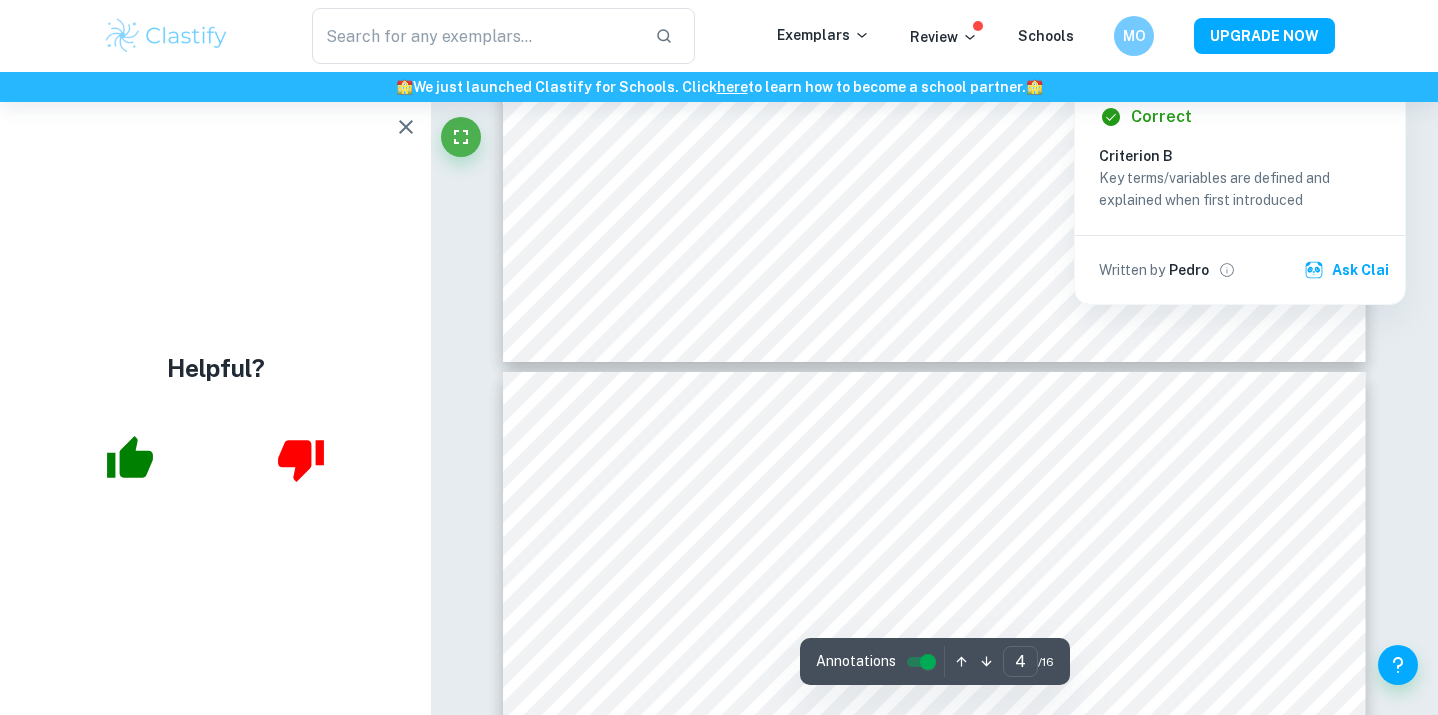 type on "5" 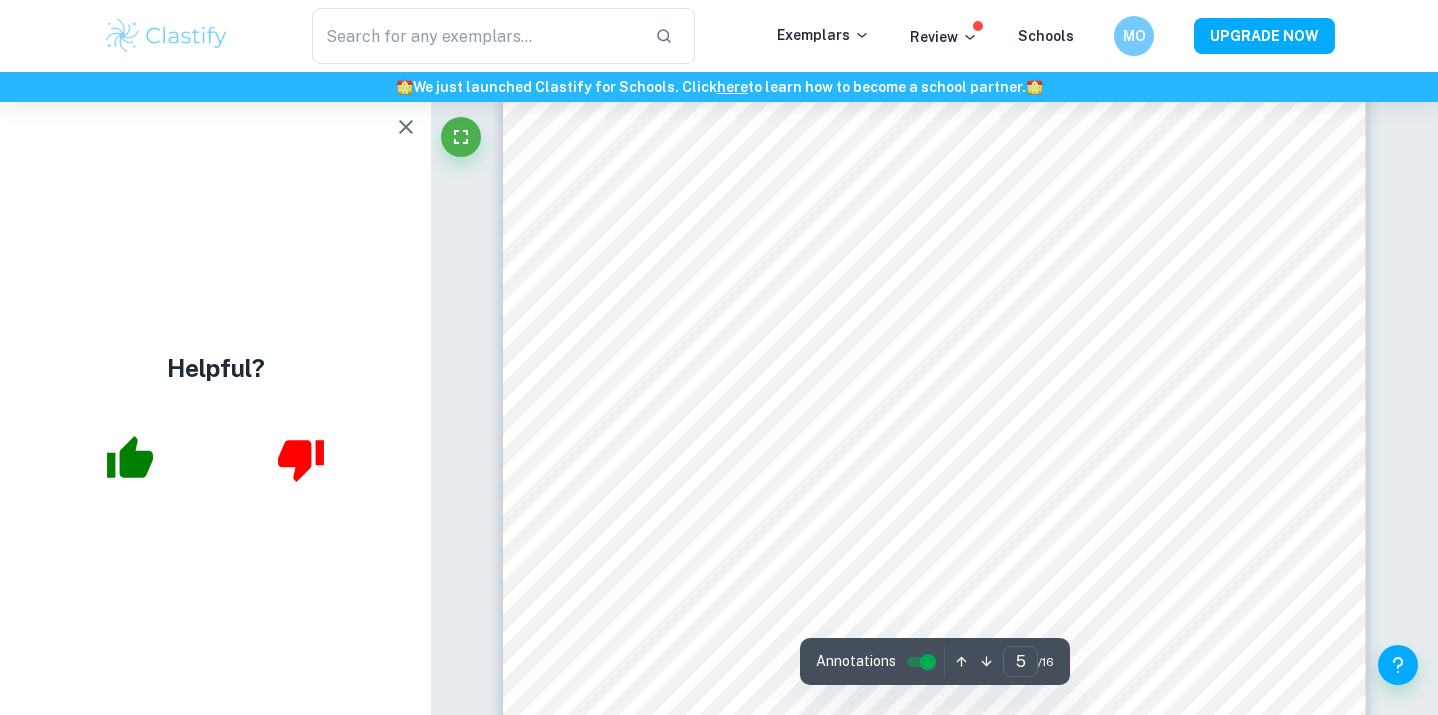 scroll, scrollTop: 4904, scrollLeft: 0, axis: vertical 